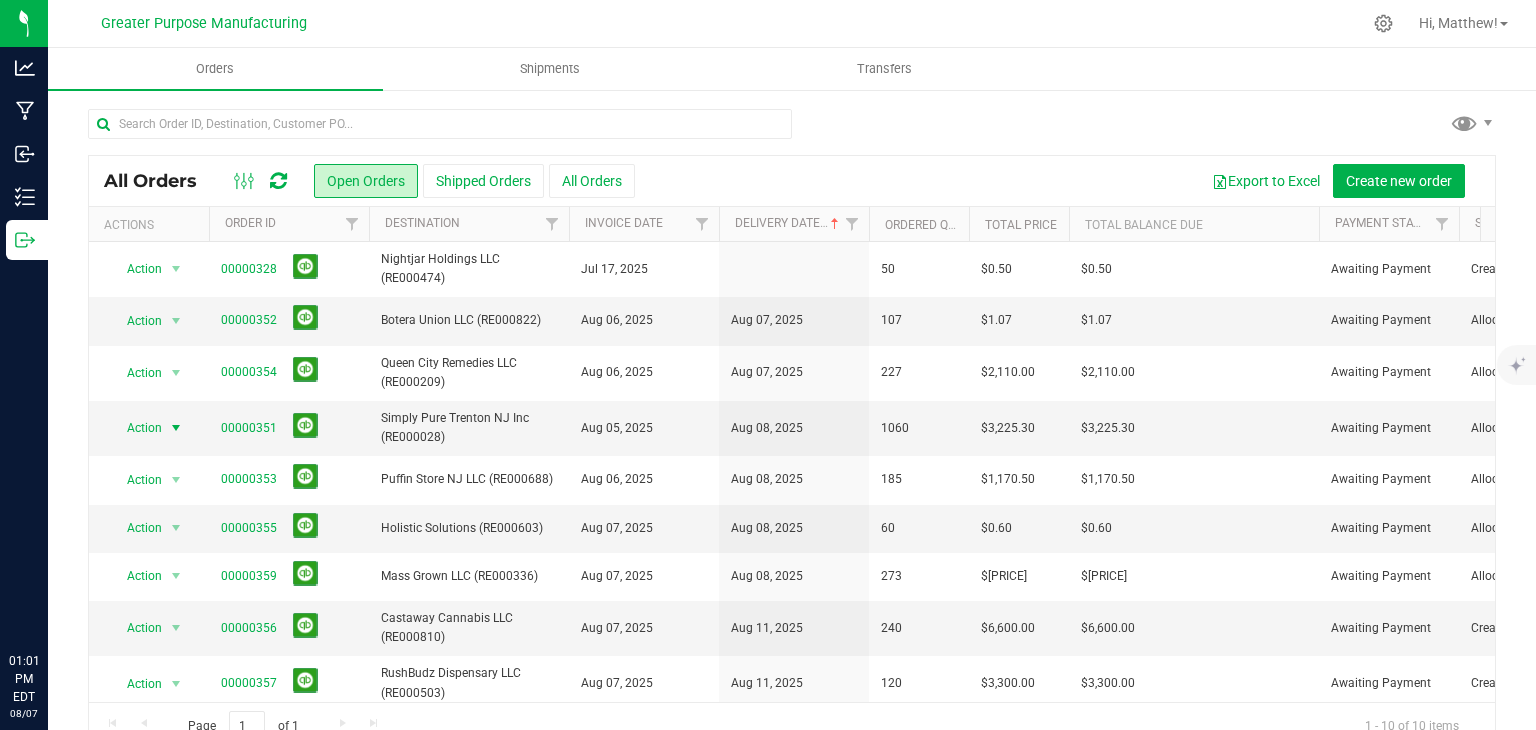 scroll, scrollTop: 0, scrollLeft: 0, axis: both 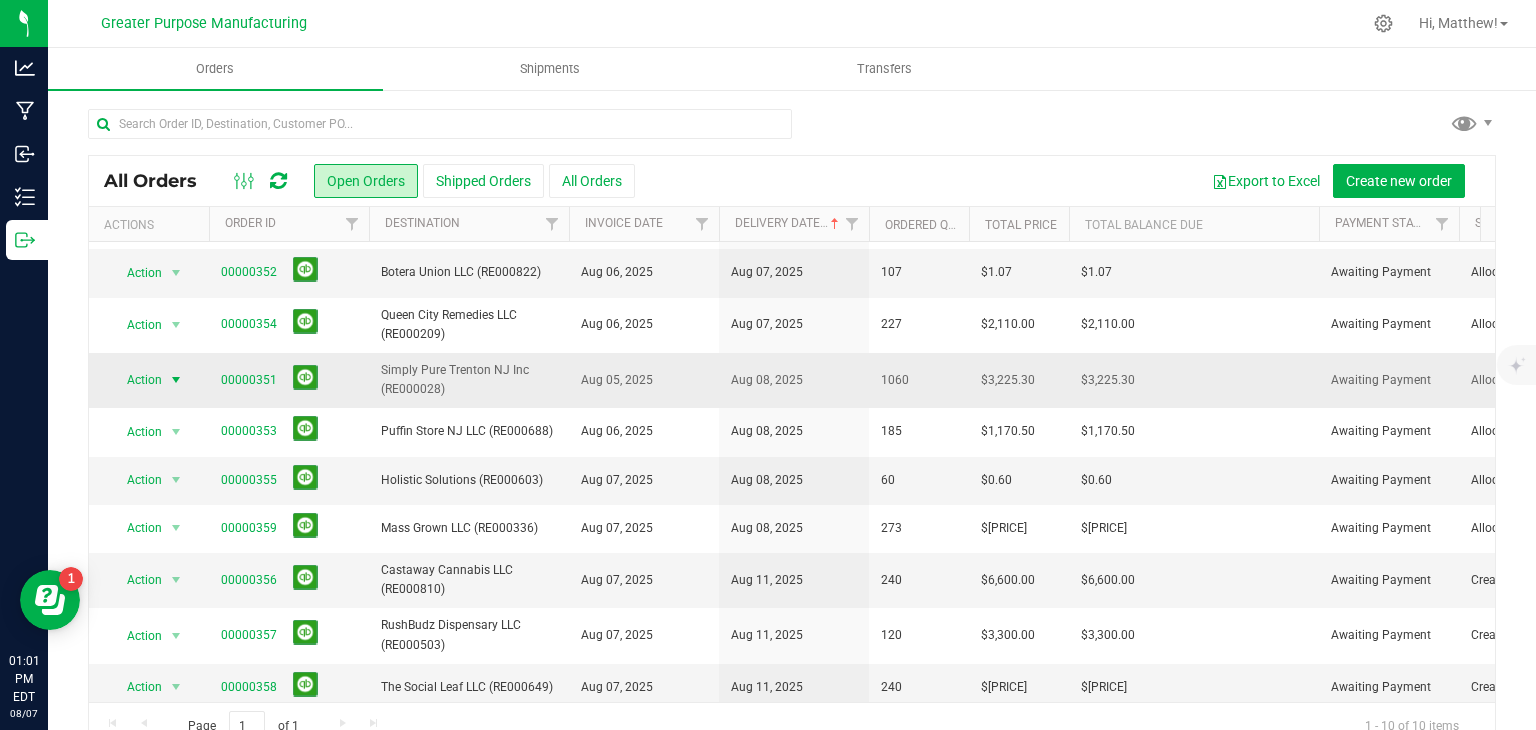 click on "Action" at bounding box center (136, 380) 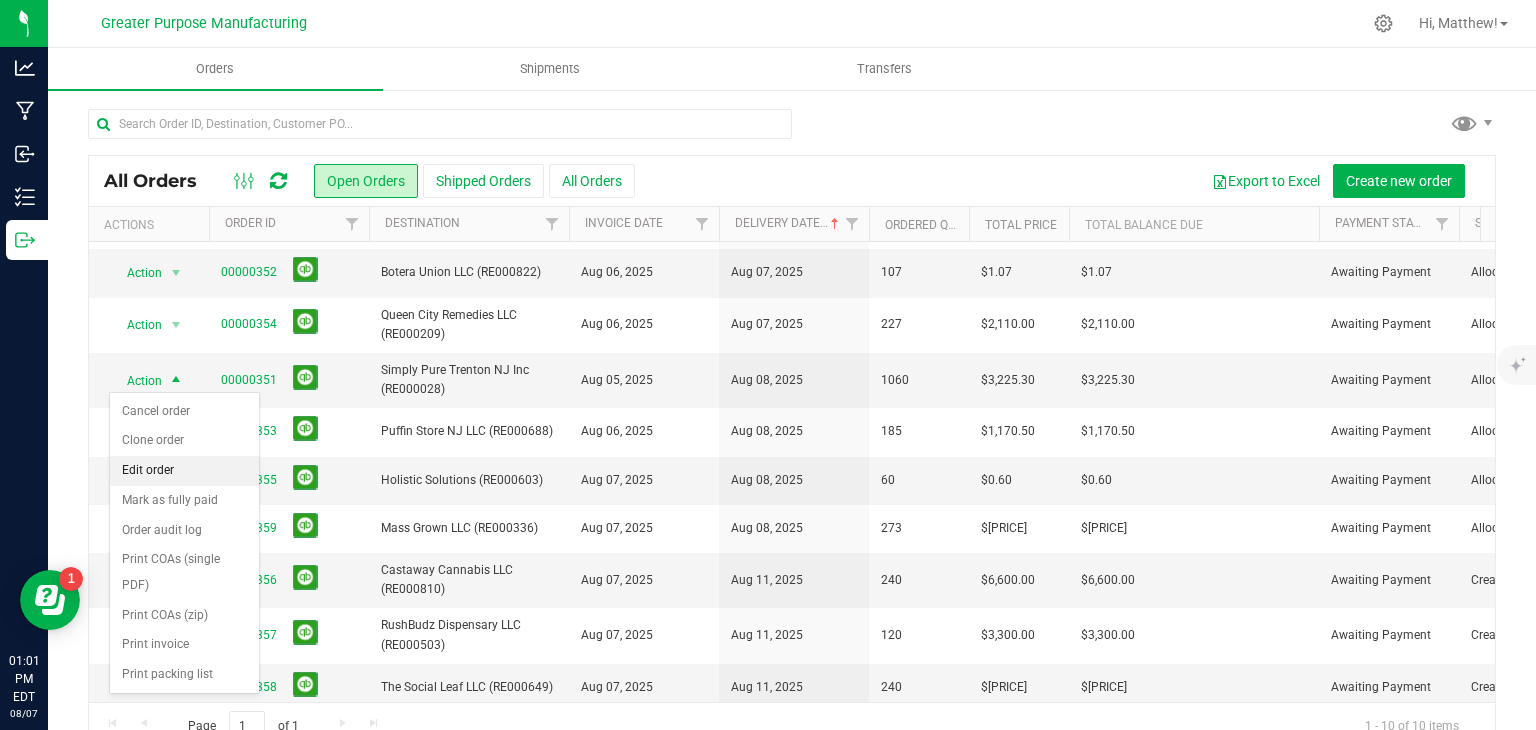 click on "Edit order" at bounding box center (184, 471) 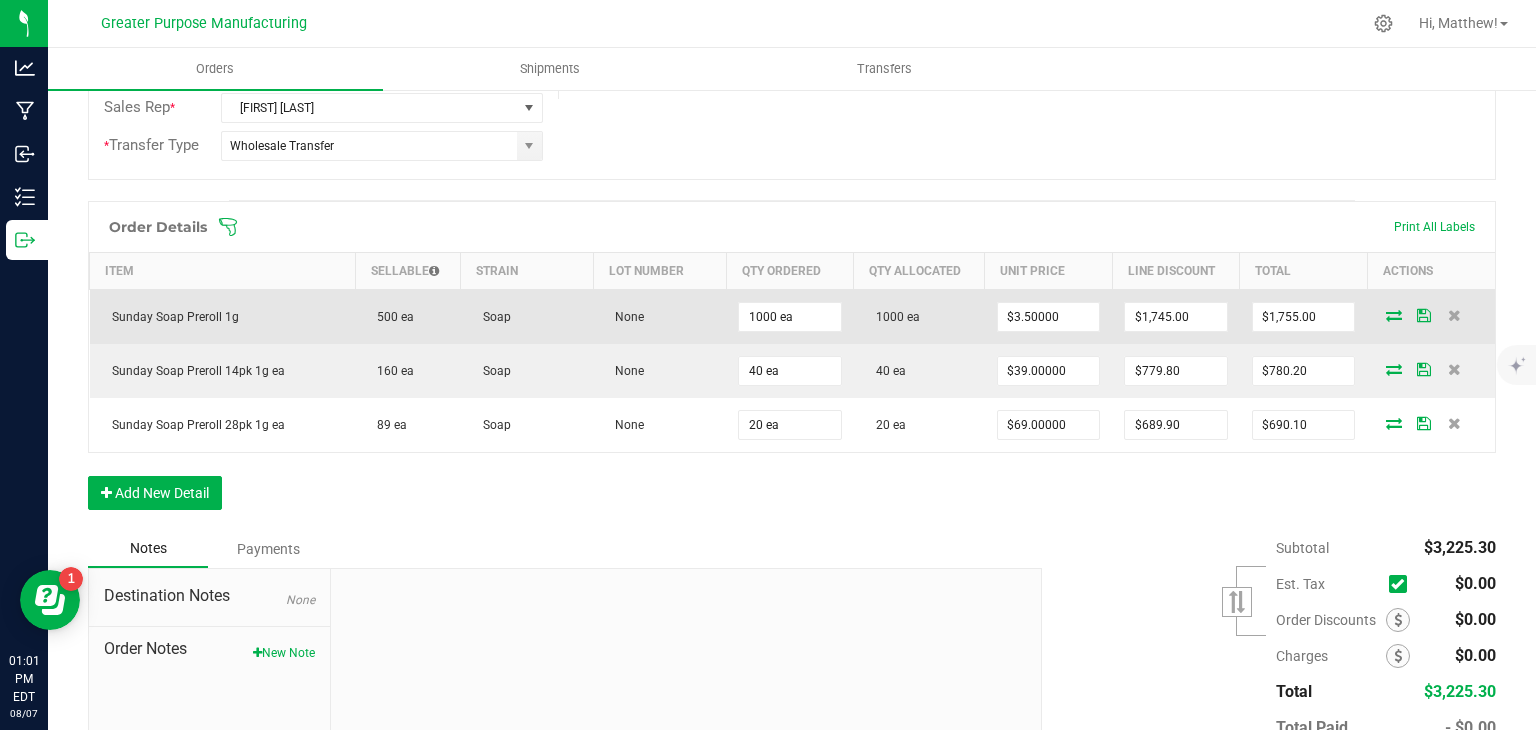 scroll, scrollTop: 452, scrollLeft: 0, axis: vertical 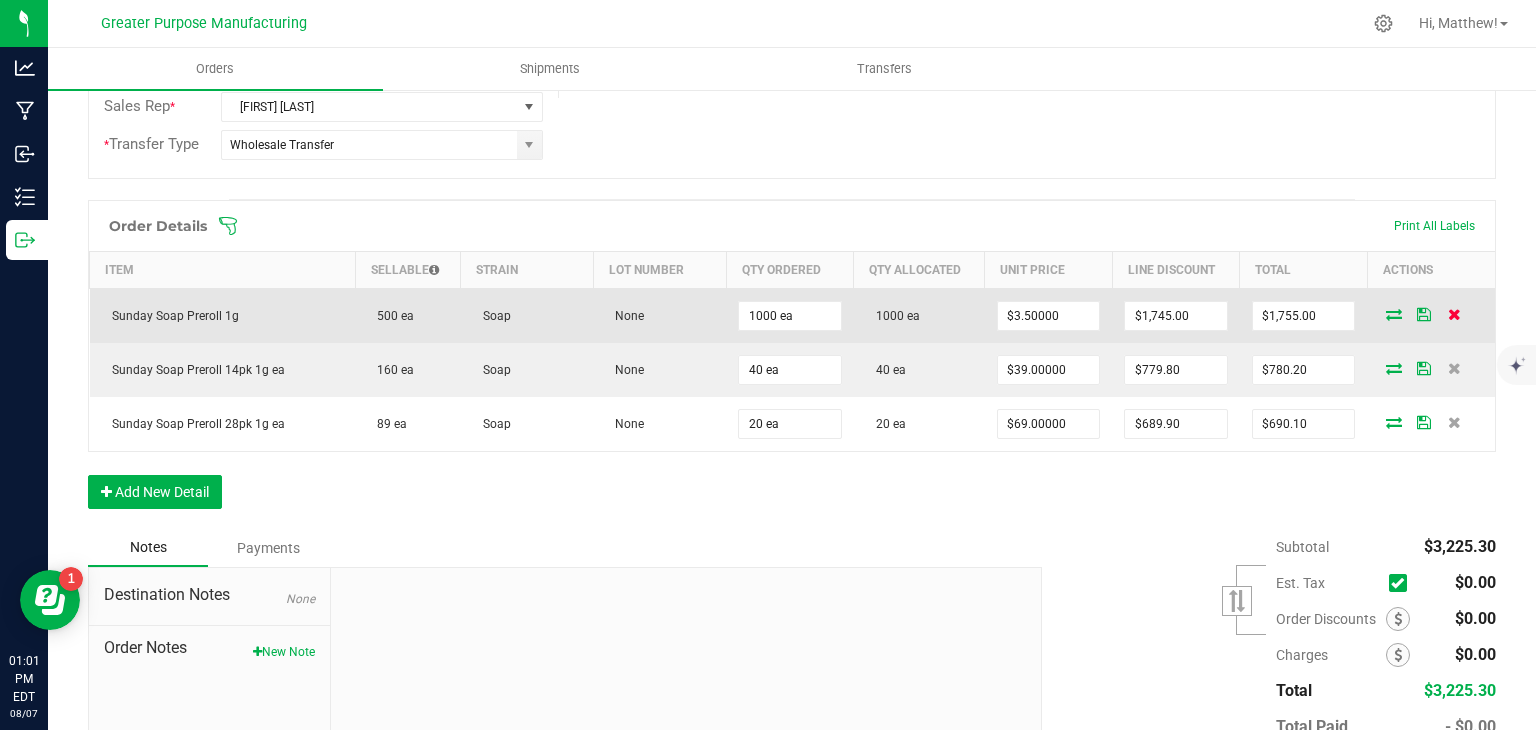click at bounding box center (1454, 314) 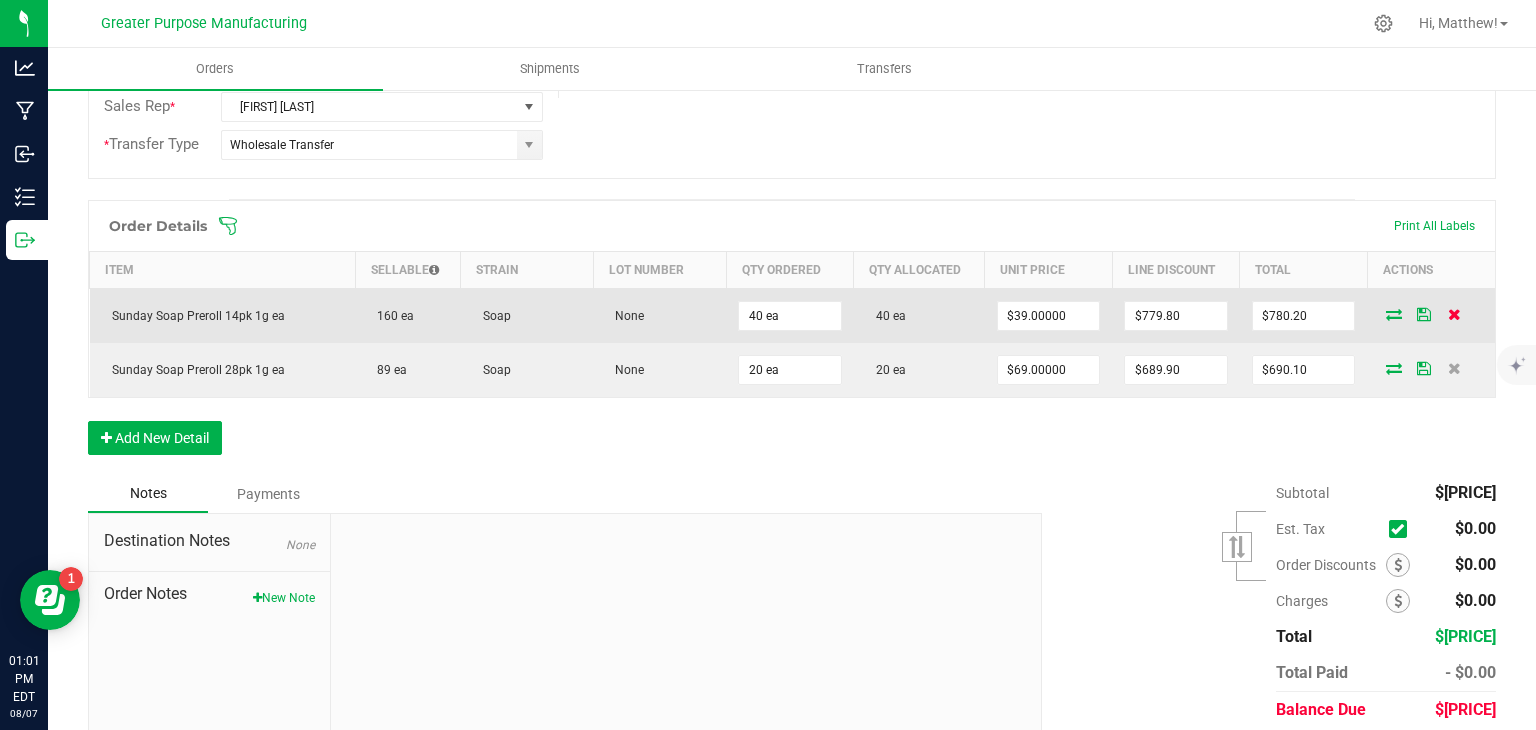 click at bounding box center (1454, 314) 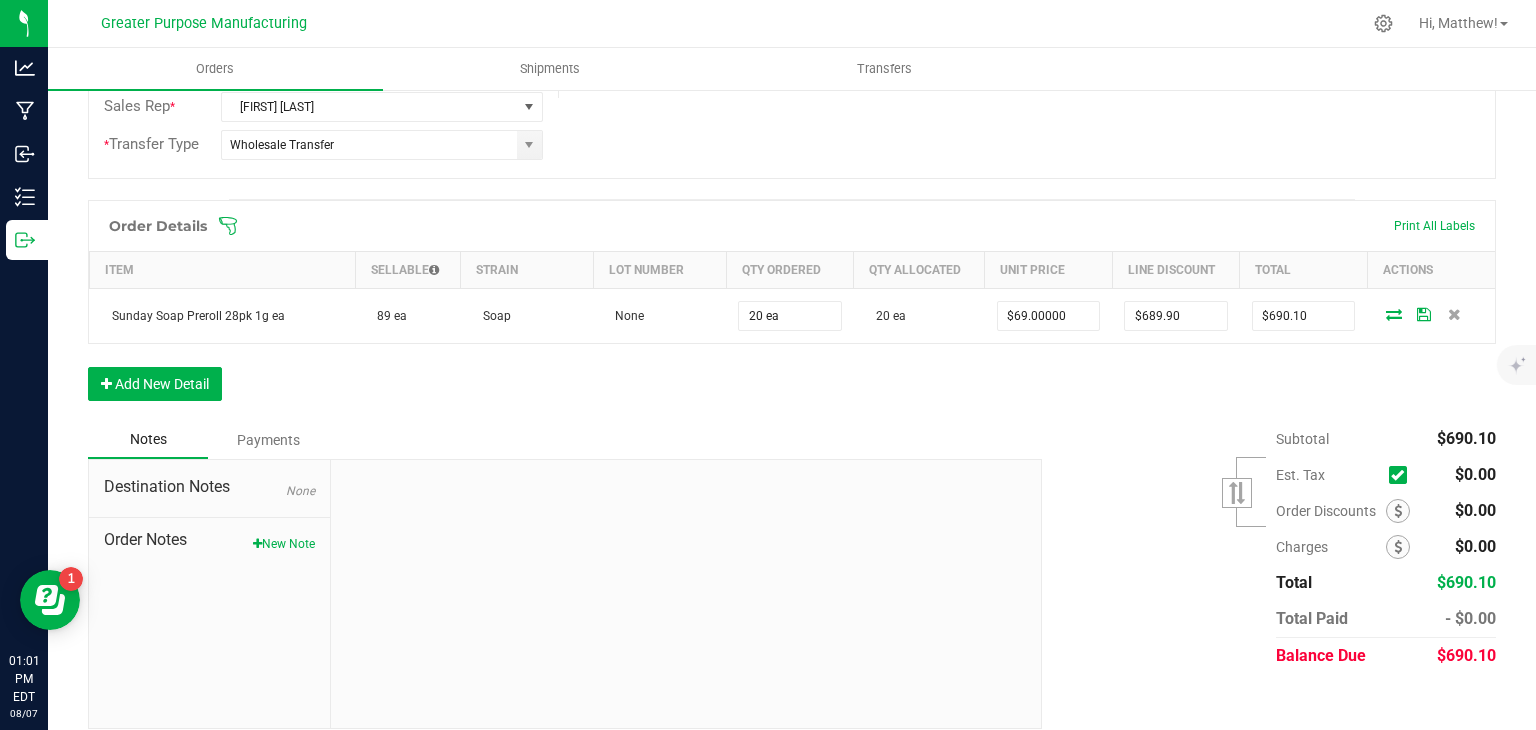 click at bounding box center [1454, 314] 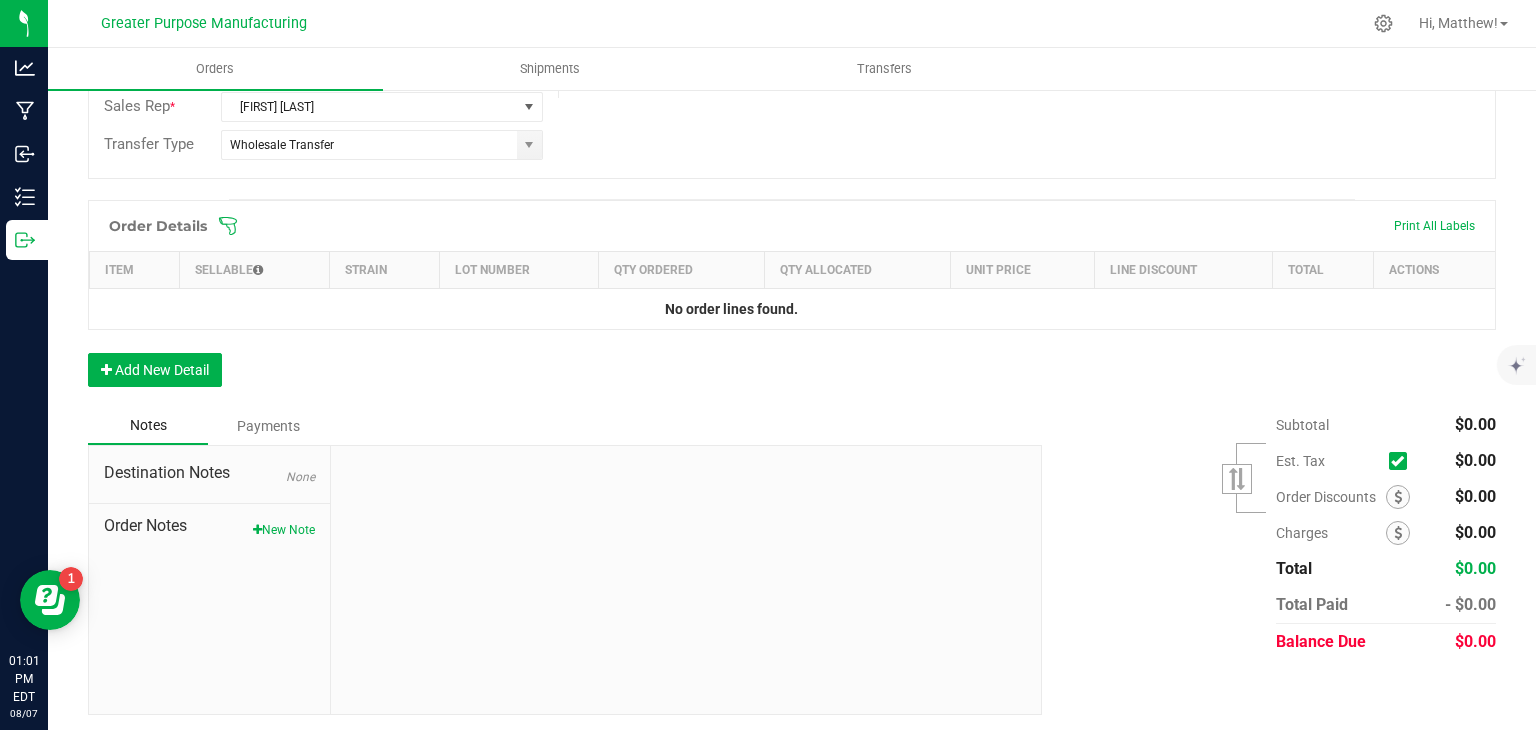 scroll, scrollTop: 0, scrollLeft: 0, axis: both 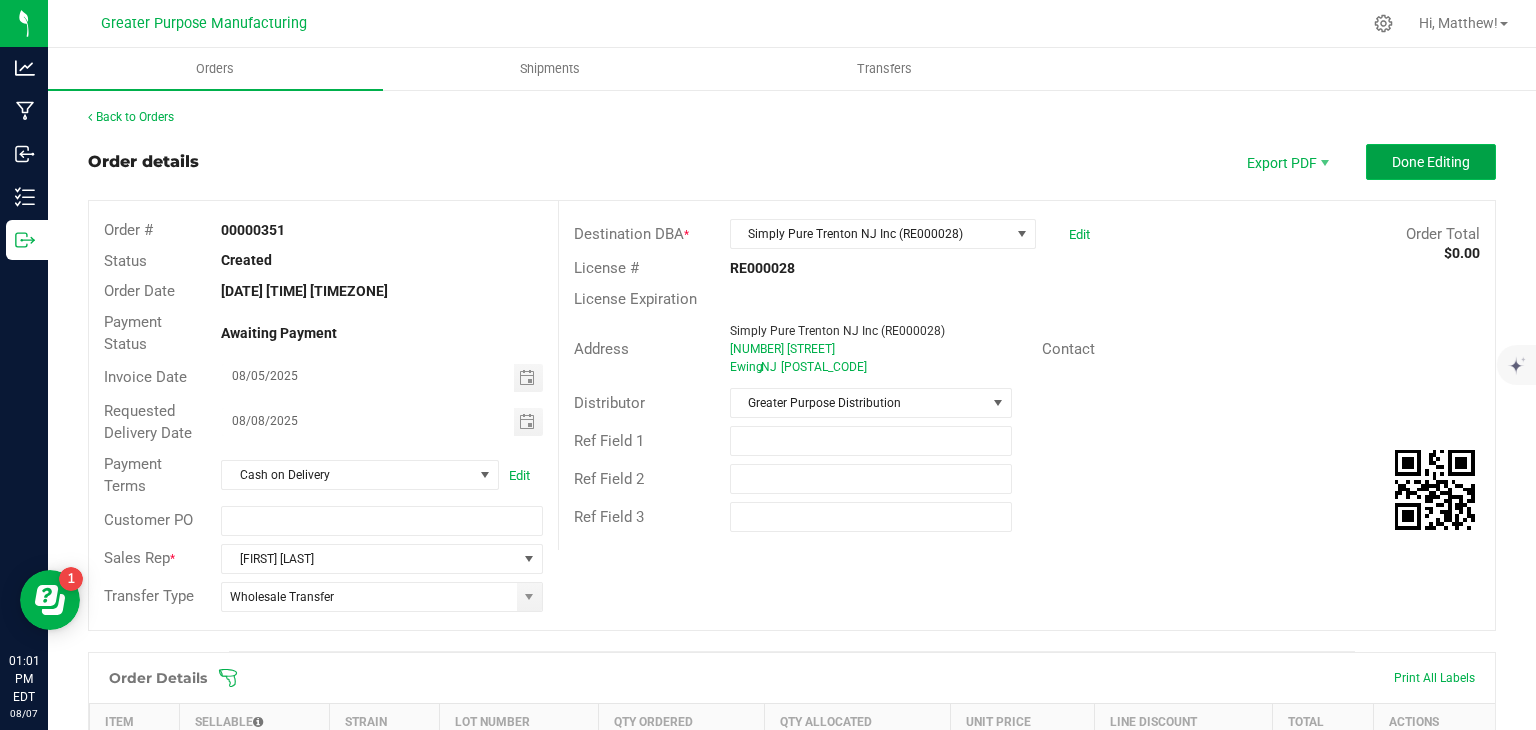 click on "Done Editing" at bounding box center [1431, 162] 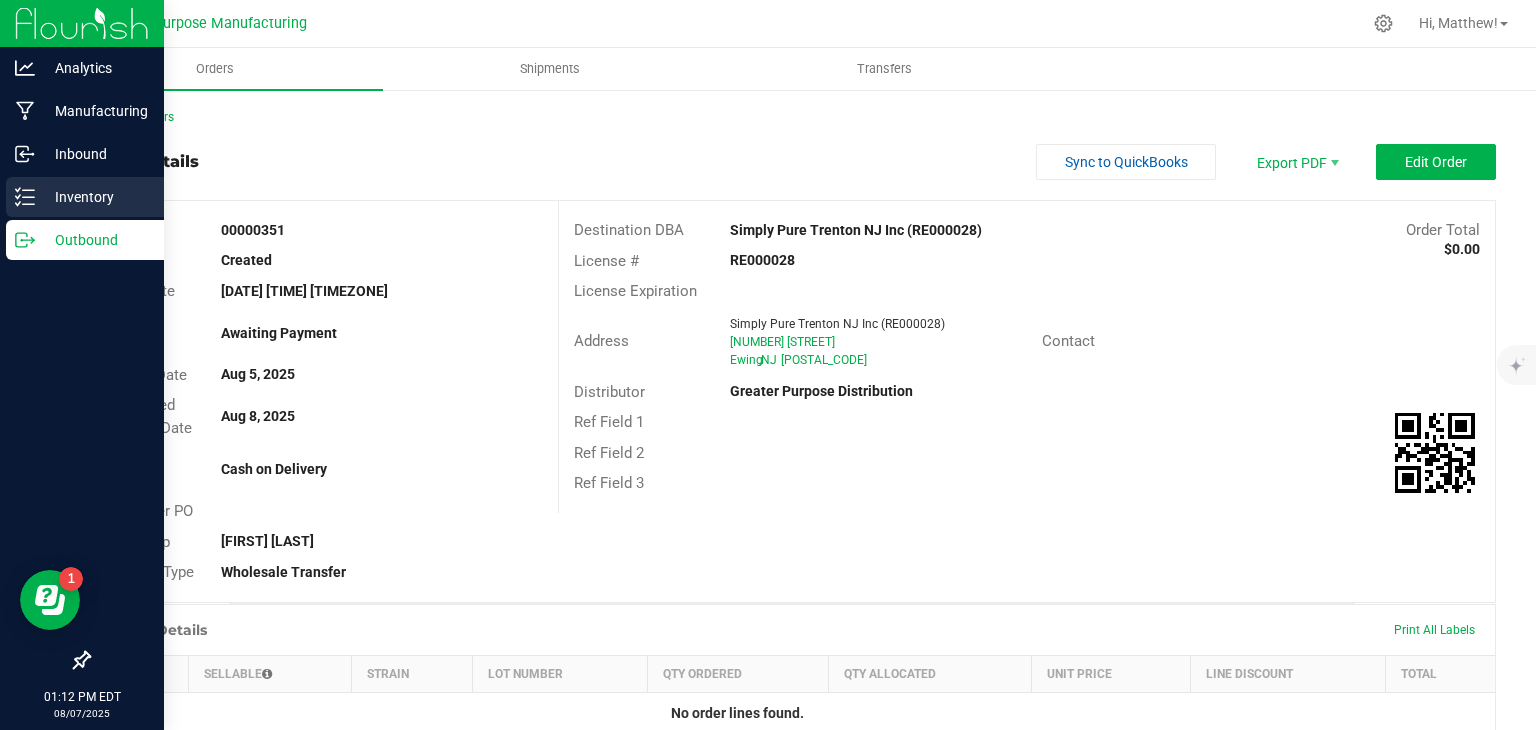 click on "Inventory" at bounding box center [95, 197] 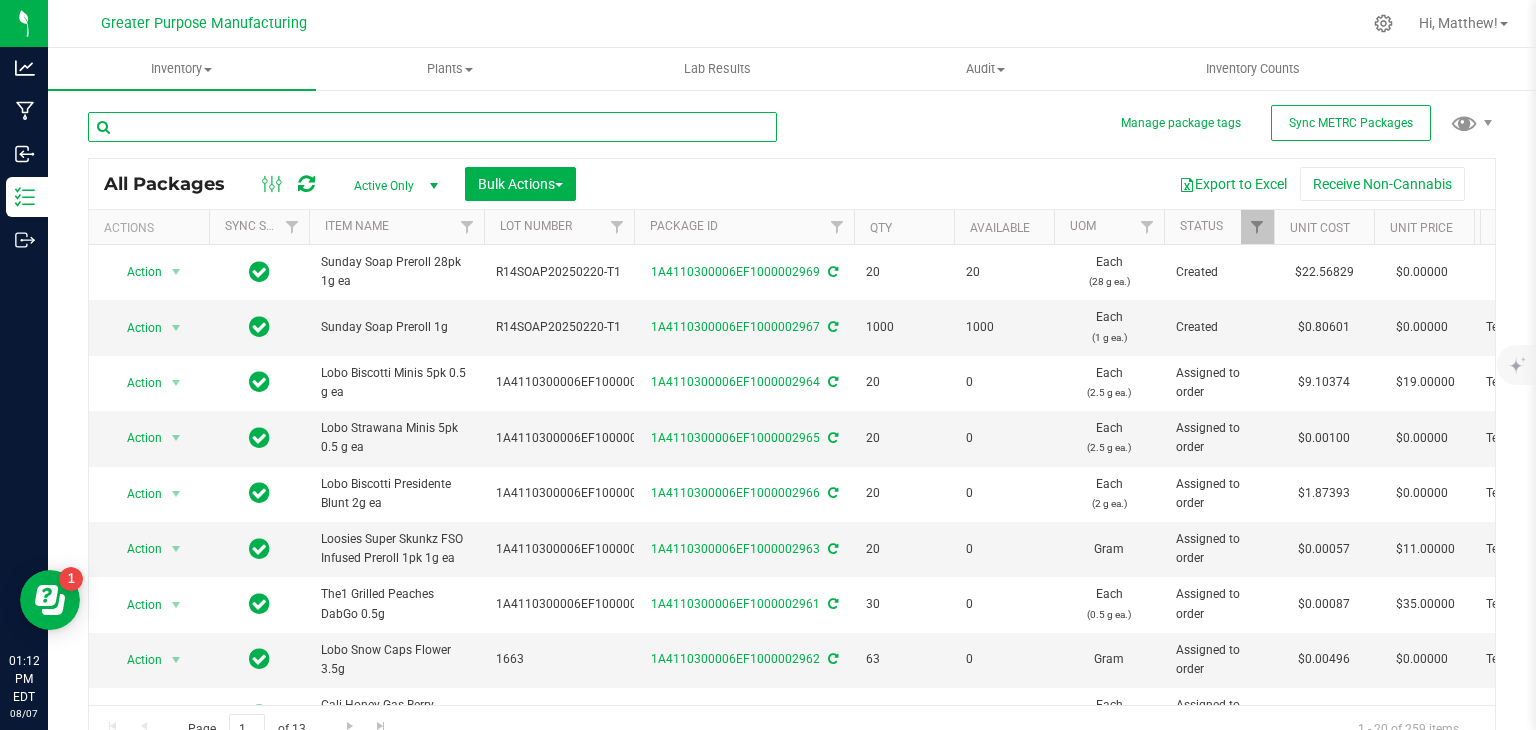click at bounding box center (432, 127) 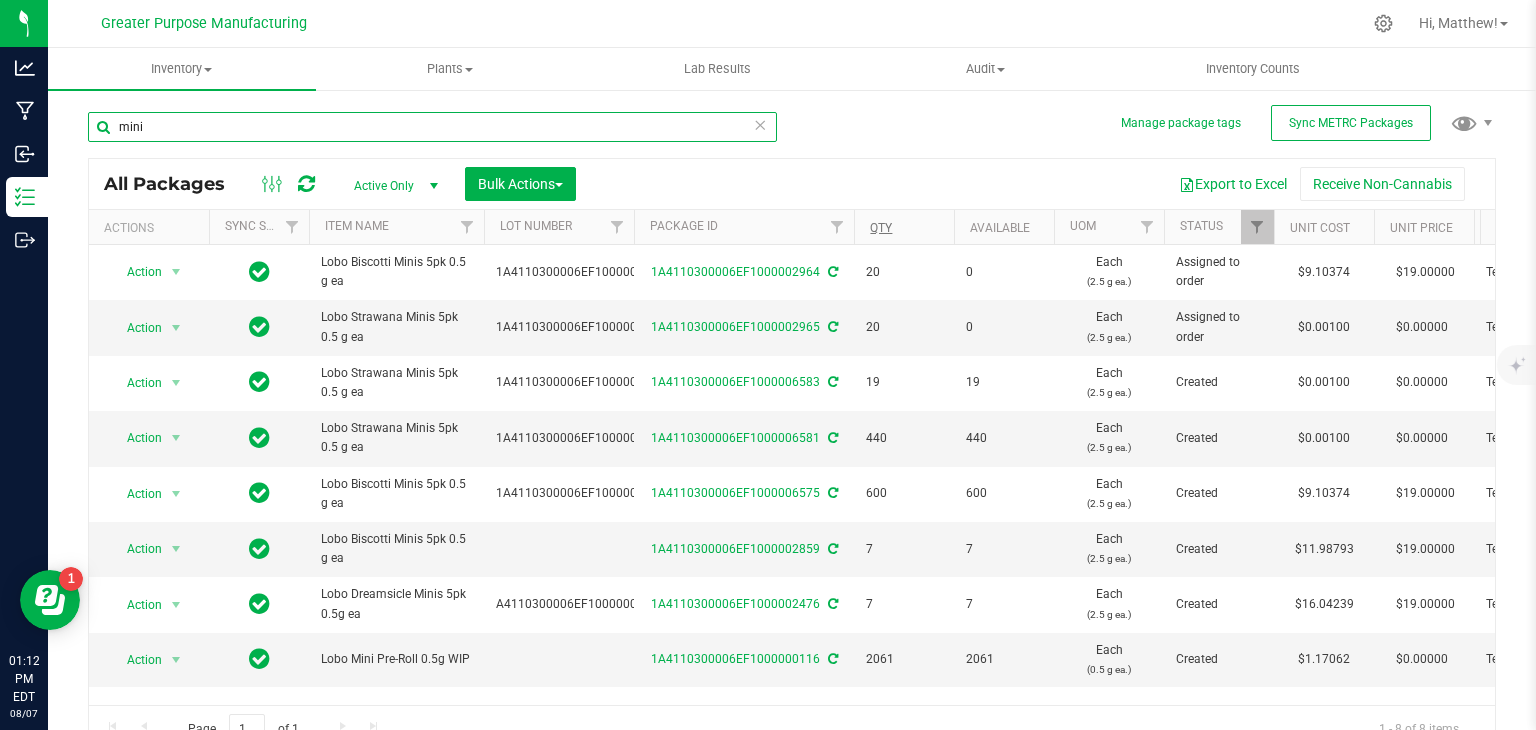 type on "mini" 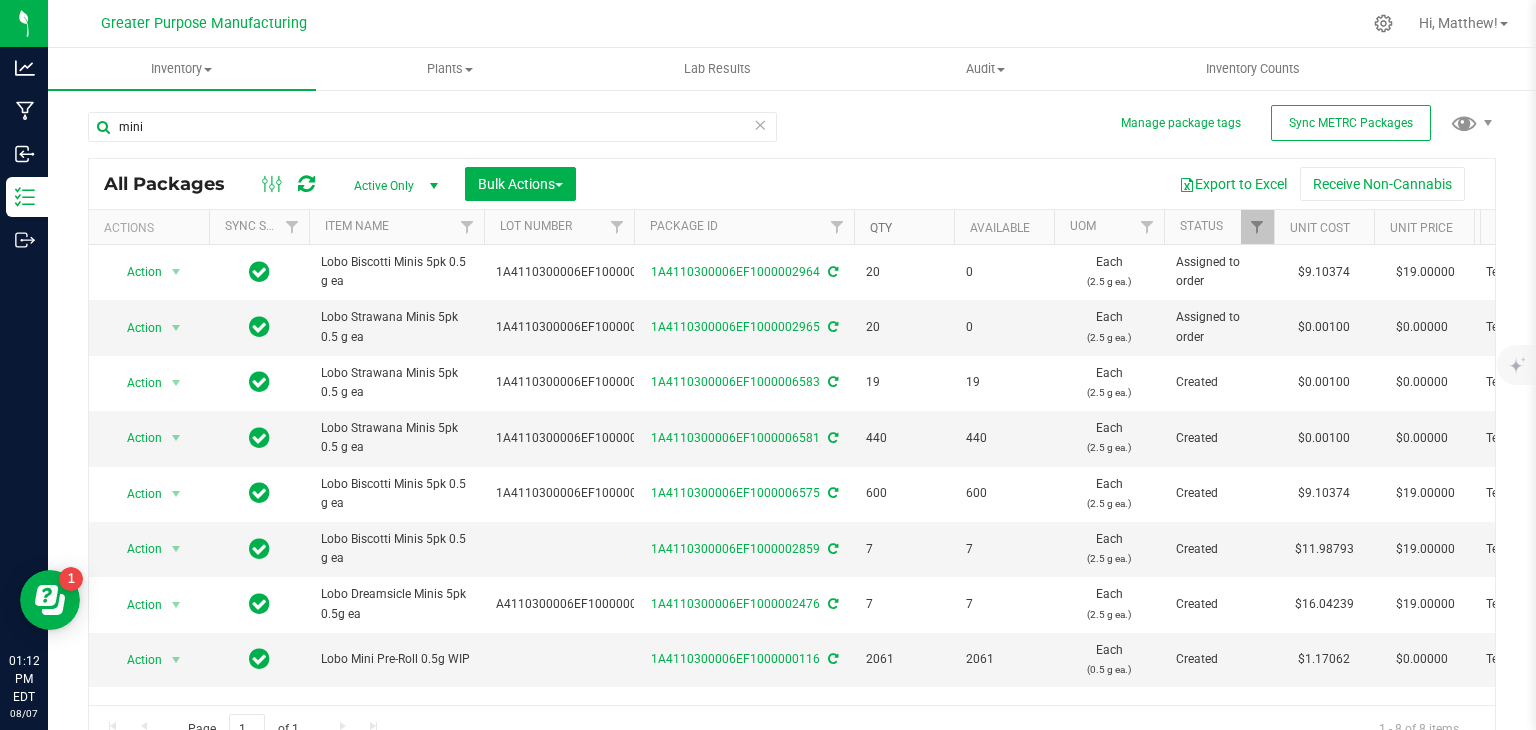 click on "Qty" at bounding box center (881, 228) 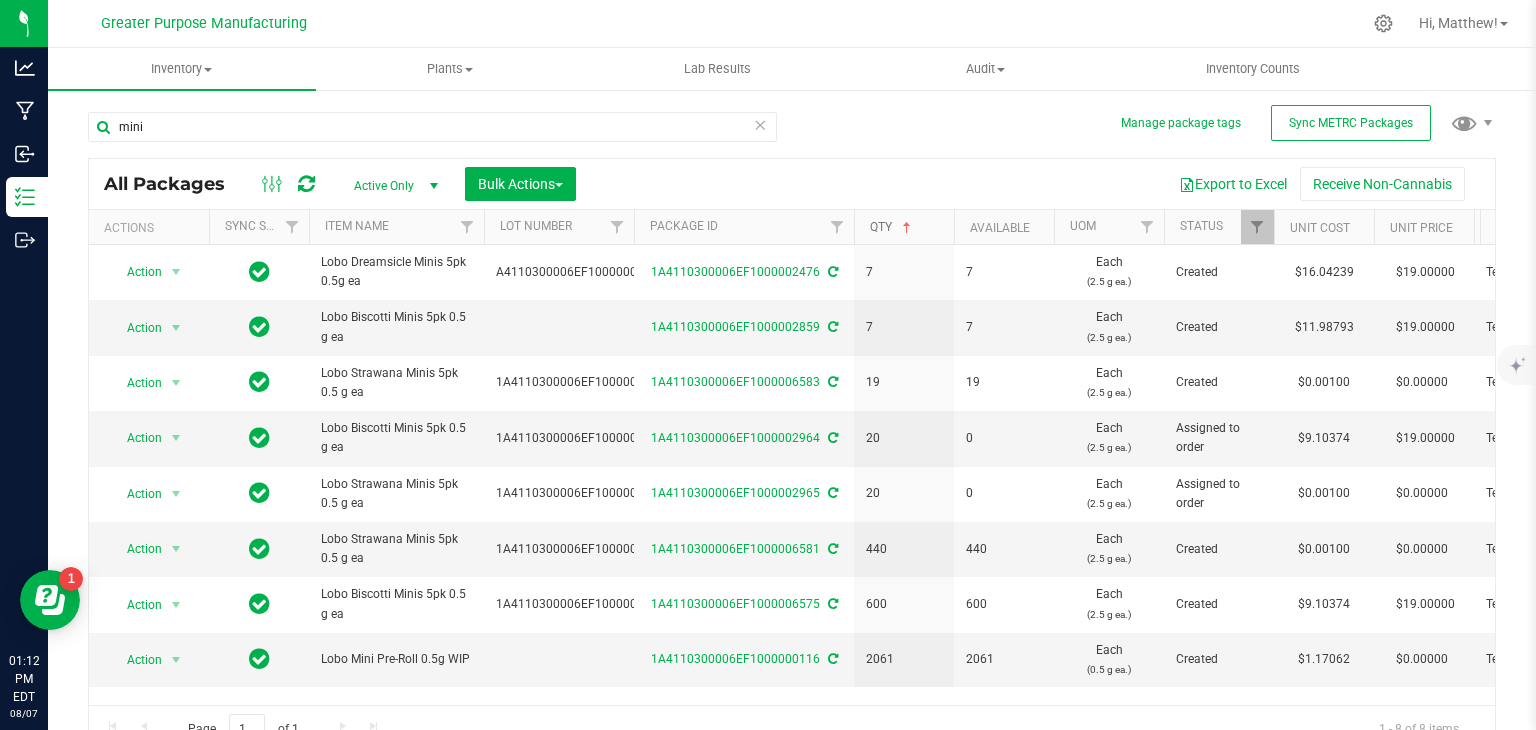 click on "Qty" at bounding box center (892, 227) 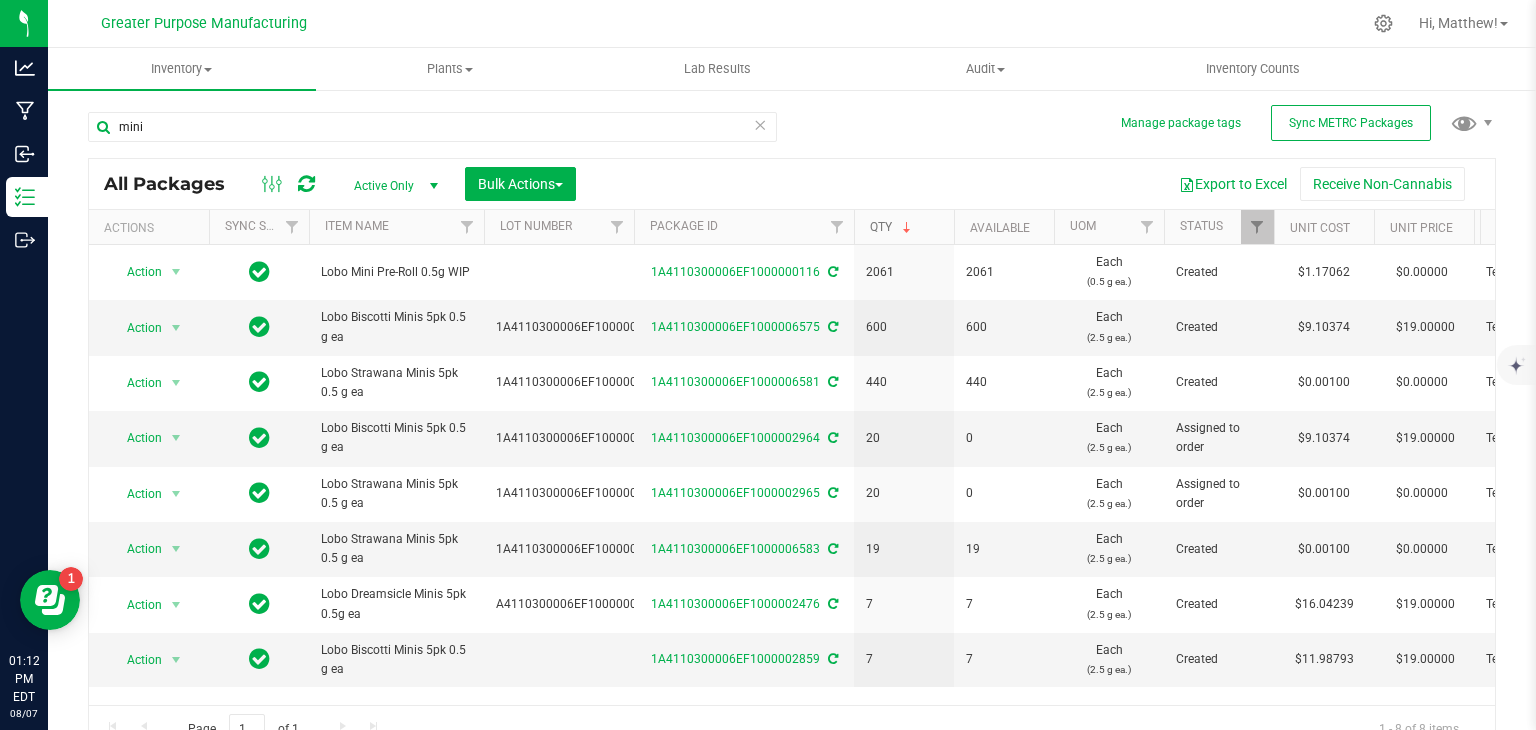 scroll, scrollTop: 0, scrollLeft: 11, axis: horizontal 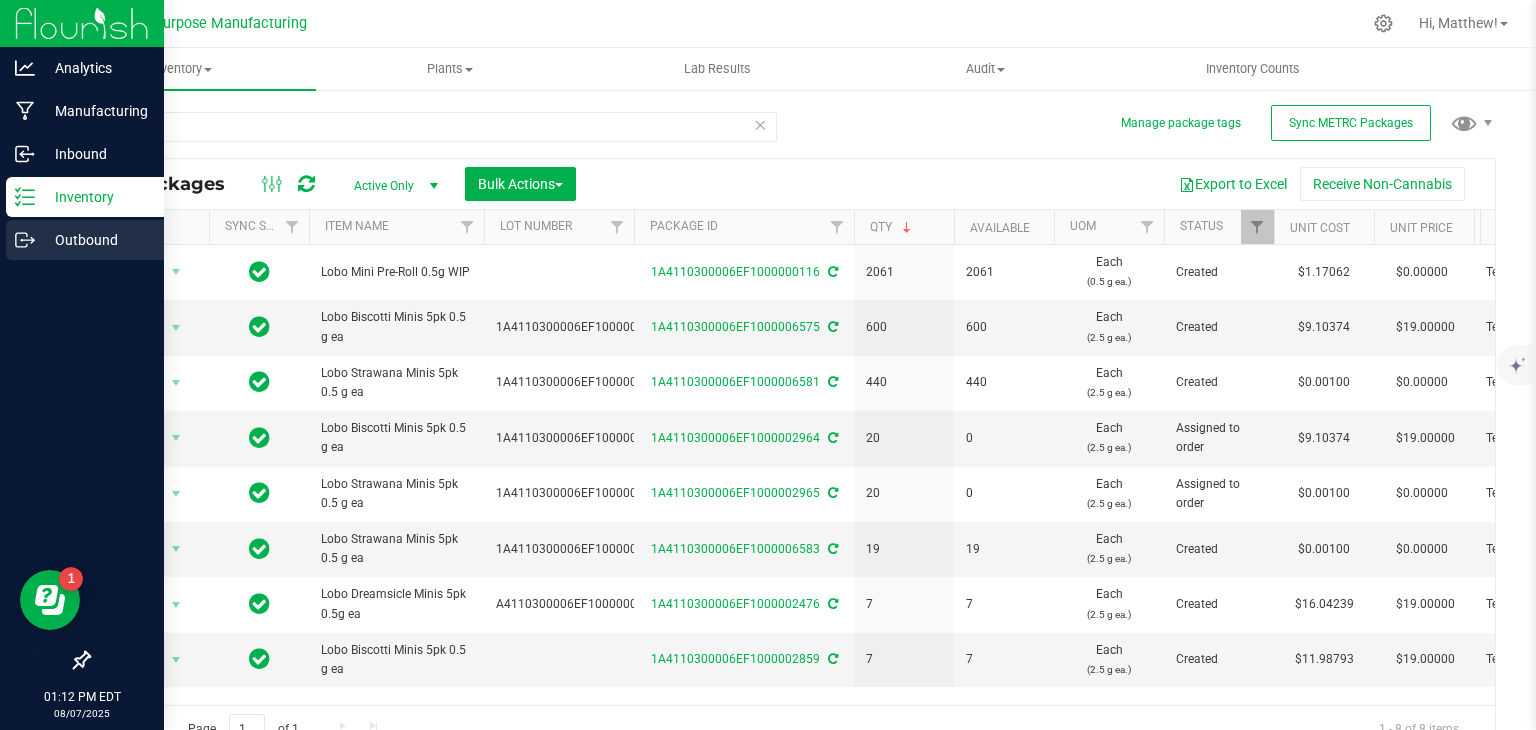 click on "Outbound" at bounding box center [95, 240] 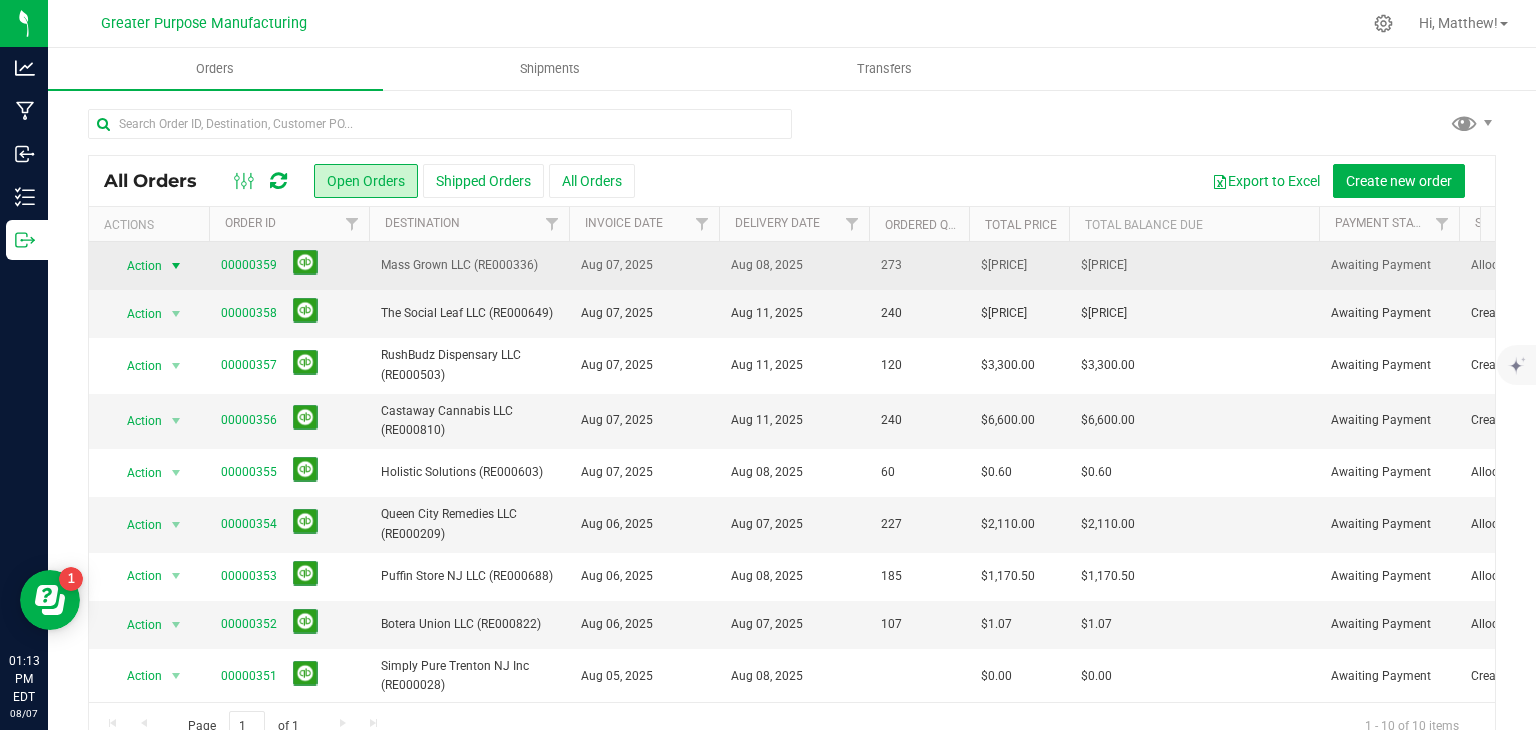 click on "Action" at bounding box center [136, 266] 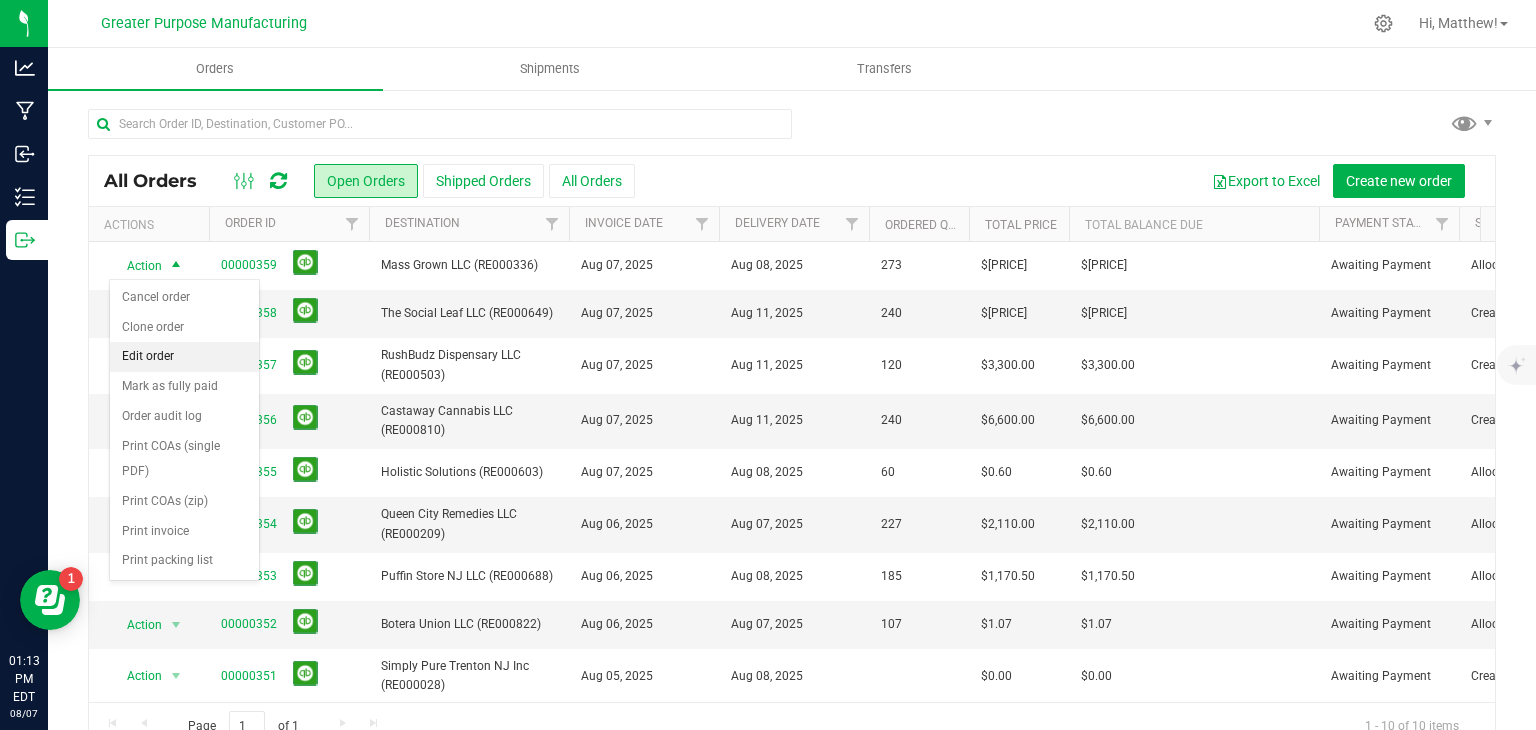 click on "Edit order" at bounding box center [184, 357] 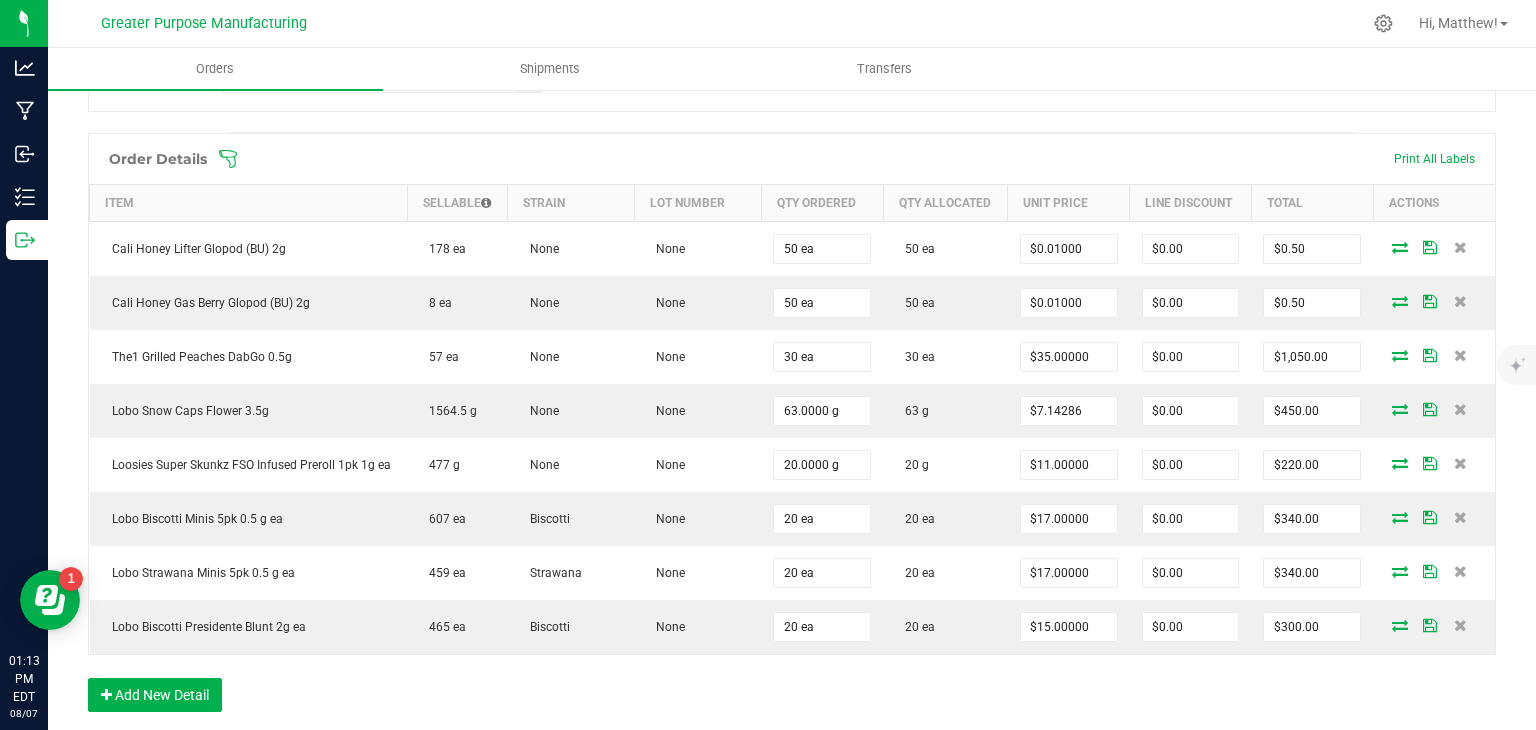 scroll, scrollTop: 520, scrollLeft: 0, axis: vertical 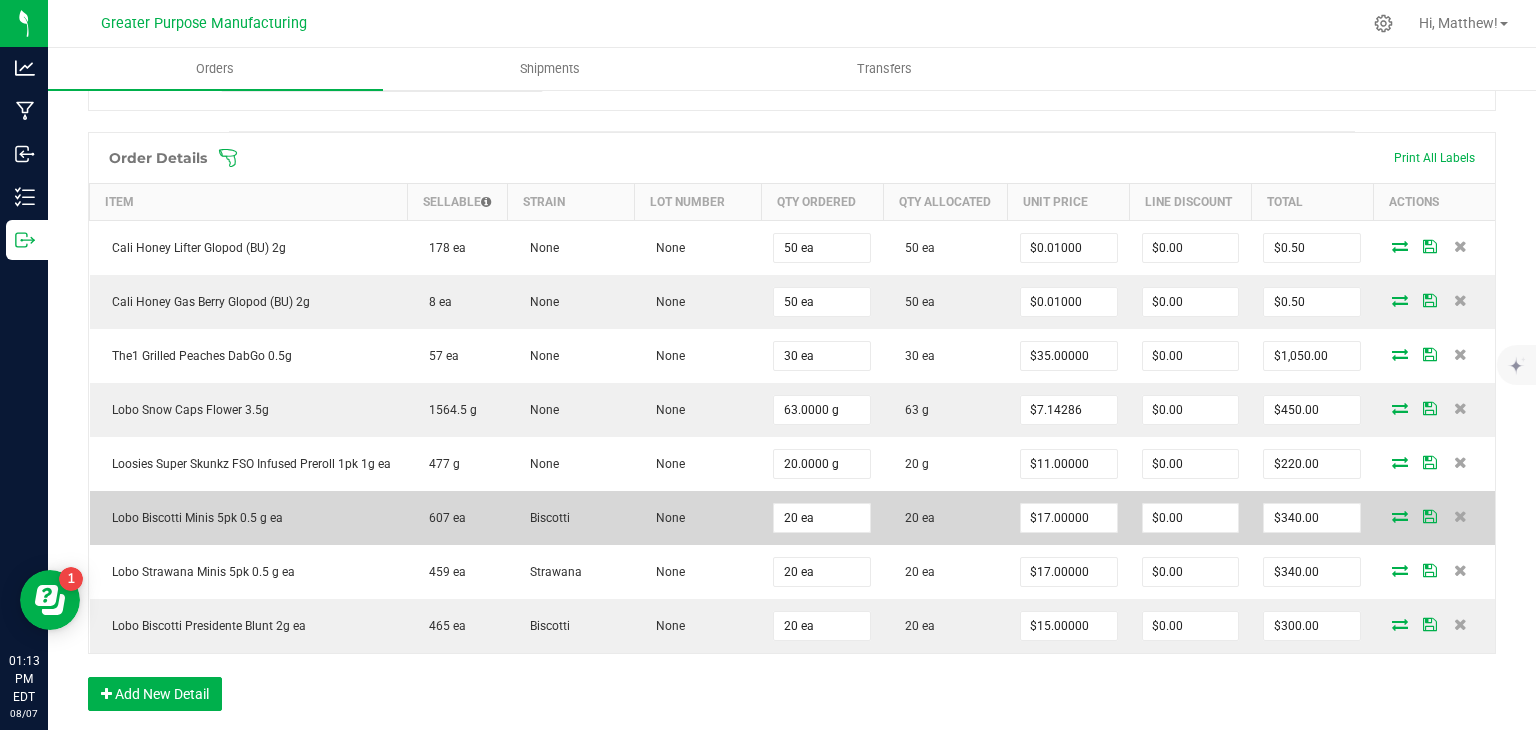 click at bounding box center (1400, 516) 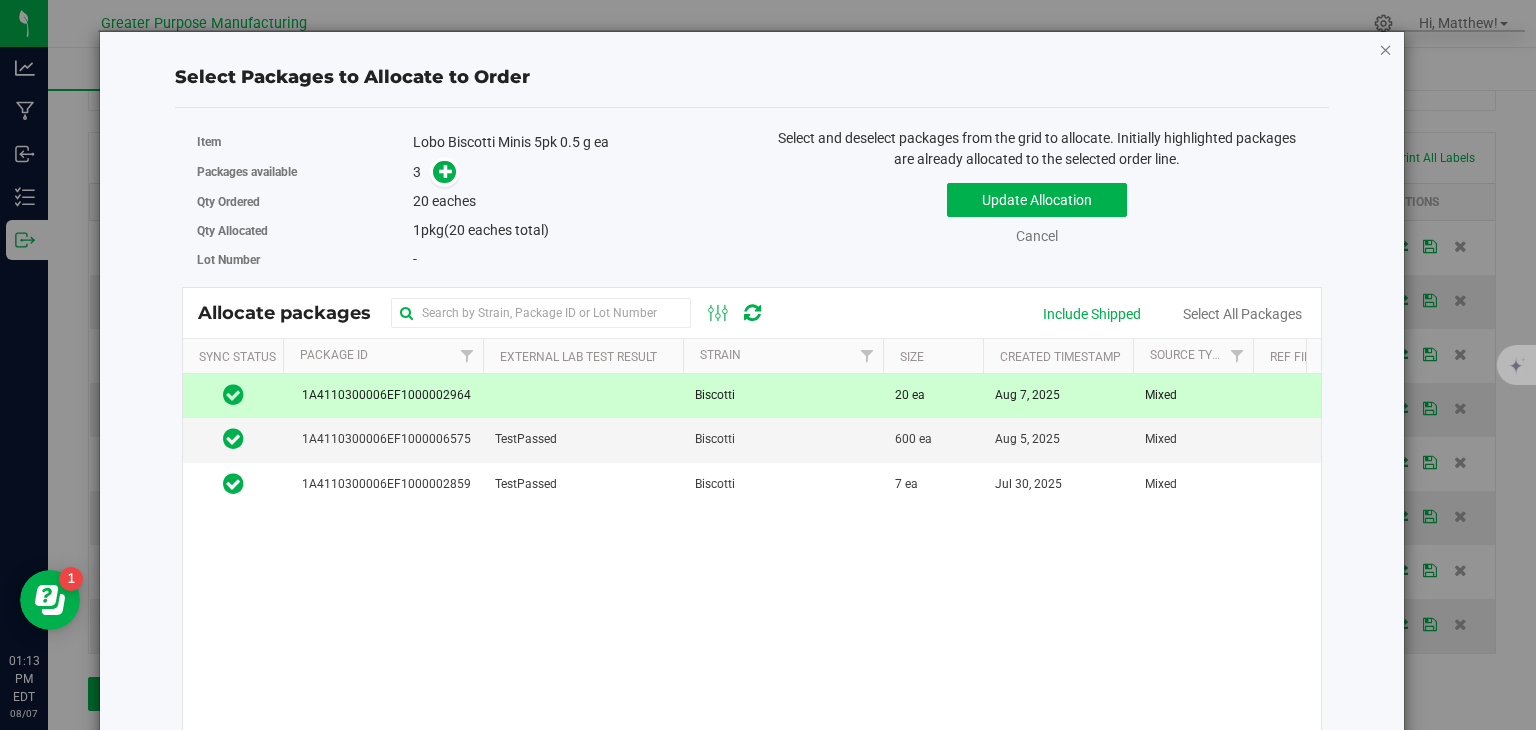 click at bounding box center [1386, 49] 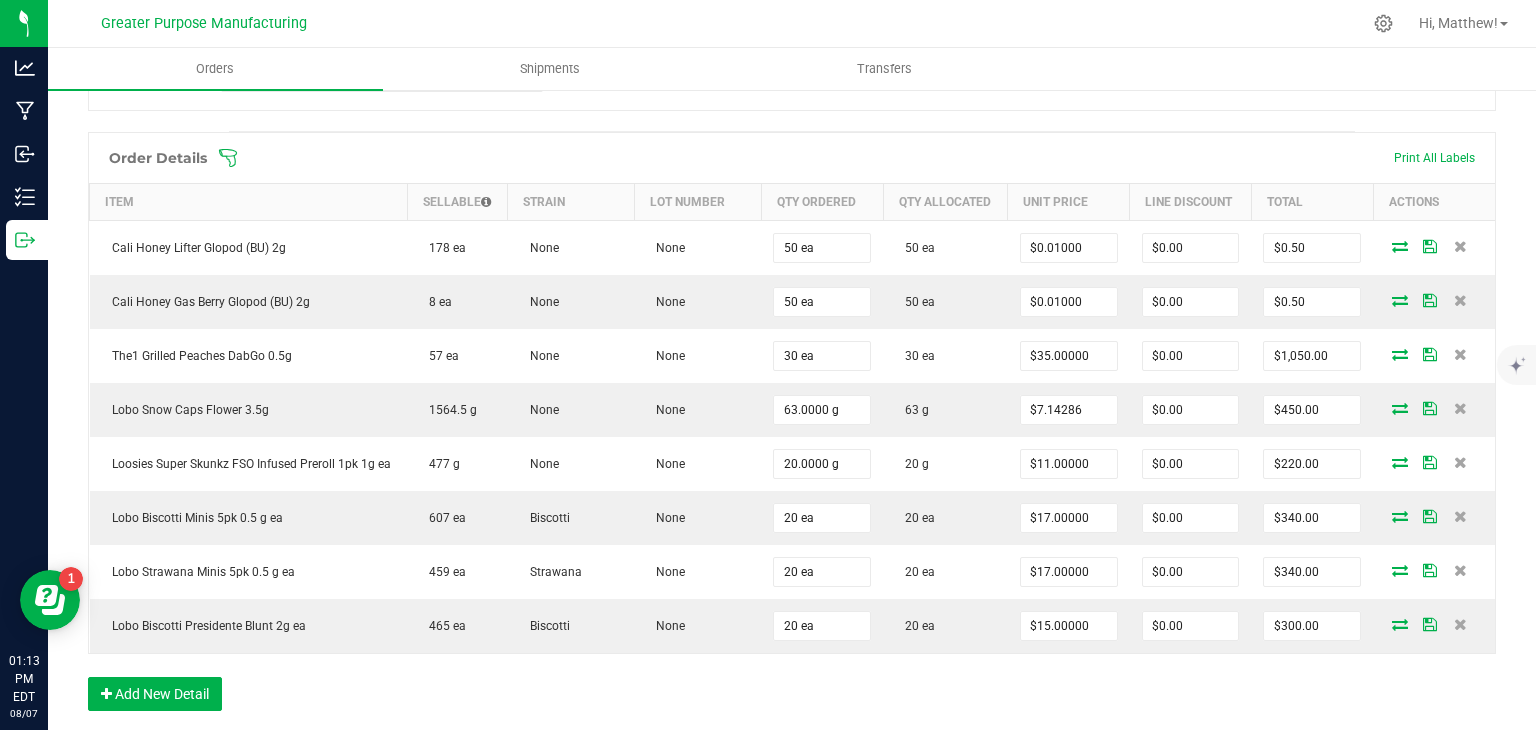 scroll, scrollTop: 0, scrollLeft: 0, axis: both 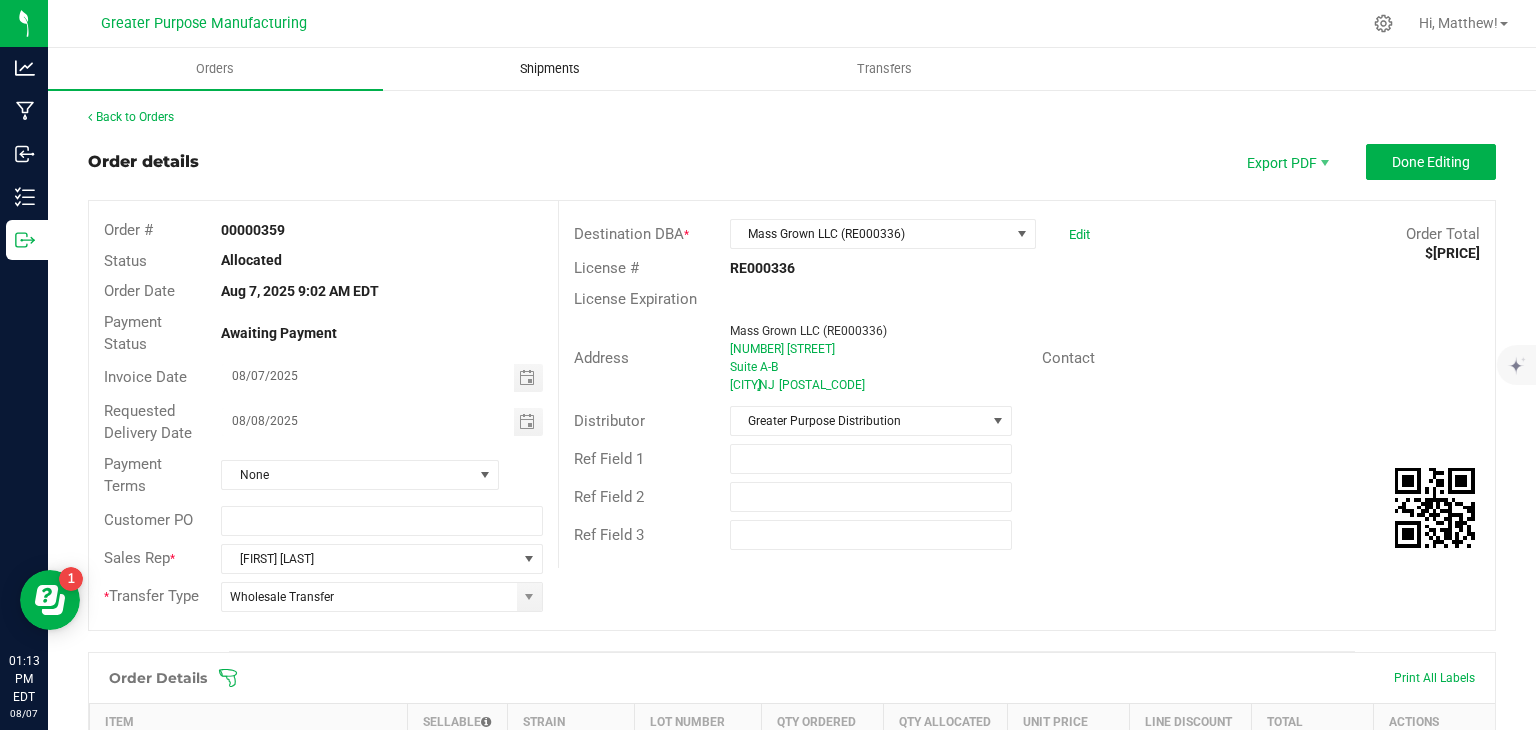 click on "Shipments" at bounding box center [550, 69] 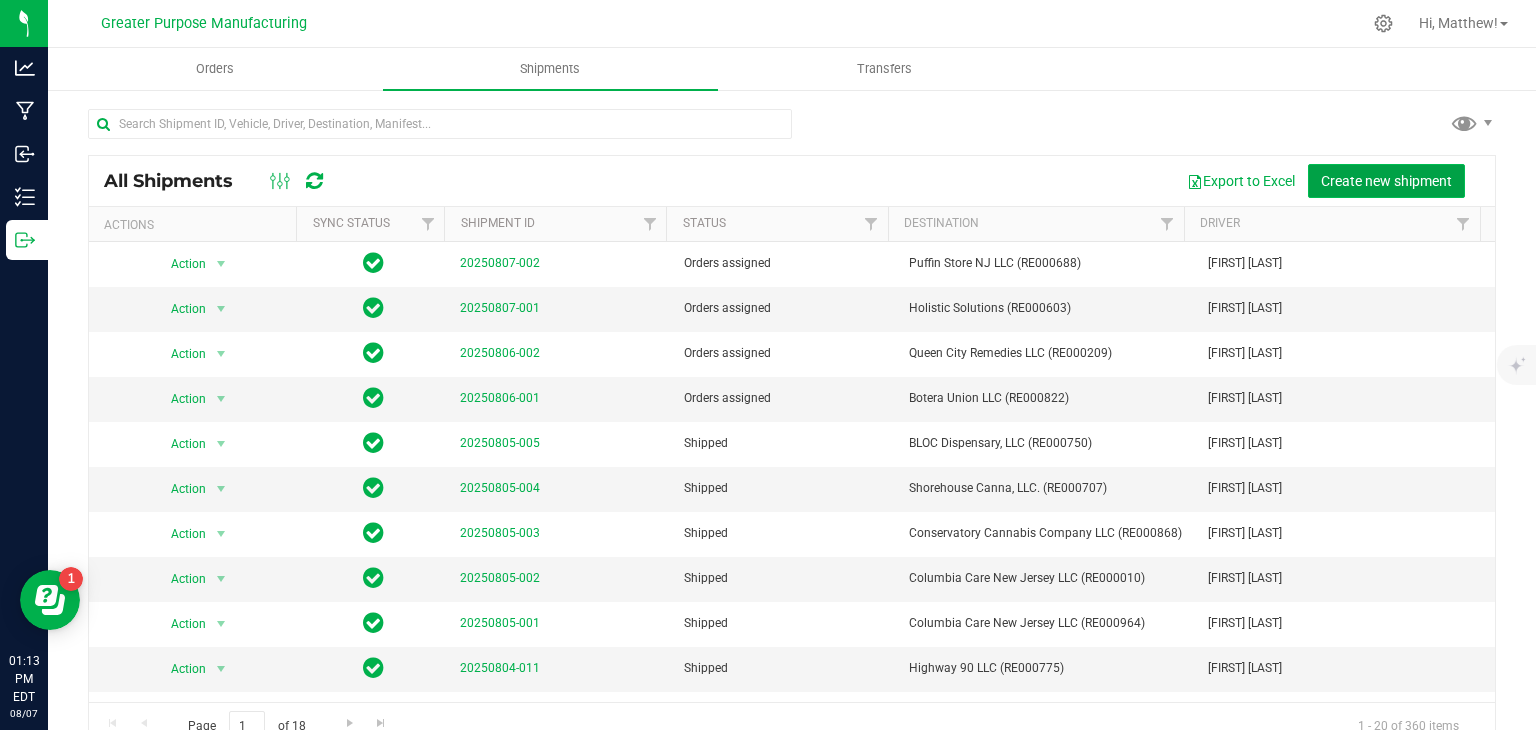 click on "Create new shipment" at bounding box center [1386, 181] 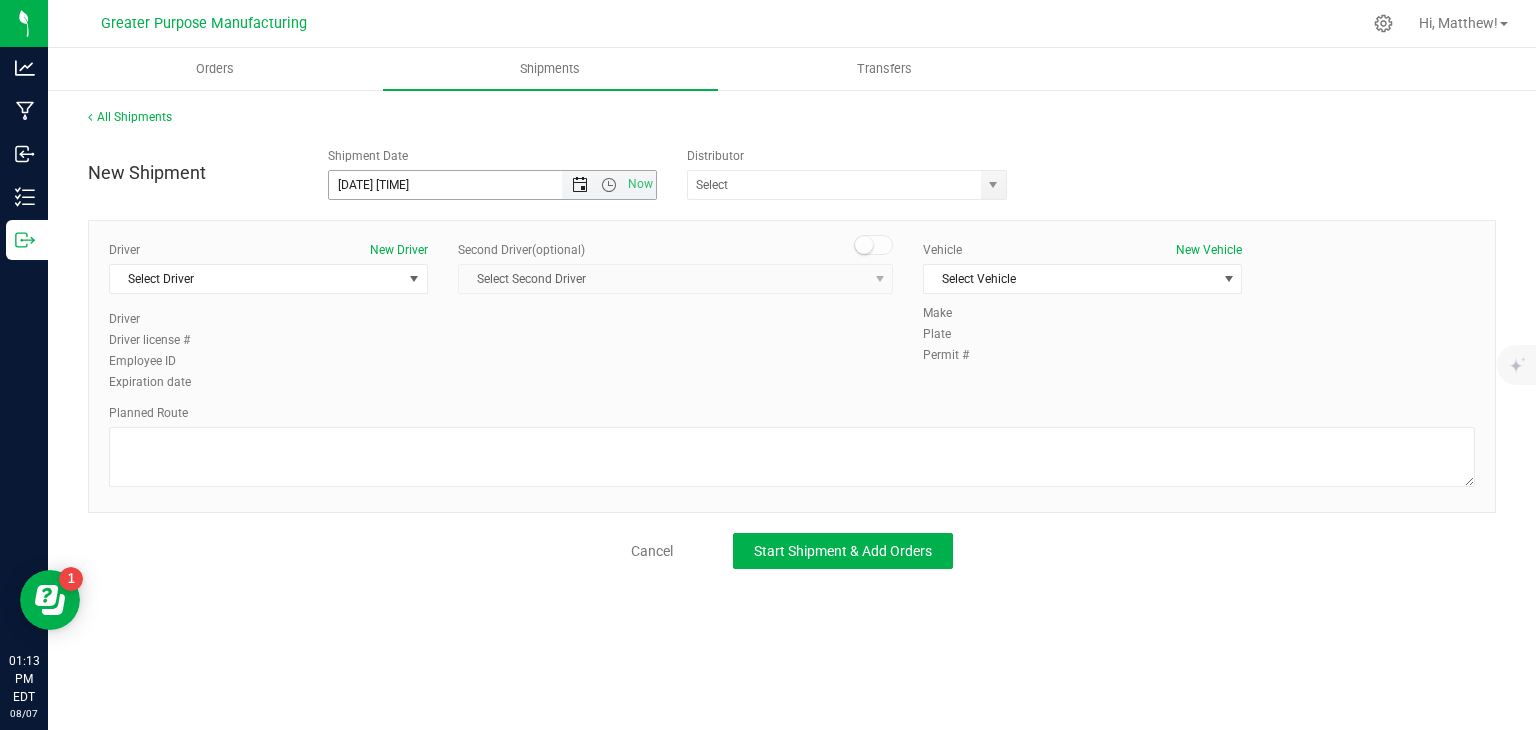 click at bounding box center [580, 185] 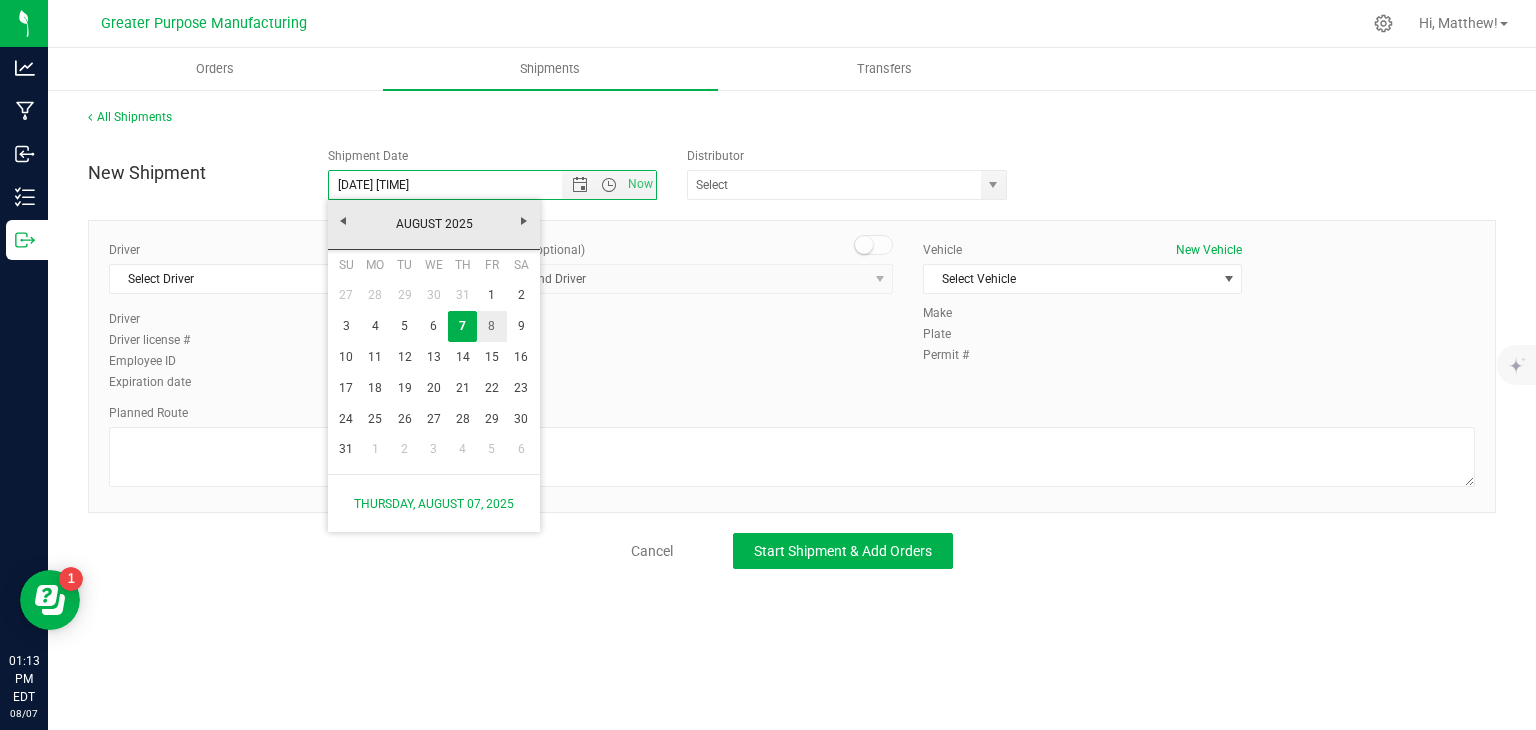 click on "8" at bounding box center [491, 326] 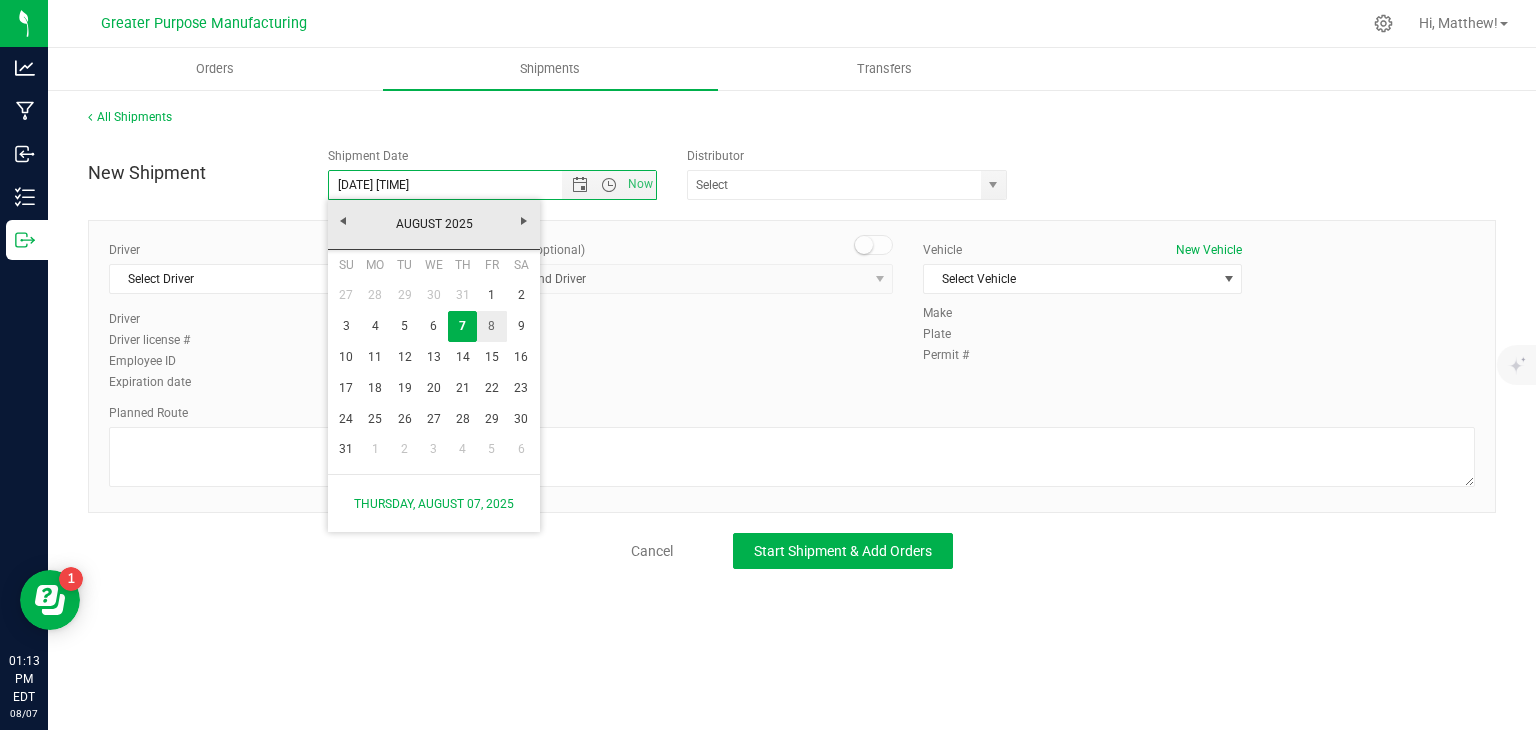 type on "[DATE] [TIME]" 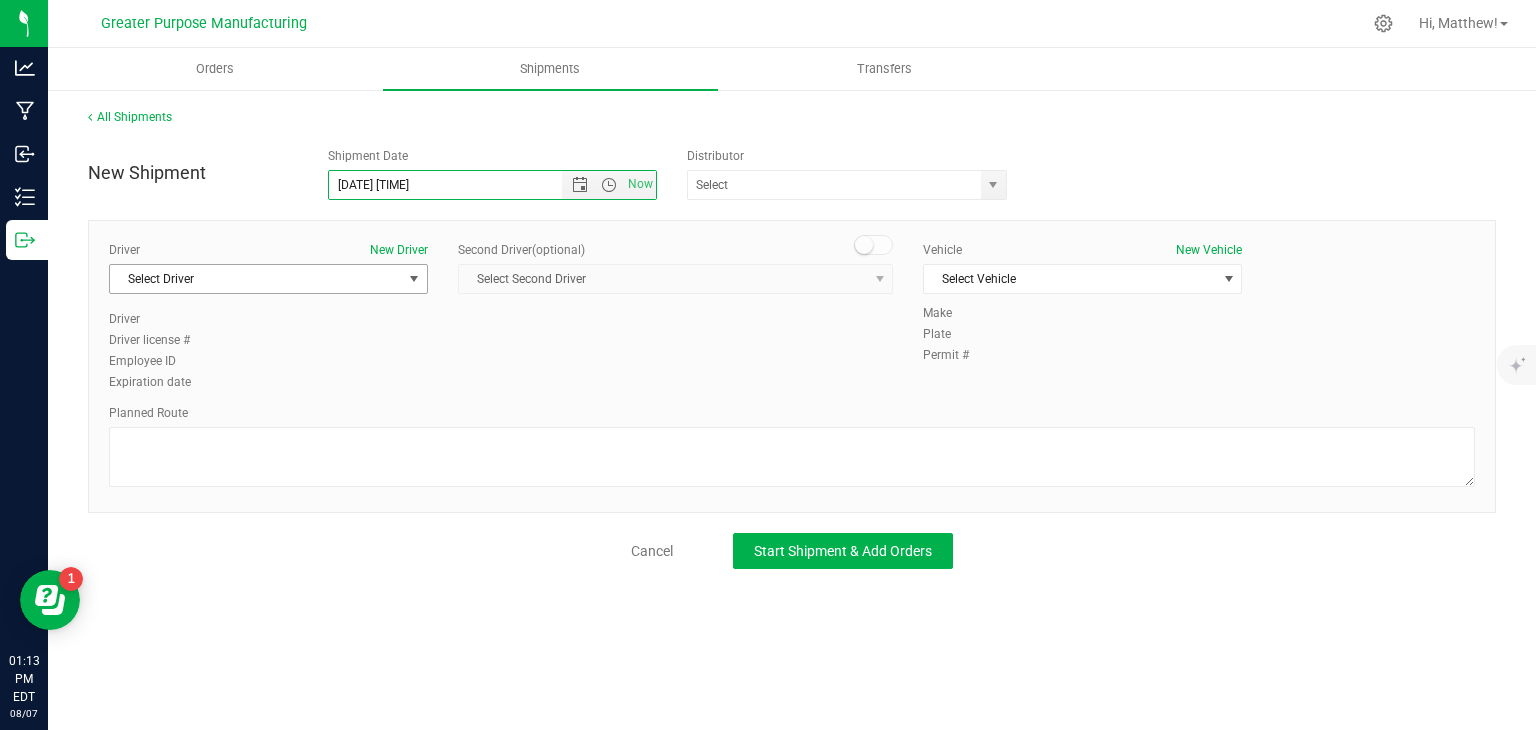 click on "Select Driver" at bounding box center (256, 279) 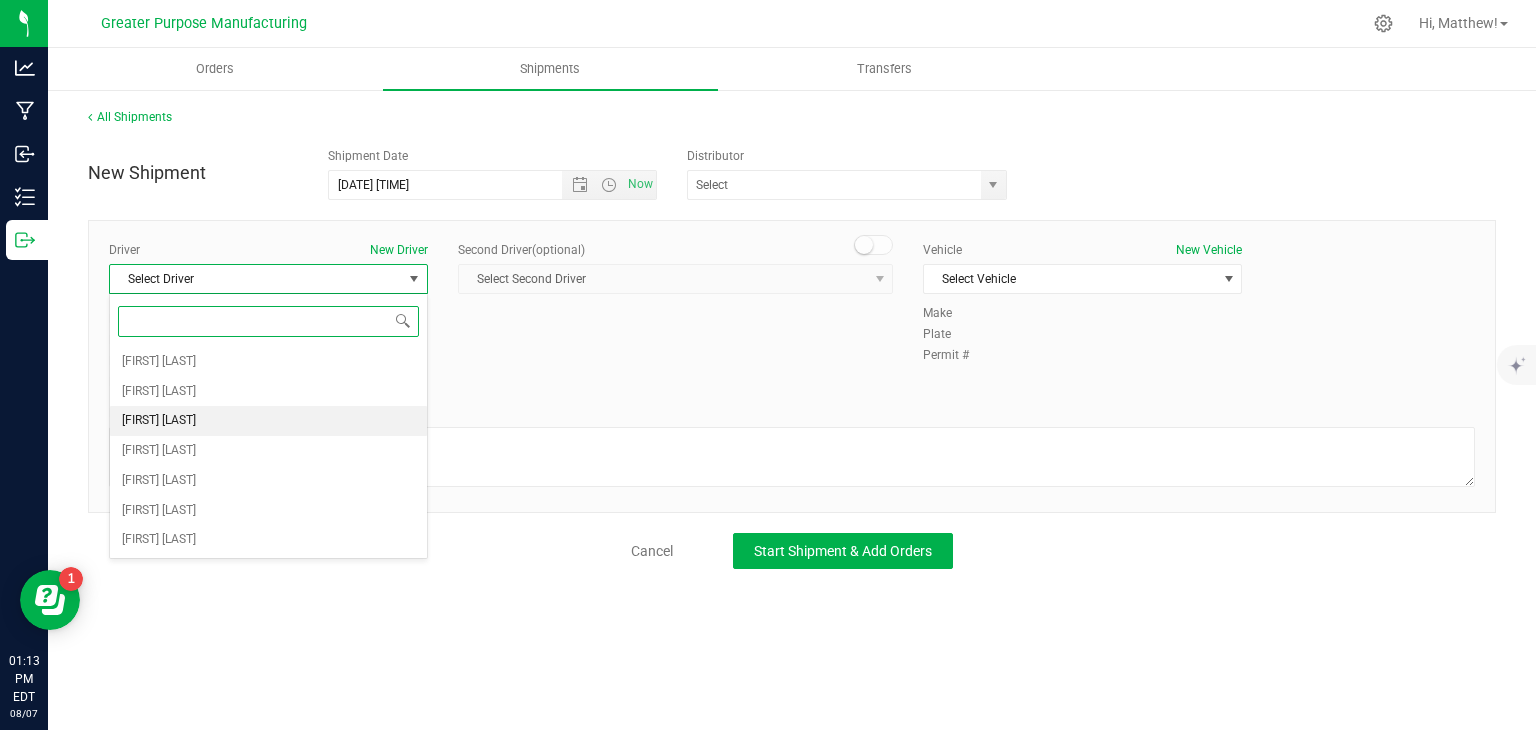 click on "[FIRST] [LAST]" at bounding box center (268, 421) 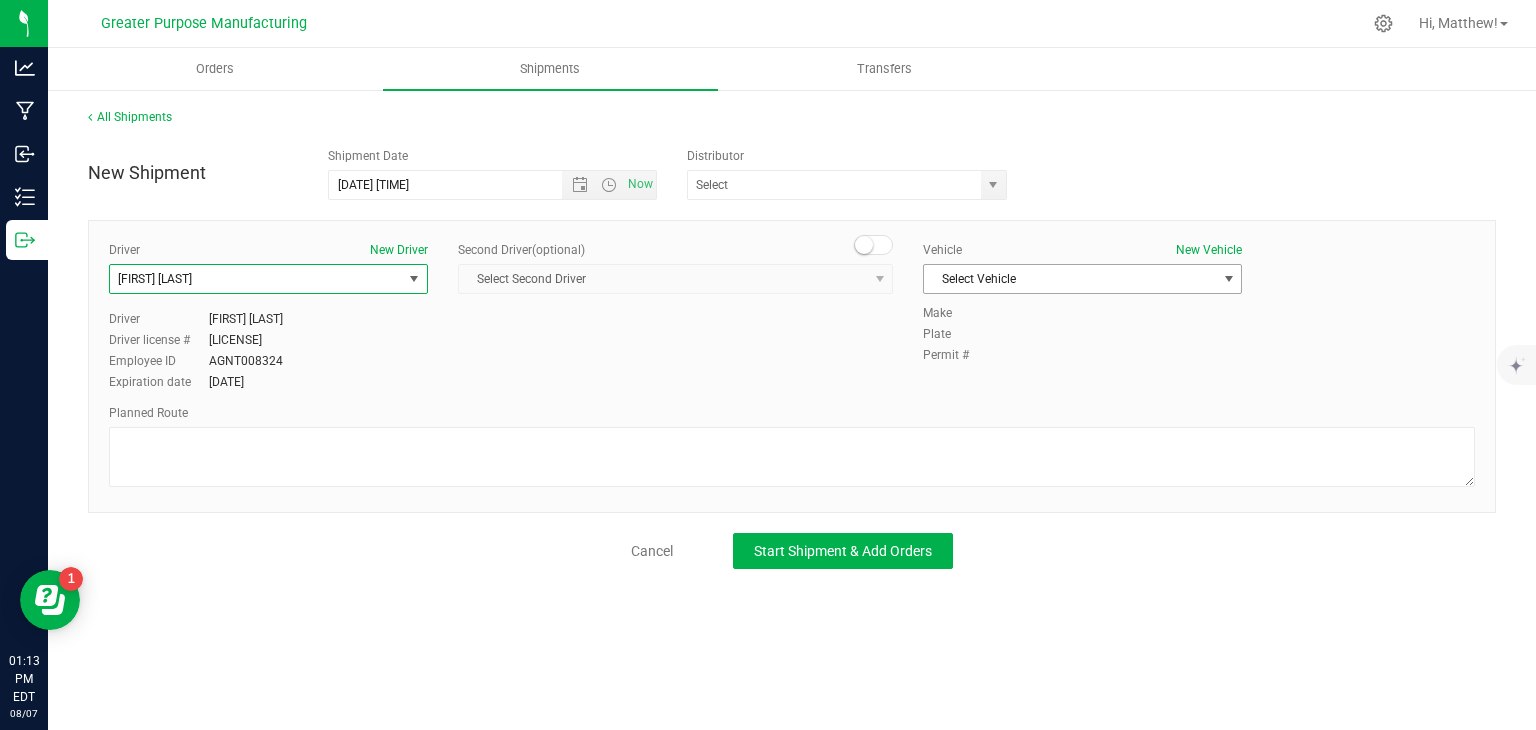 click on "Select Vehicle" at bounding box center [1070, 279] 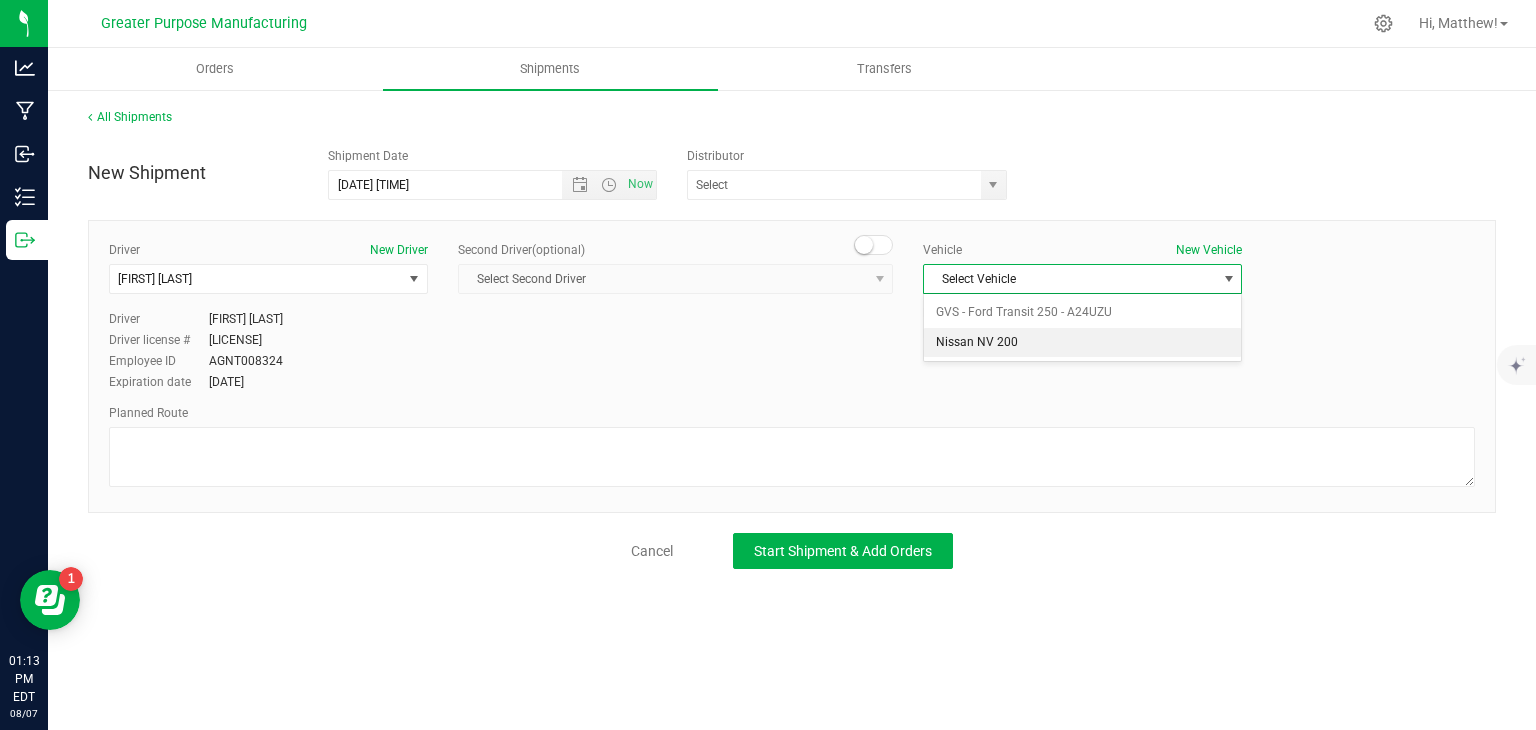 click on "Nissan NV 200" at bounding box center [1082, 343] 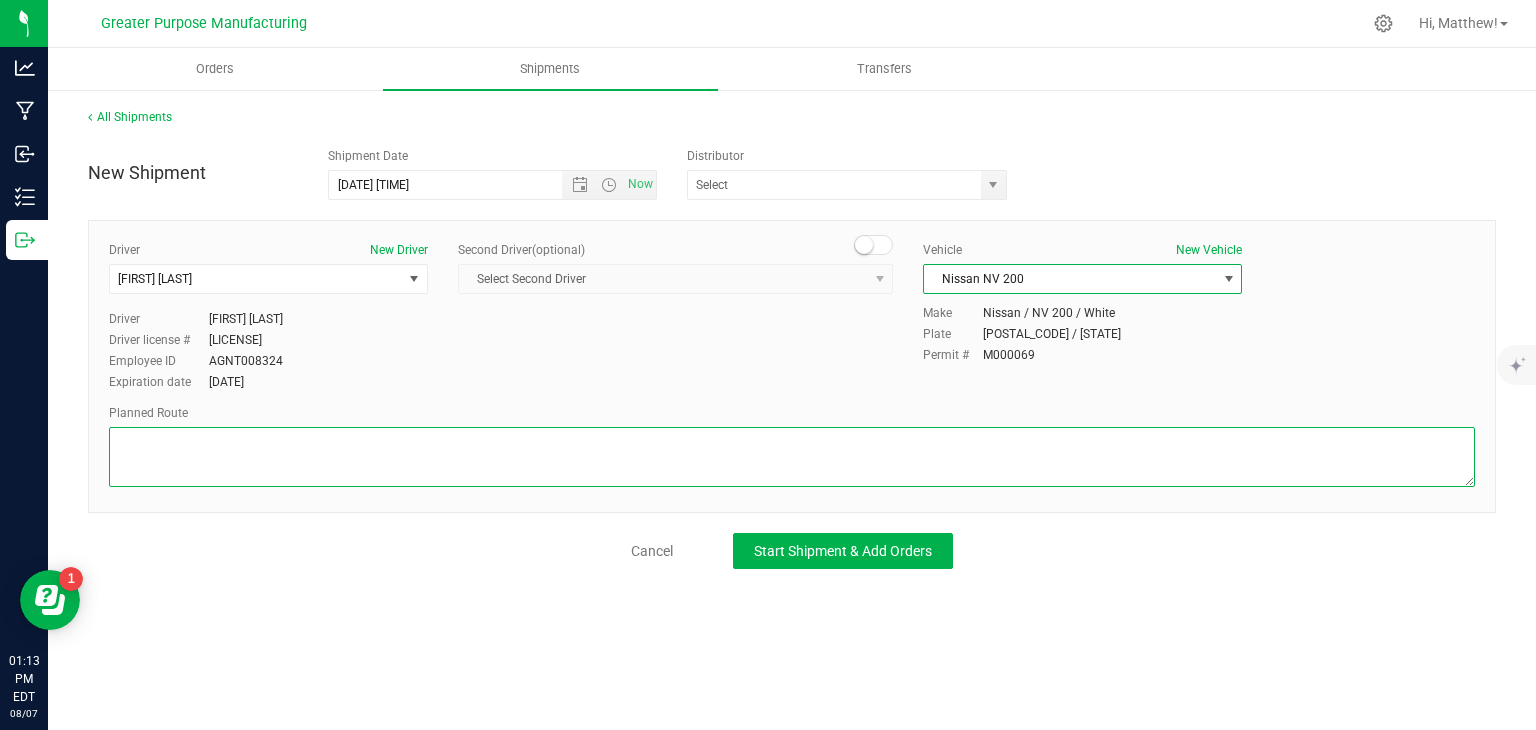 click at bounding box center [792, 457] 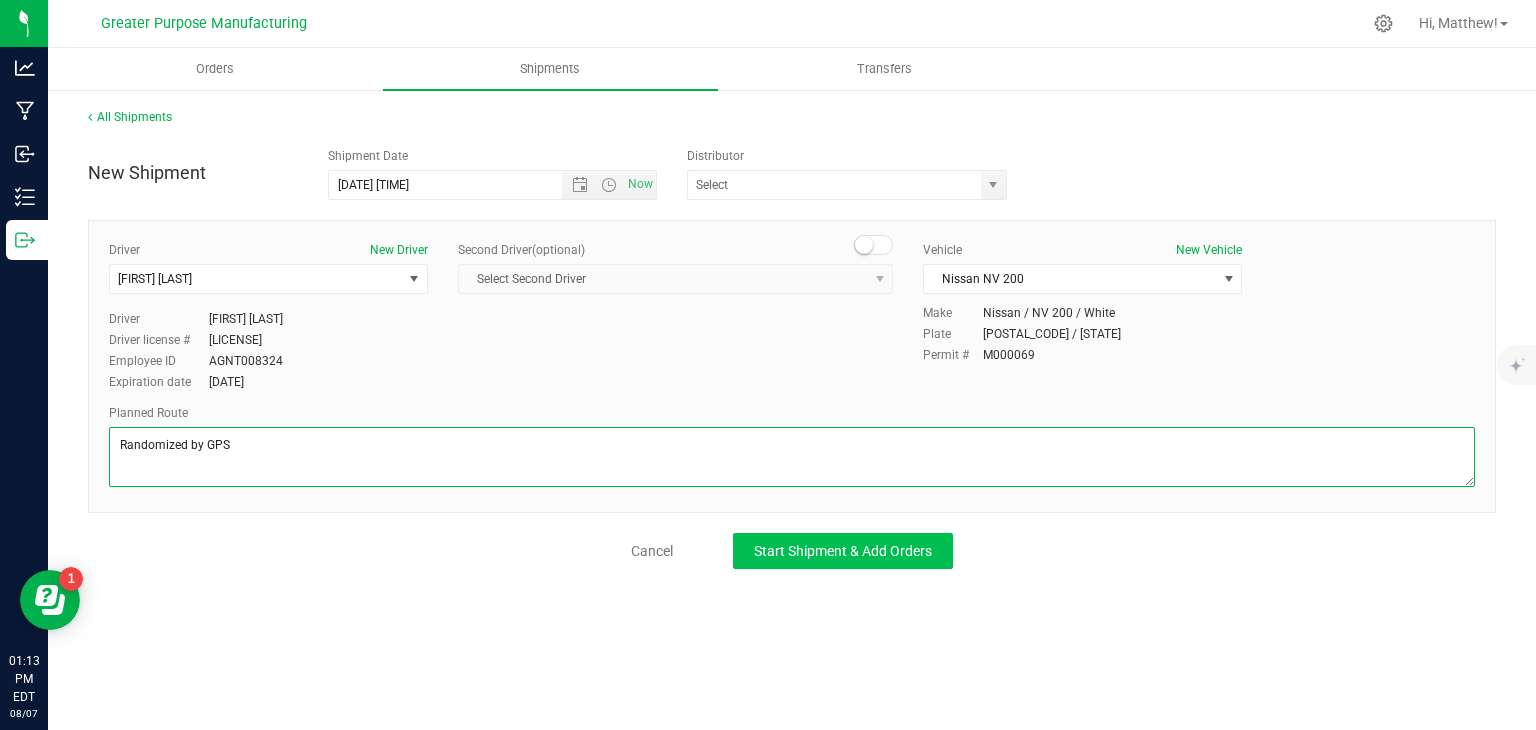 type on "Randomized by GPS" 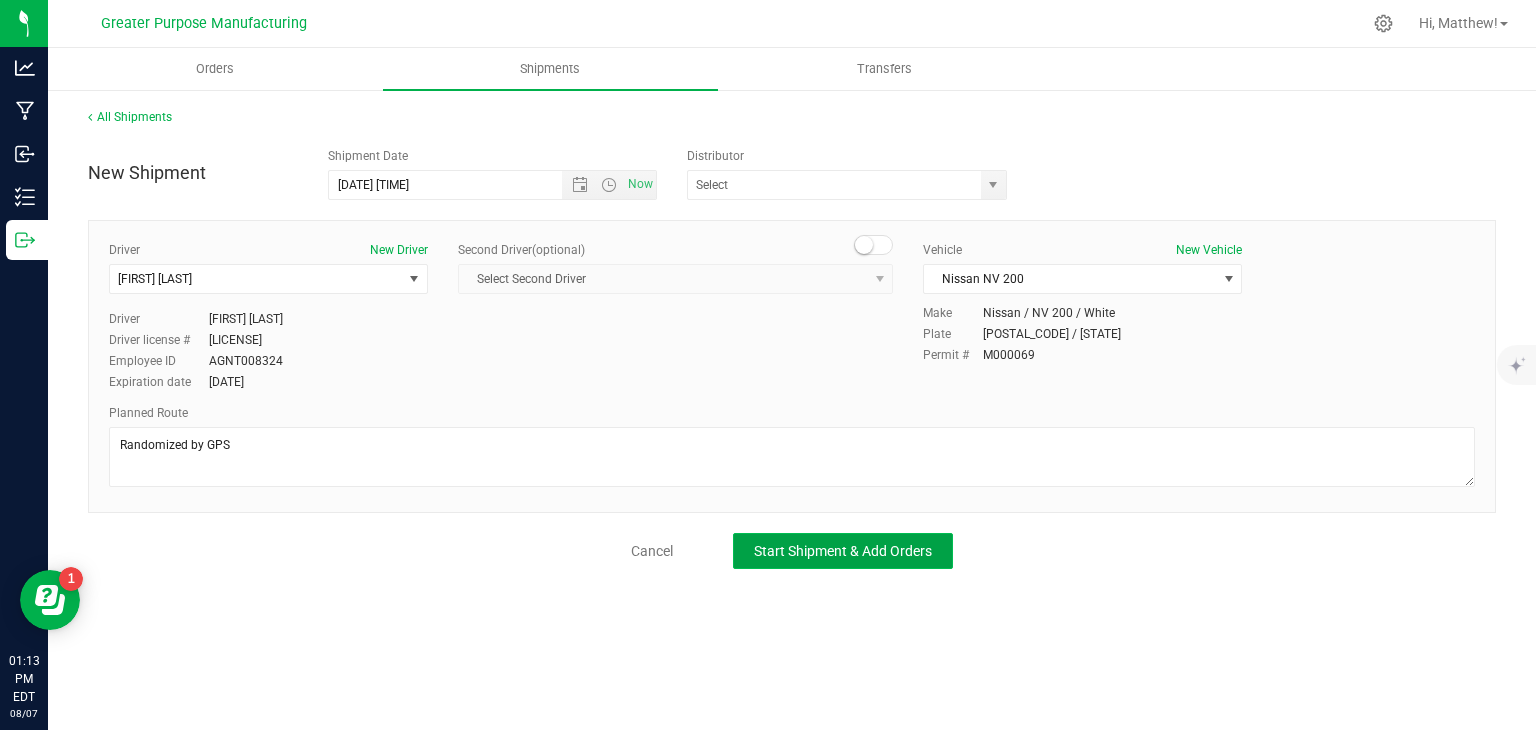 click on "Start Shipment & Add Orders" 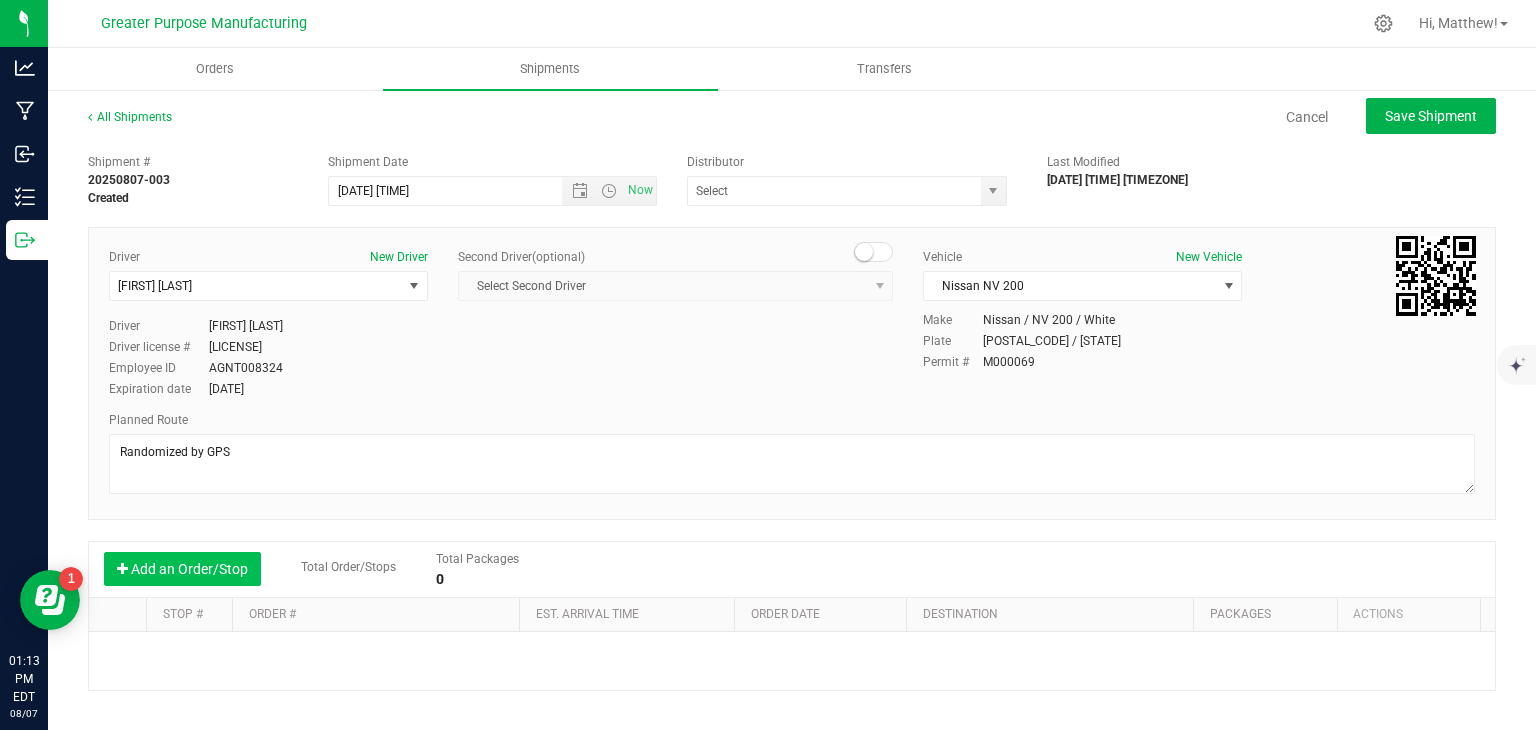click on "Add an Order/Stop" at bounding box center (182, 569) 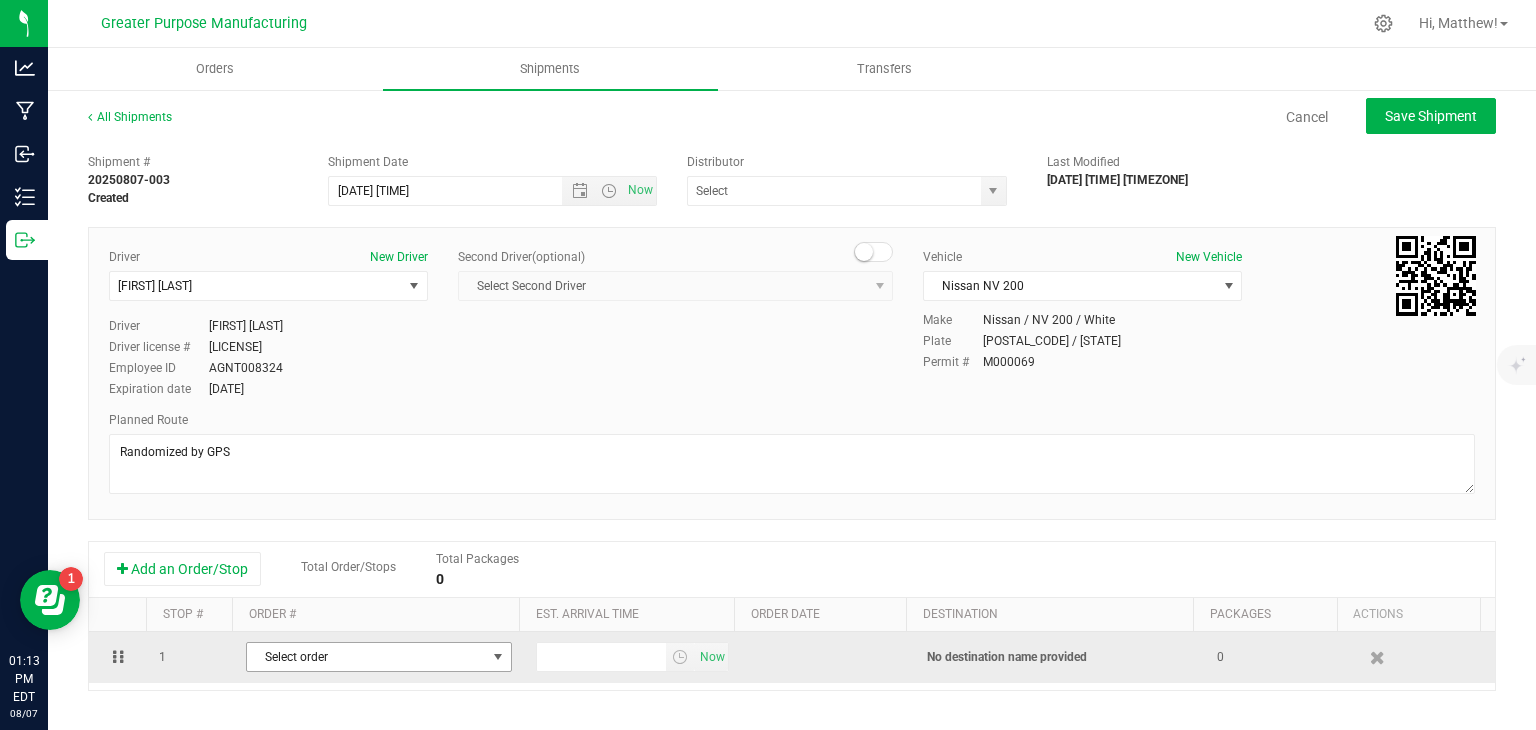 click on "Select order" at bounding box center [366, 657] 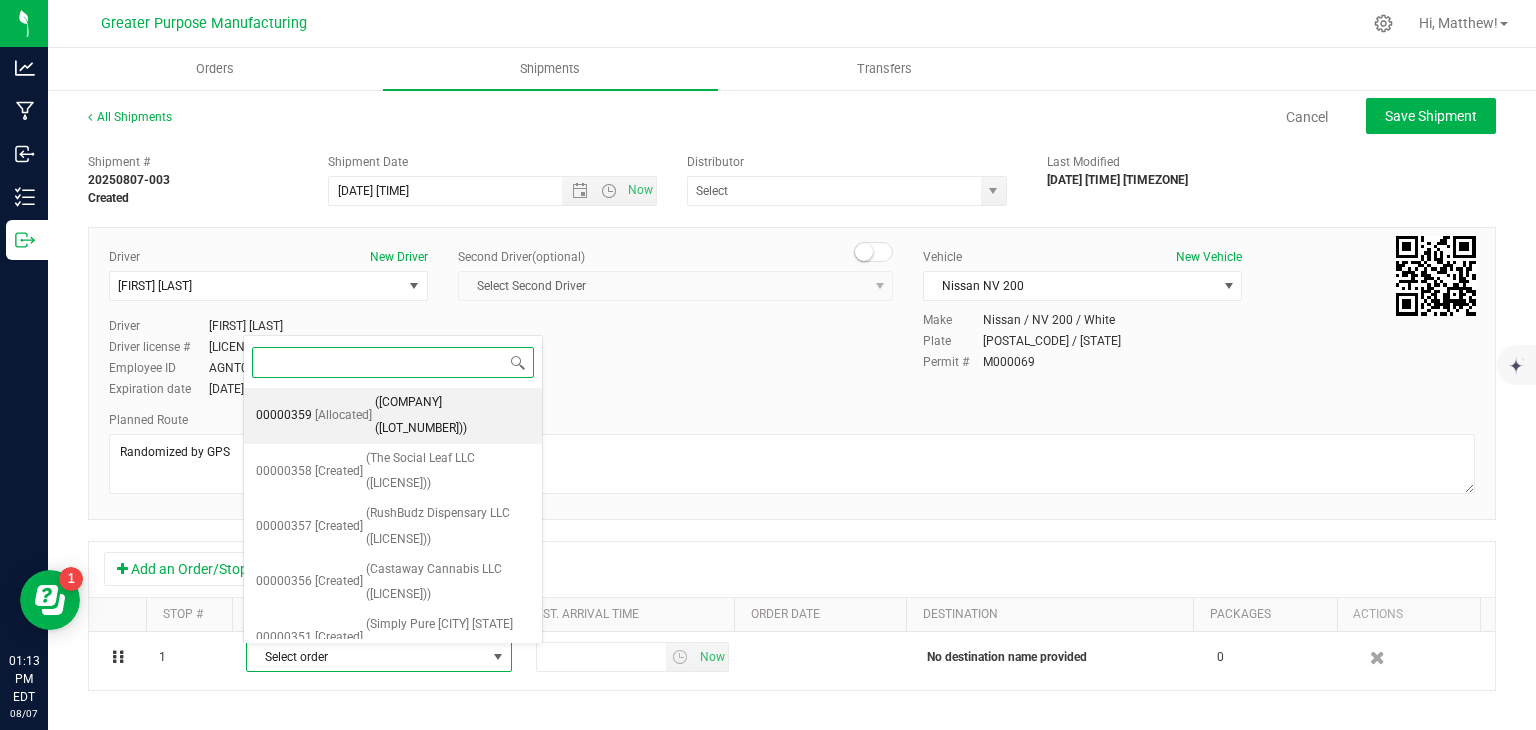 scroll, scrollTop: 0, scrollLeft: 0, axis: both 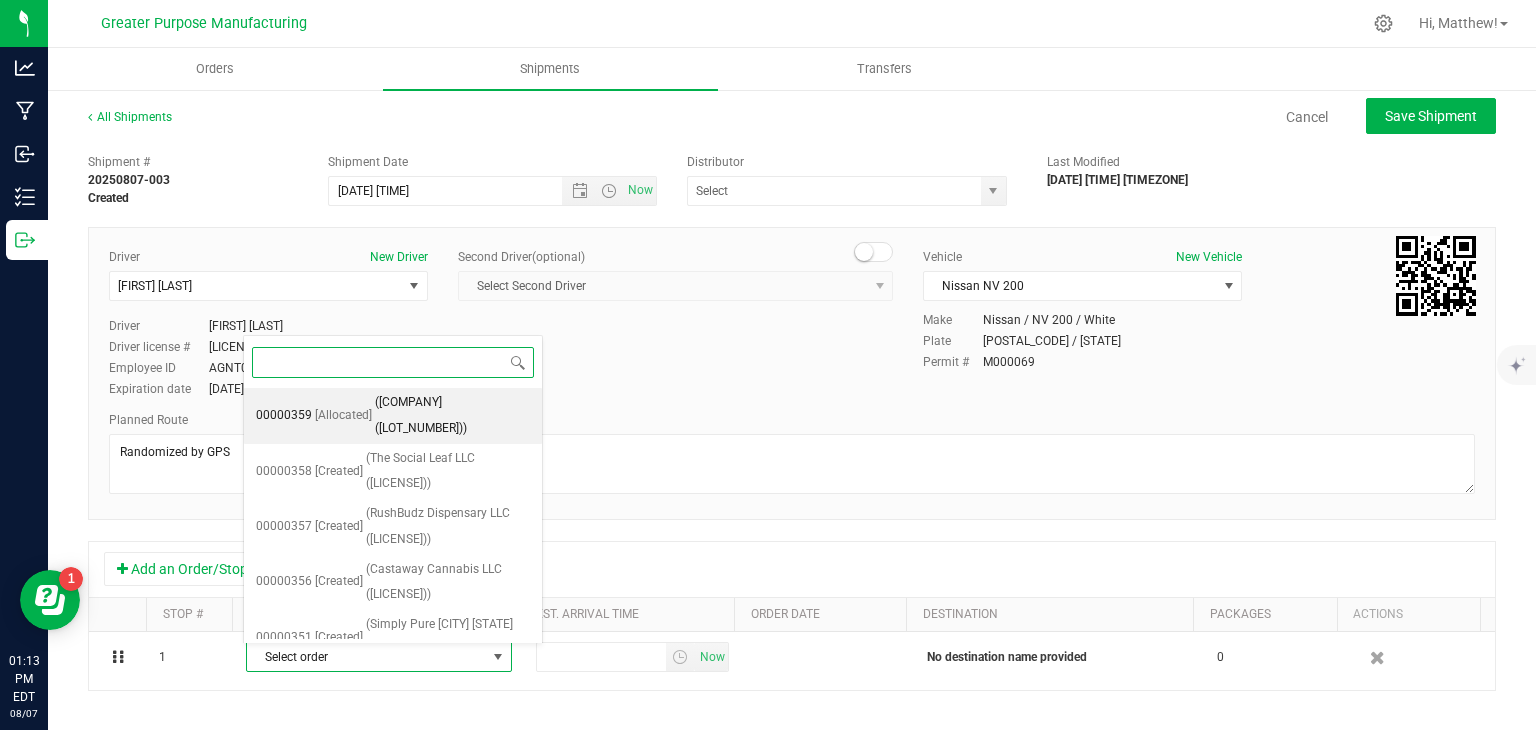 click on "([COMPANY] ([LOT_NUMBER]))" at bounding box center (452, 415) 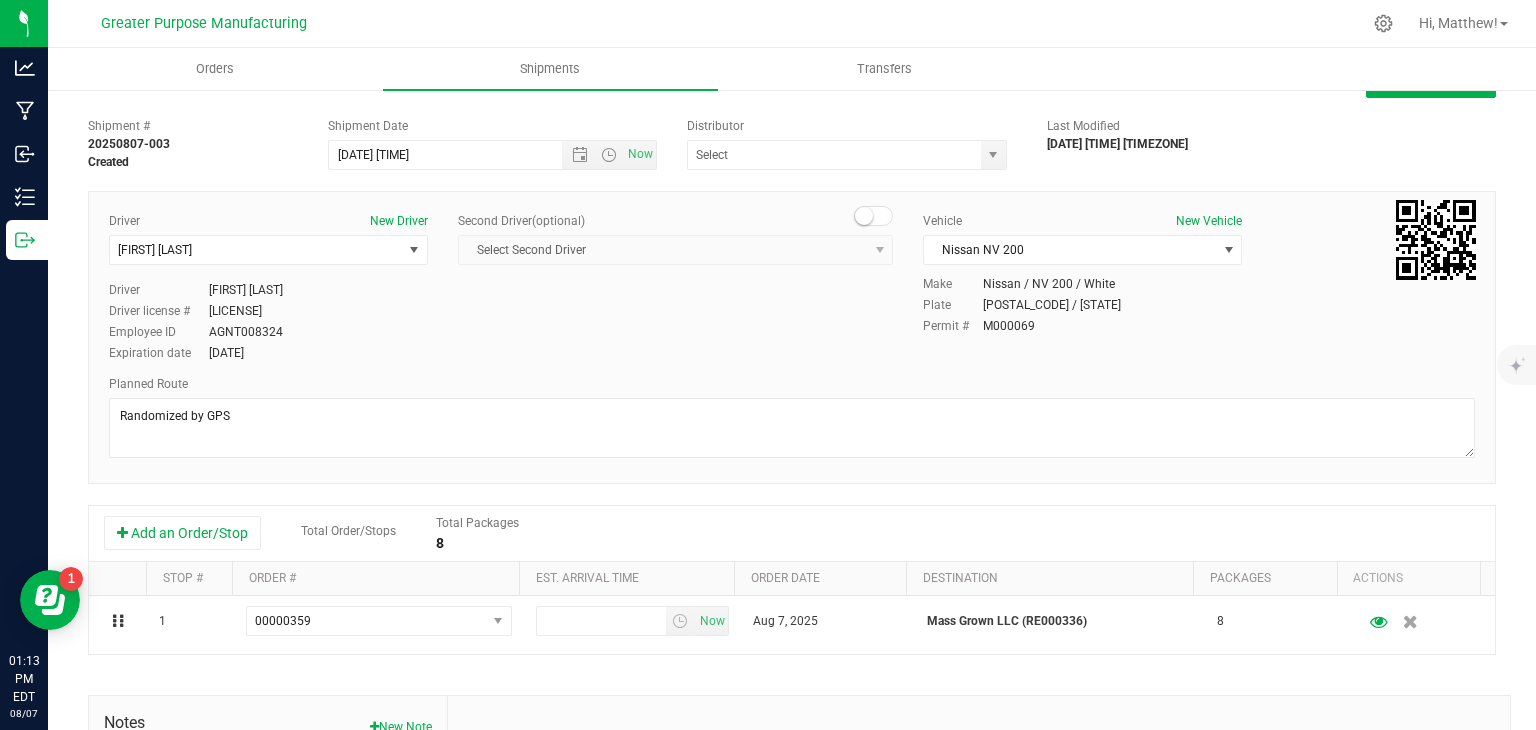 scroll, scrollTop: 35, scrollLeft: 0, axis: vertical 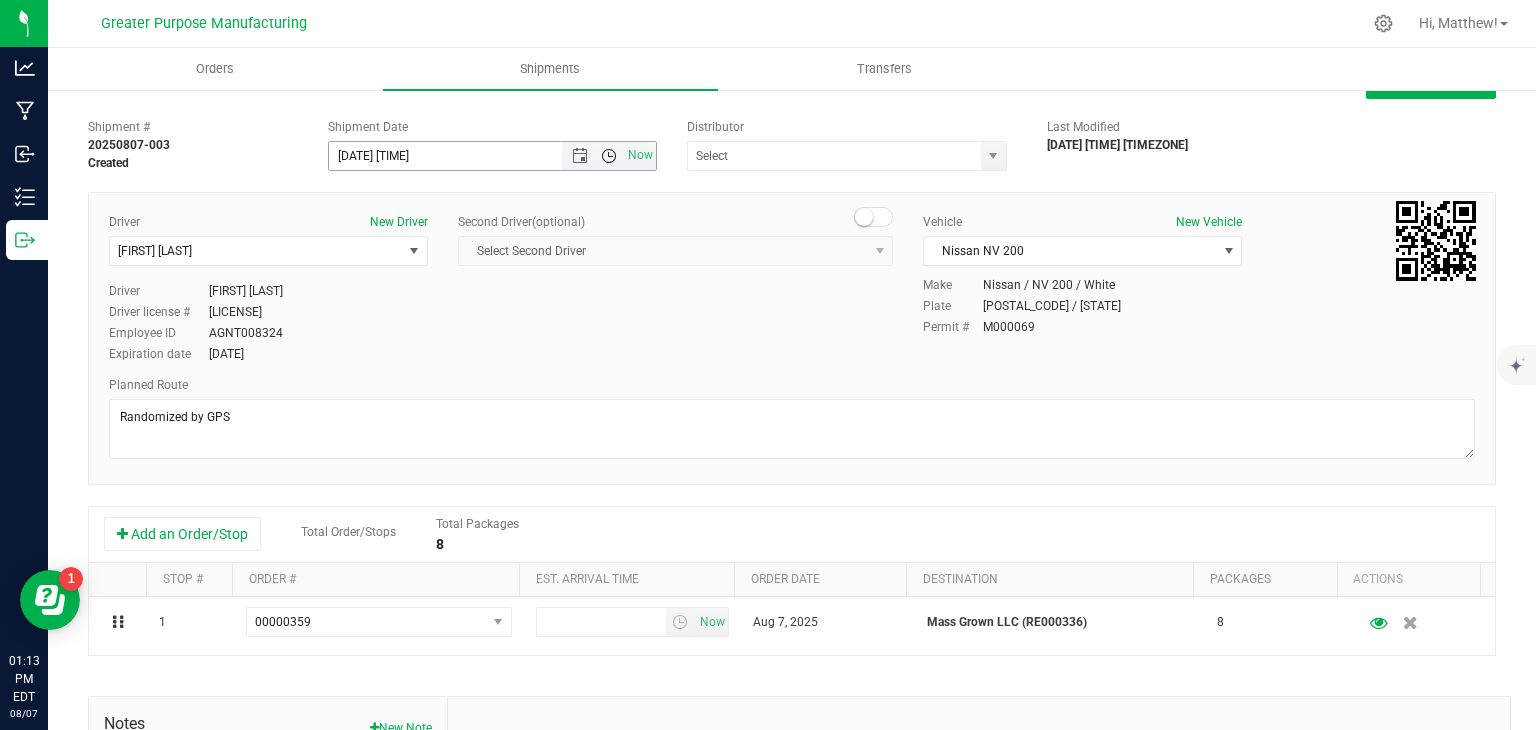 click at bounding box center (609, 156) 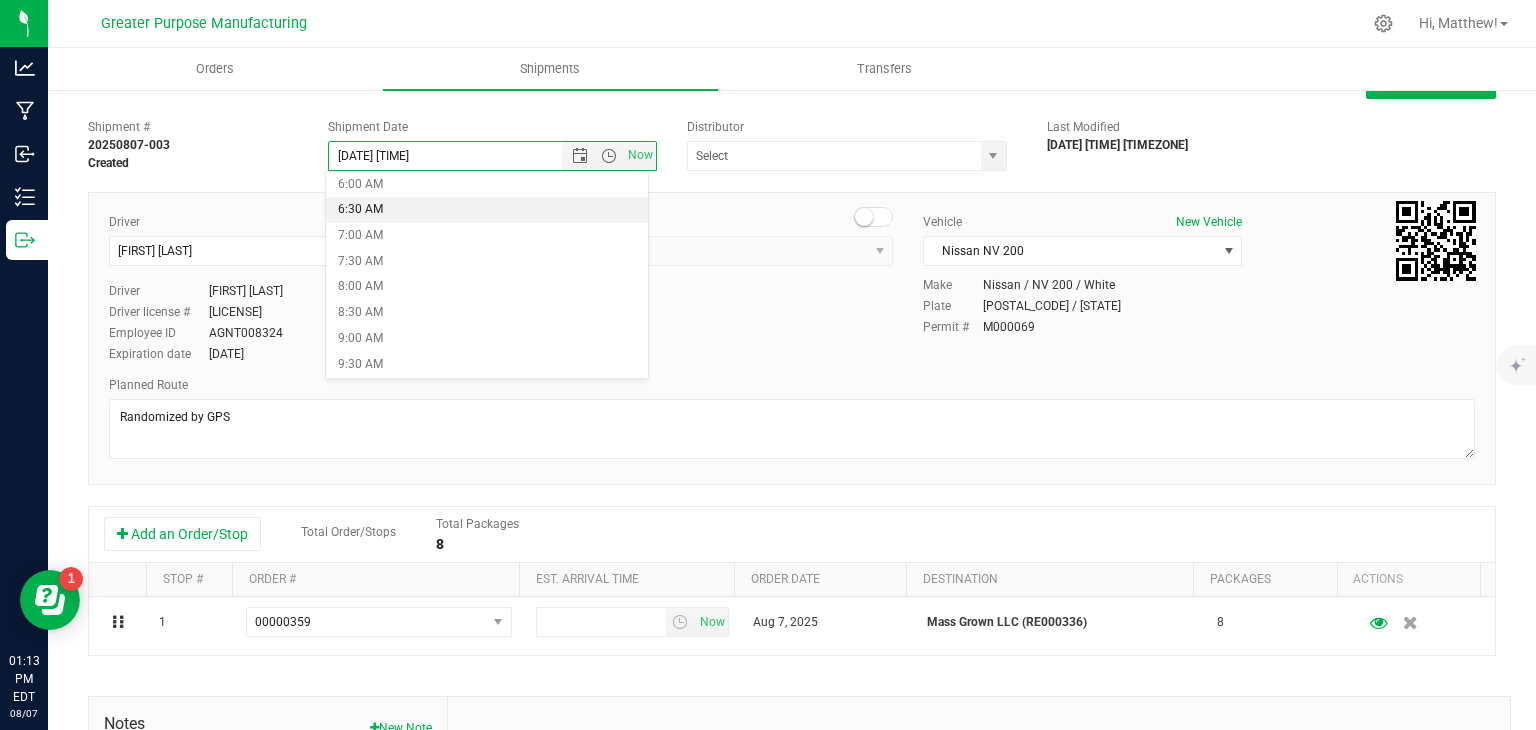 scroll, scrollTop: 316, scrollLeft: 0, axis: vertical 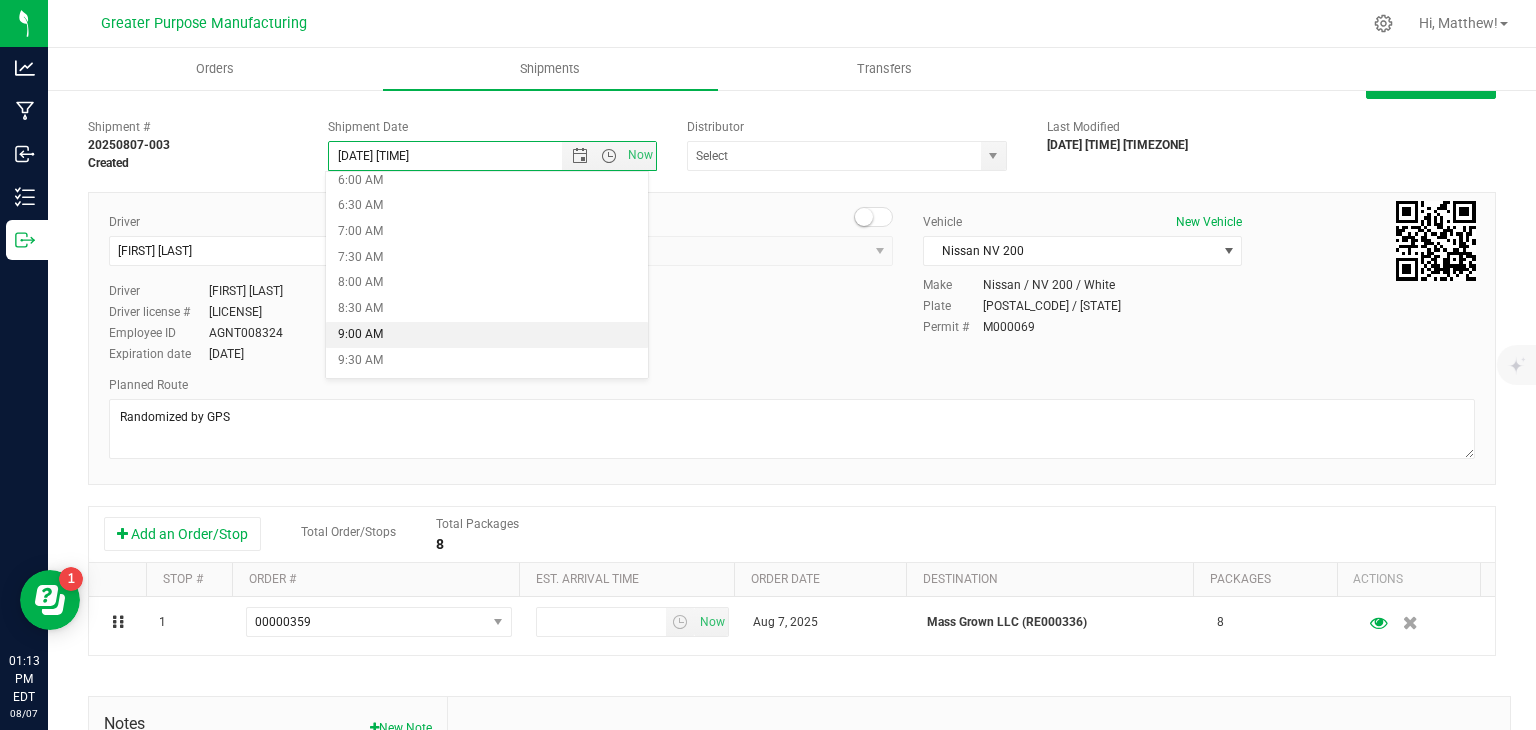 click on "9:00 AM" at bounding box center (487, 335) 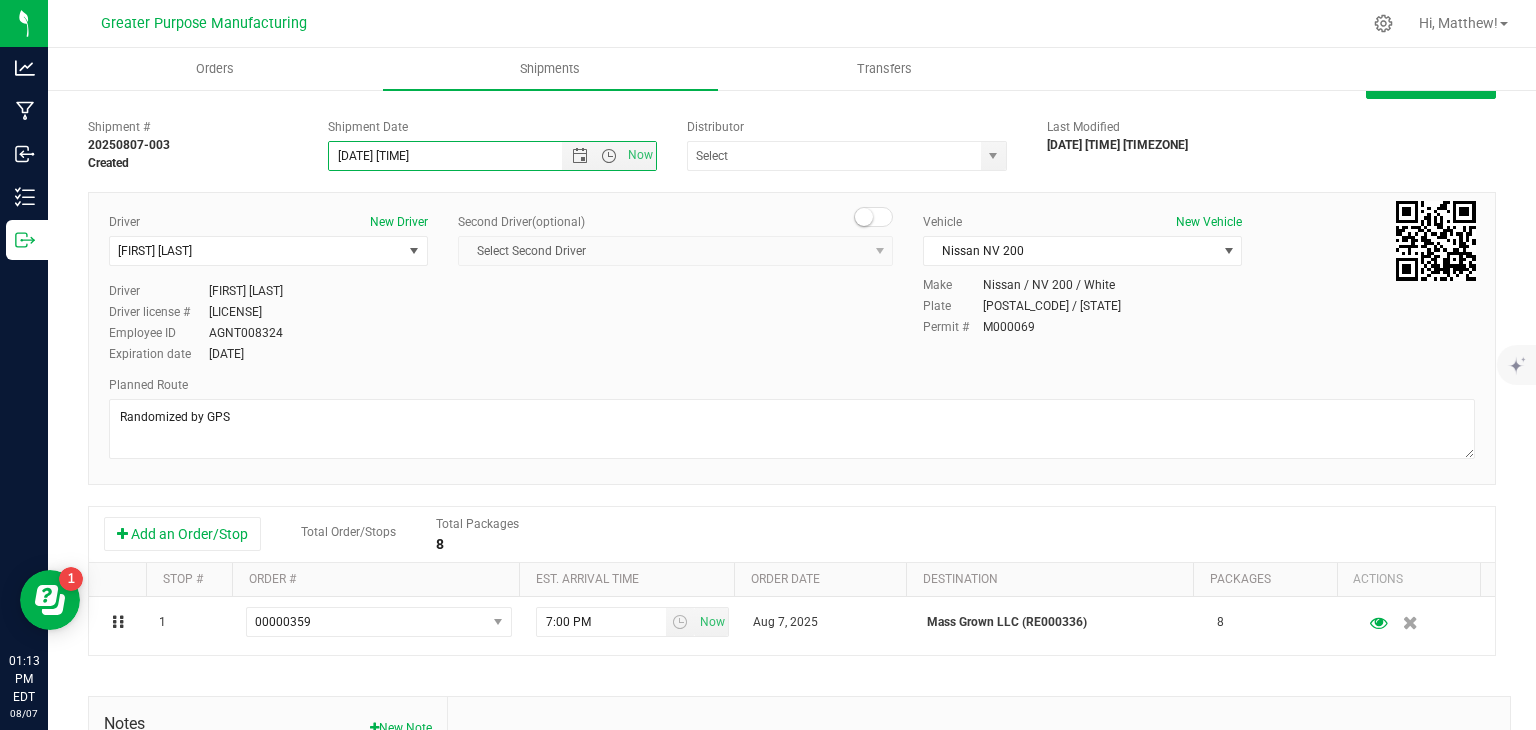 scroll, scrollTop: 0, scrollLeft: 0, axis: both 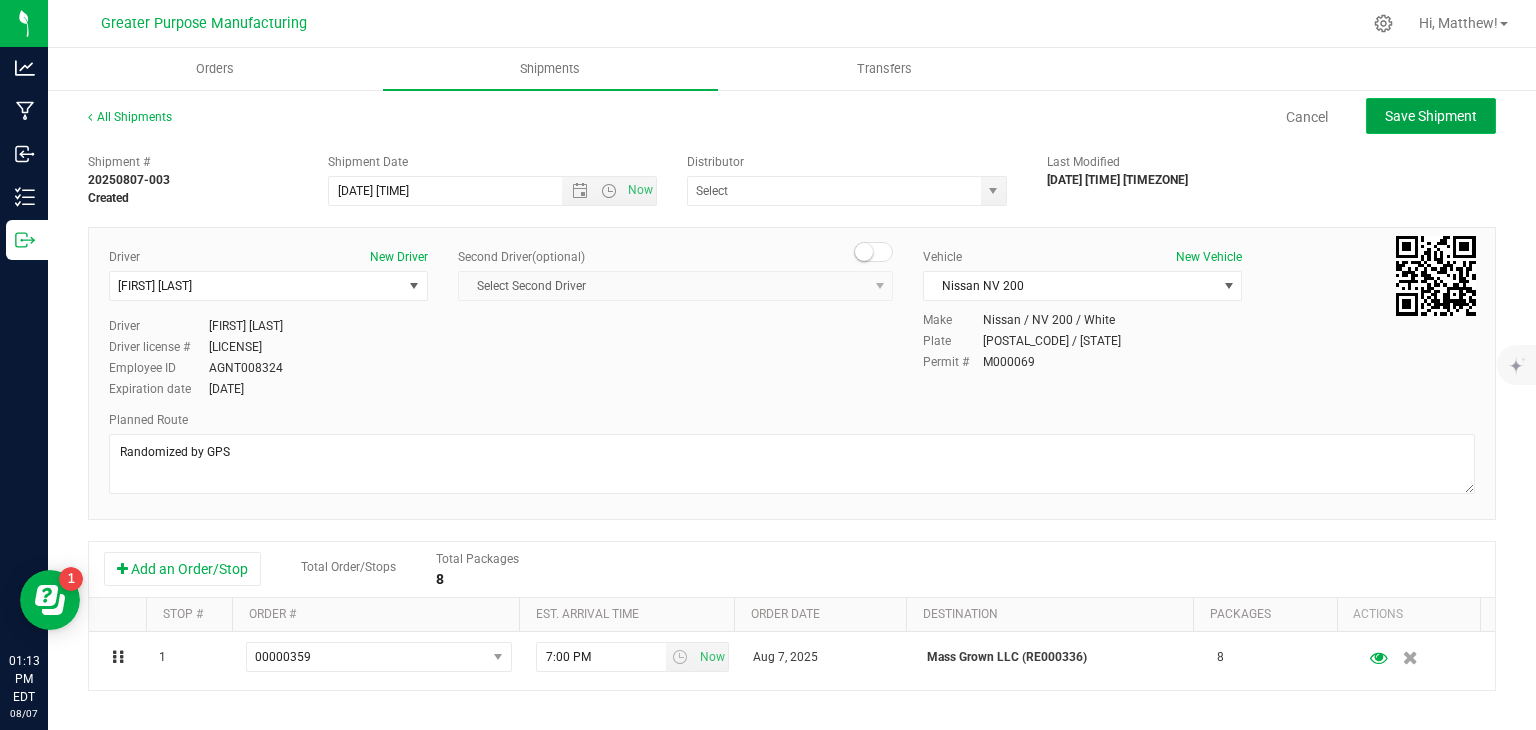 click on "Save Shipment" 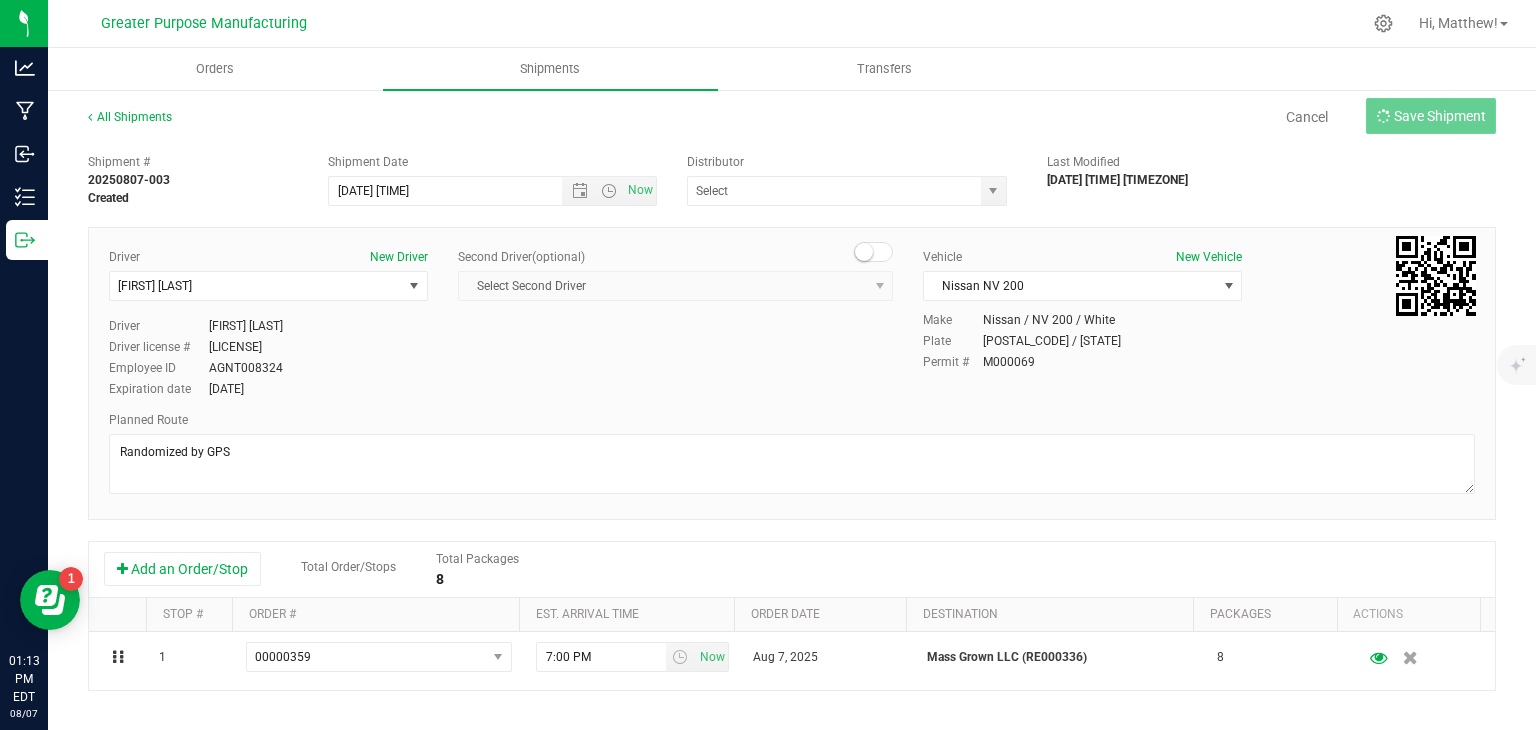 type on "[DATE] [TIME]" 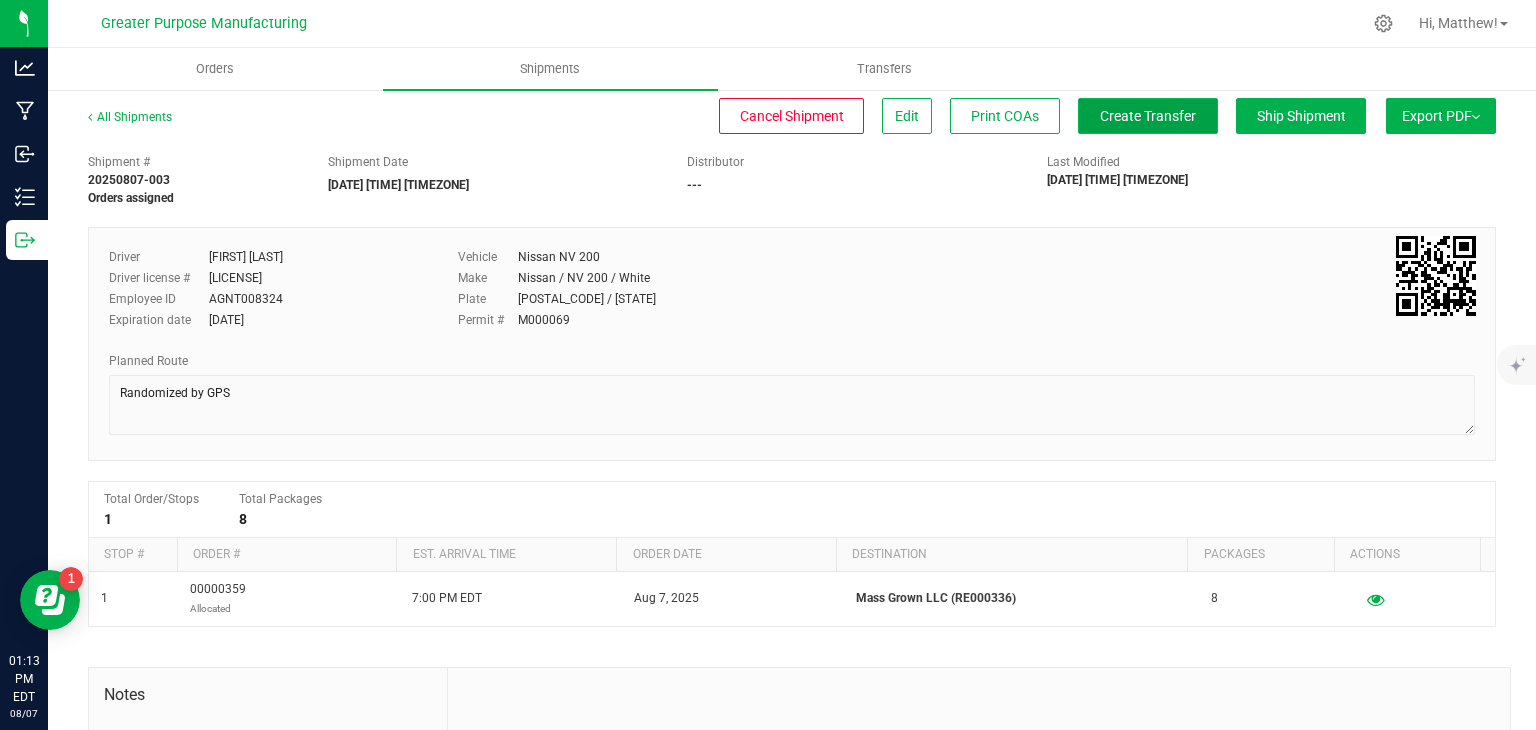 click on "Create Transfer" at bounding box center (1148, 116) 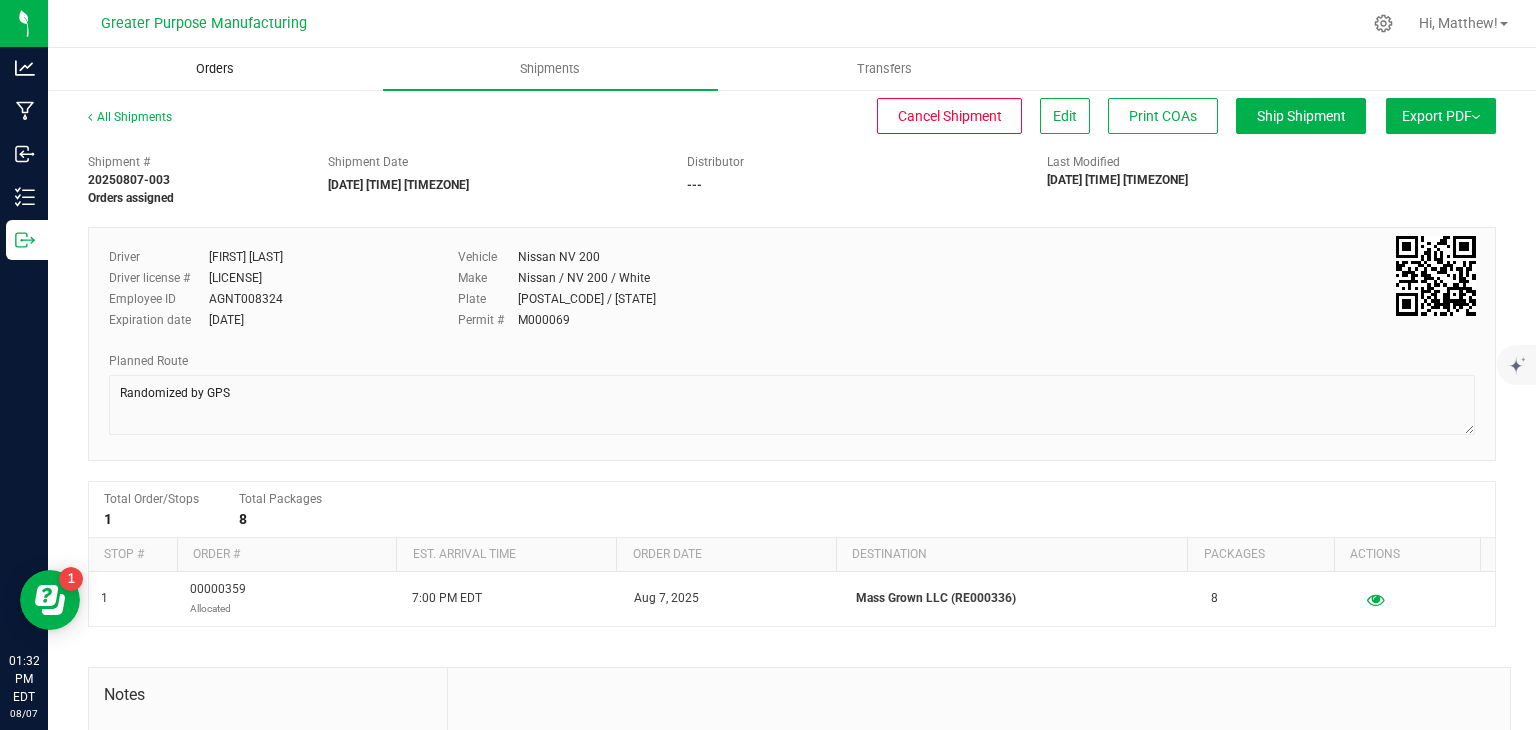 click on "Orders" at bounding box center (215, 69) 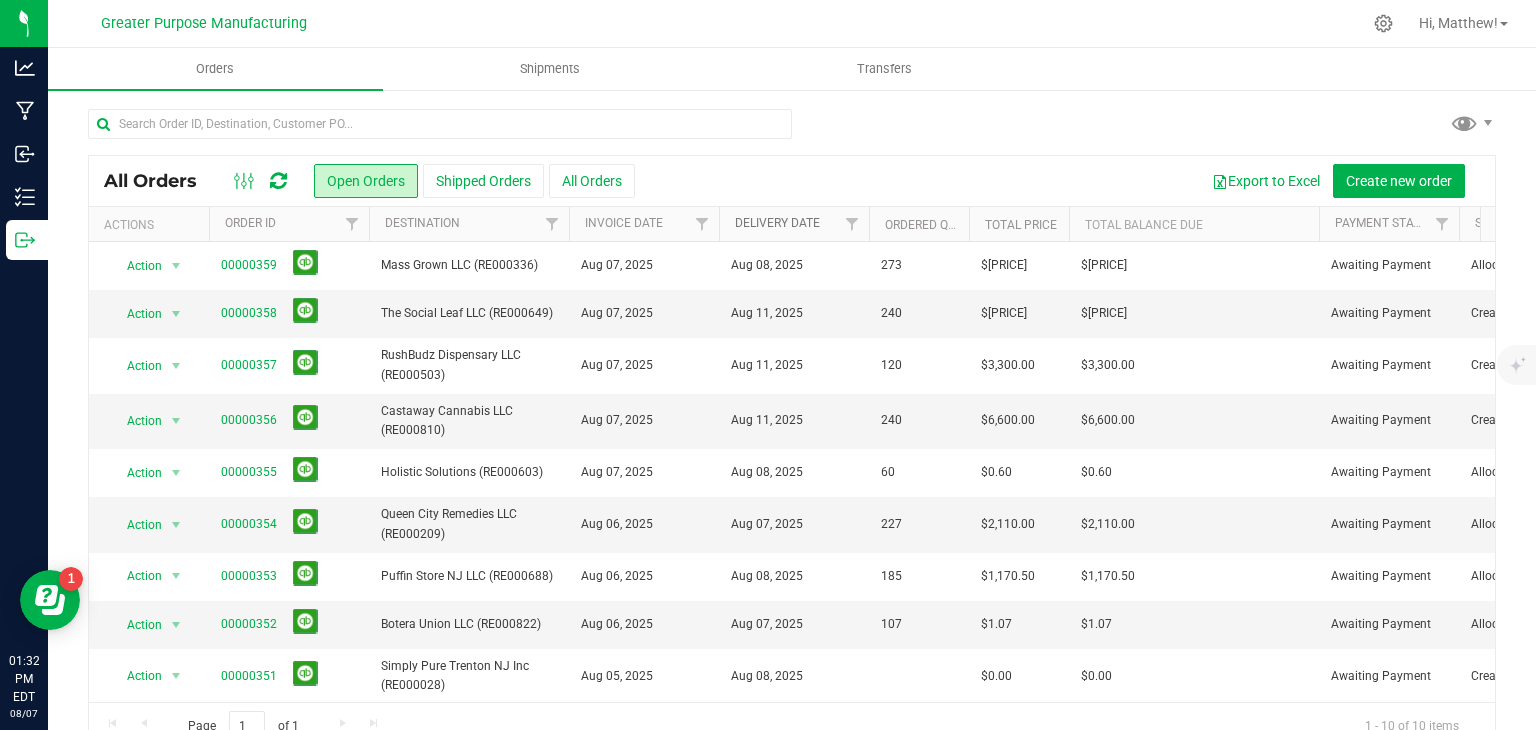 click on "Delivery Date" at bounding box center (777, 223) 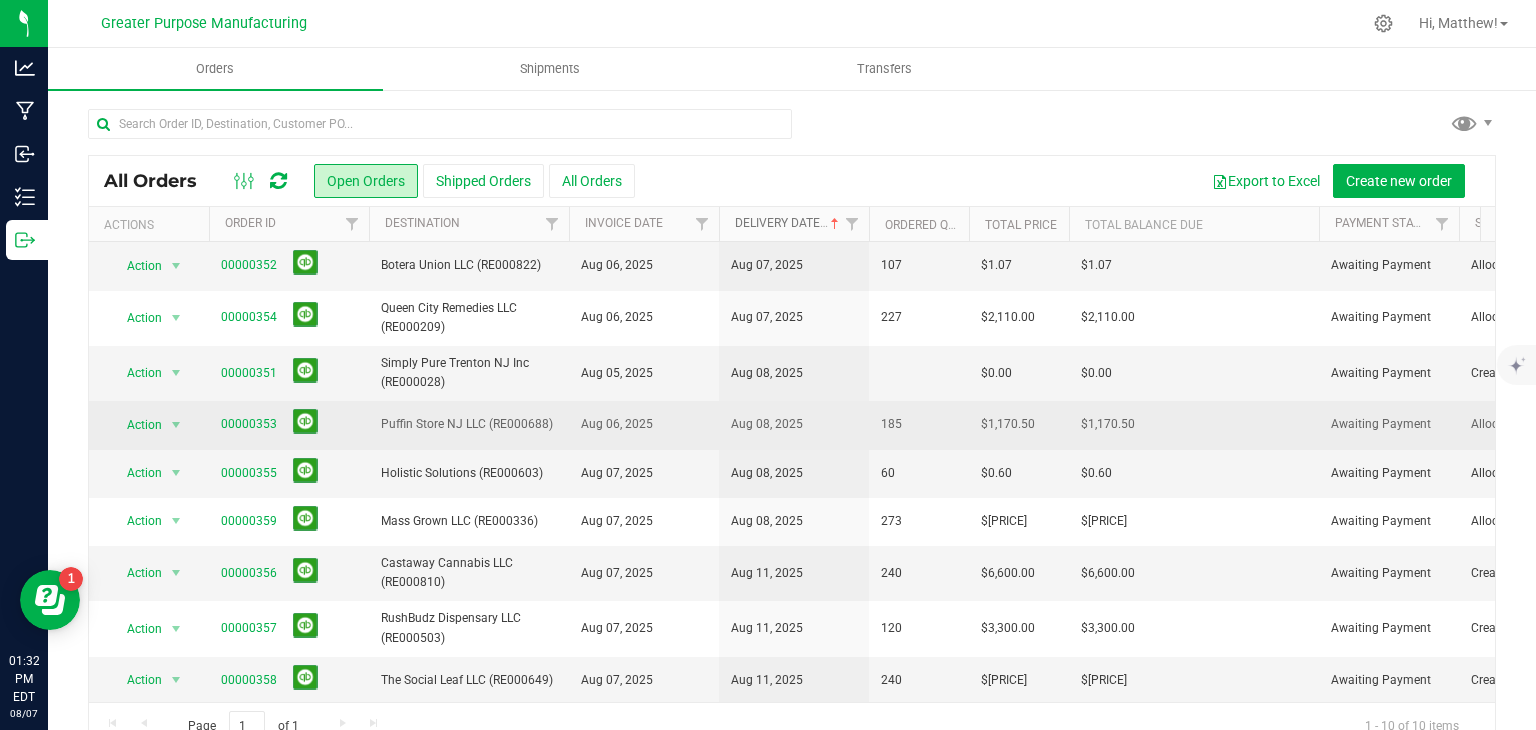 scroll, scrollTop: 56, scrollLeft: 0, axis: vertical 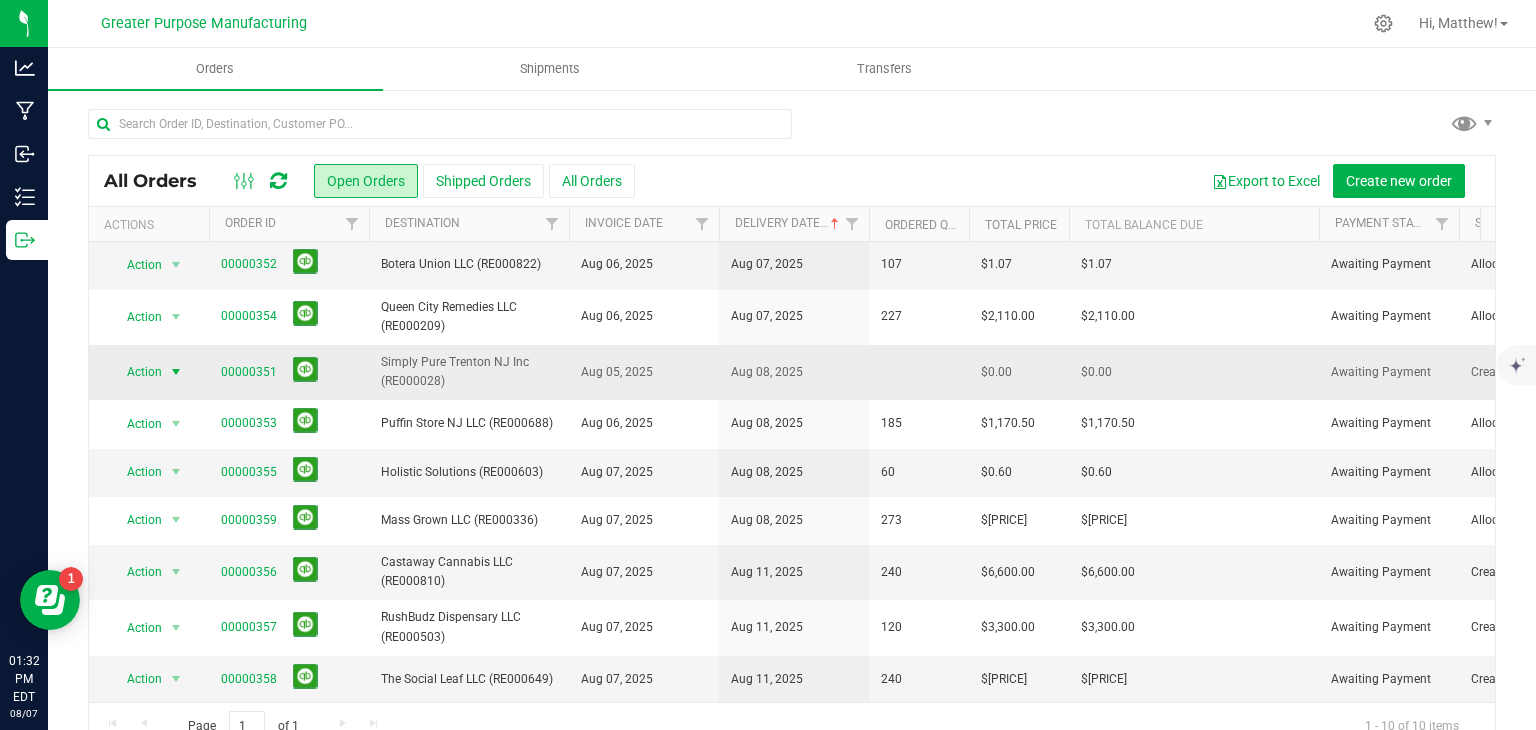 click at bounding box center [176, 372] 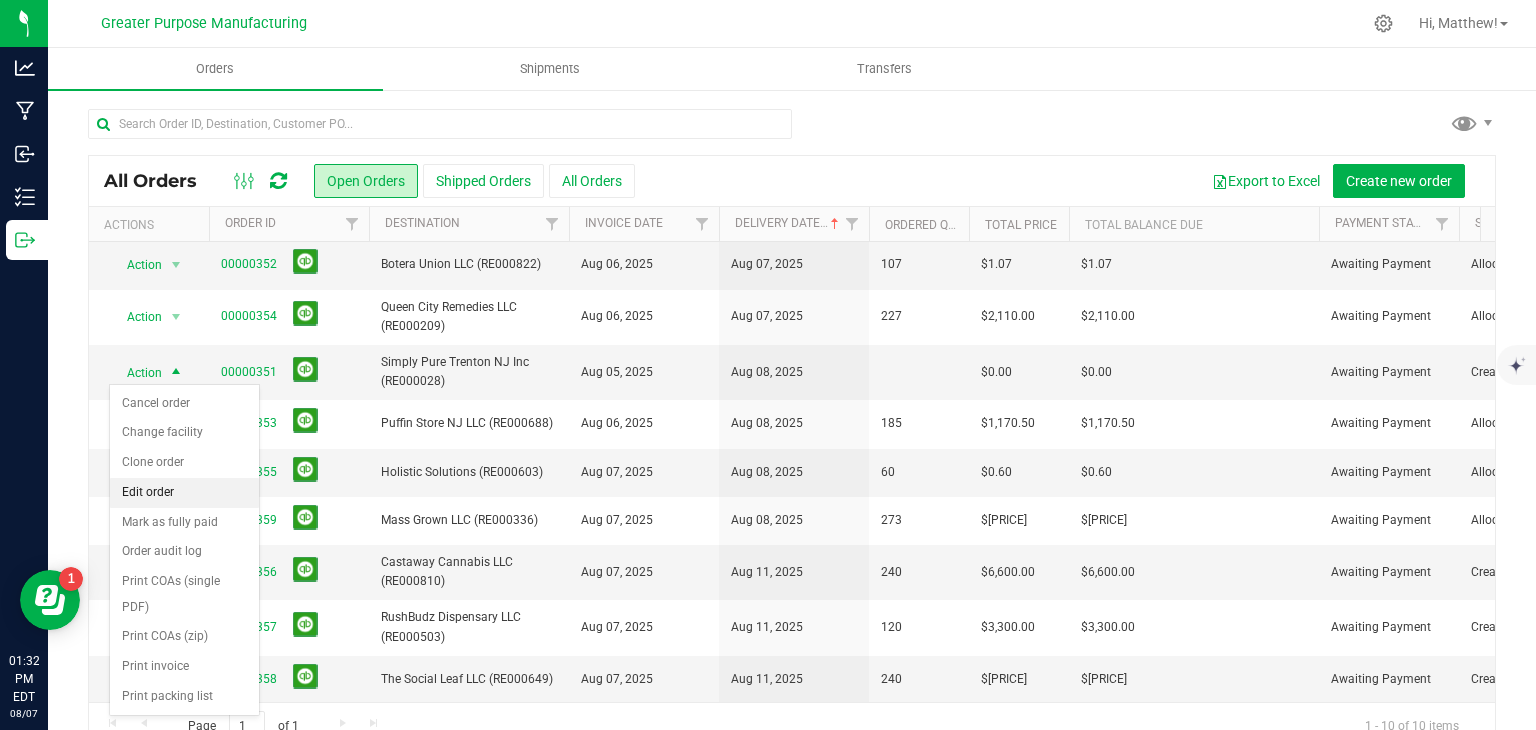 click on "Edit order" at bounding box center (184, 493) 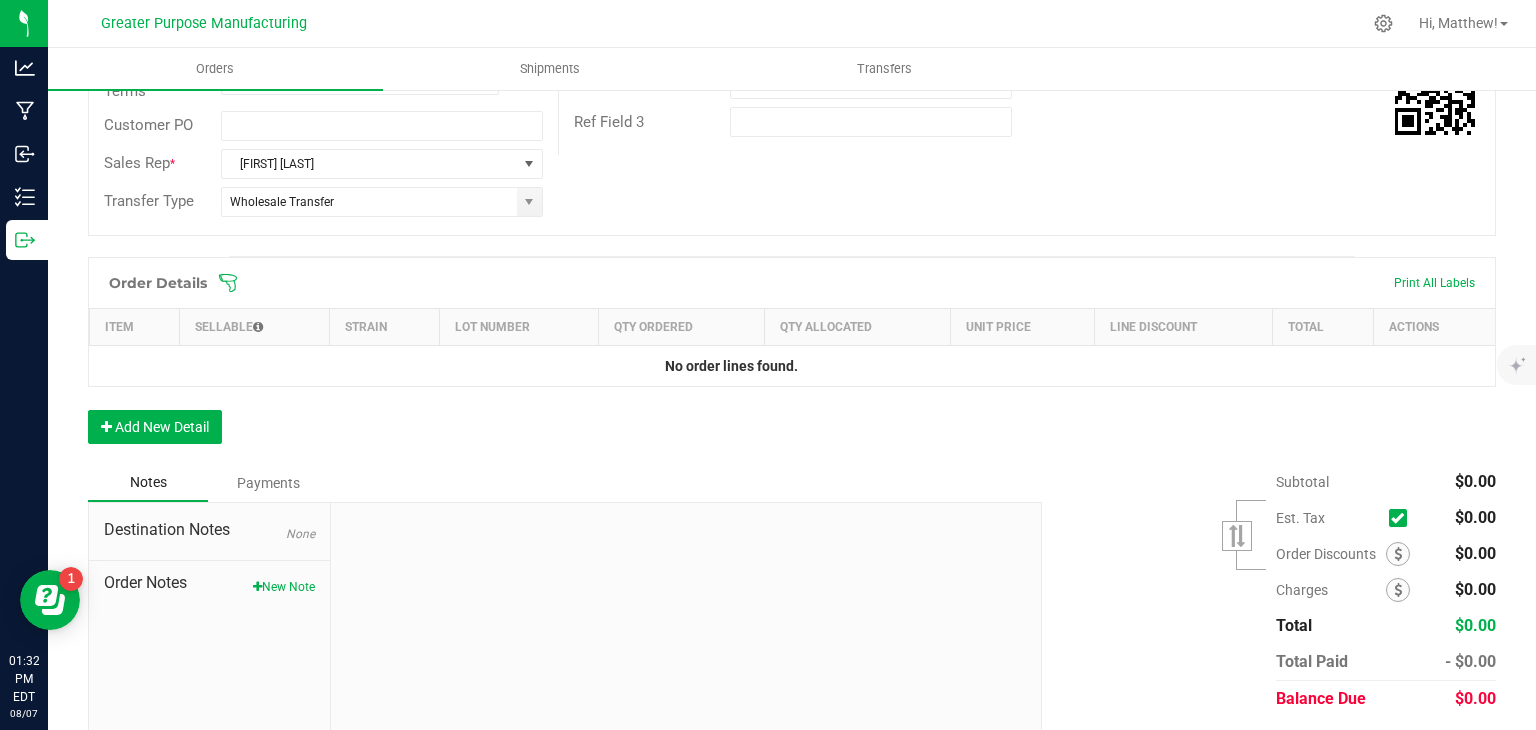 scroll, scrollTop: 398, scrollLeft: 0, axis: vertical 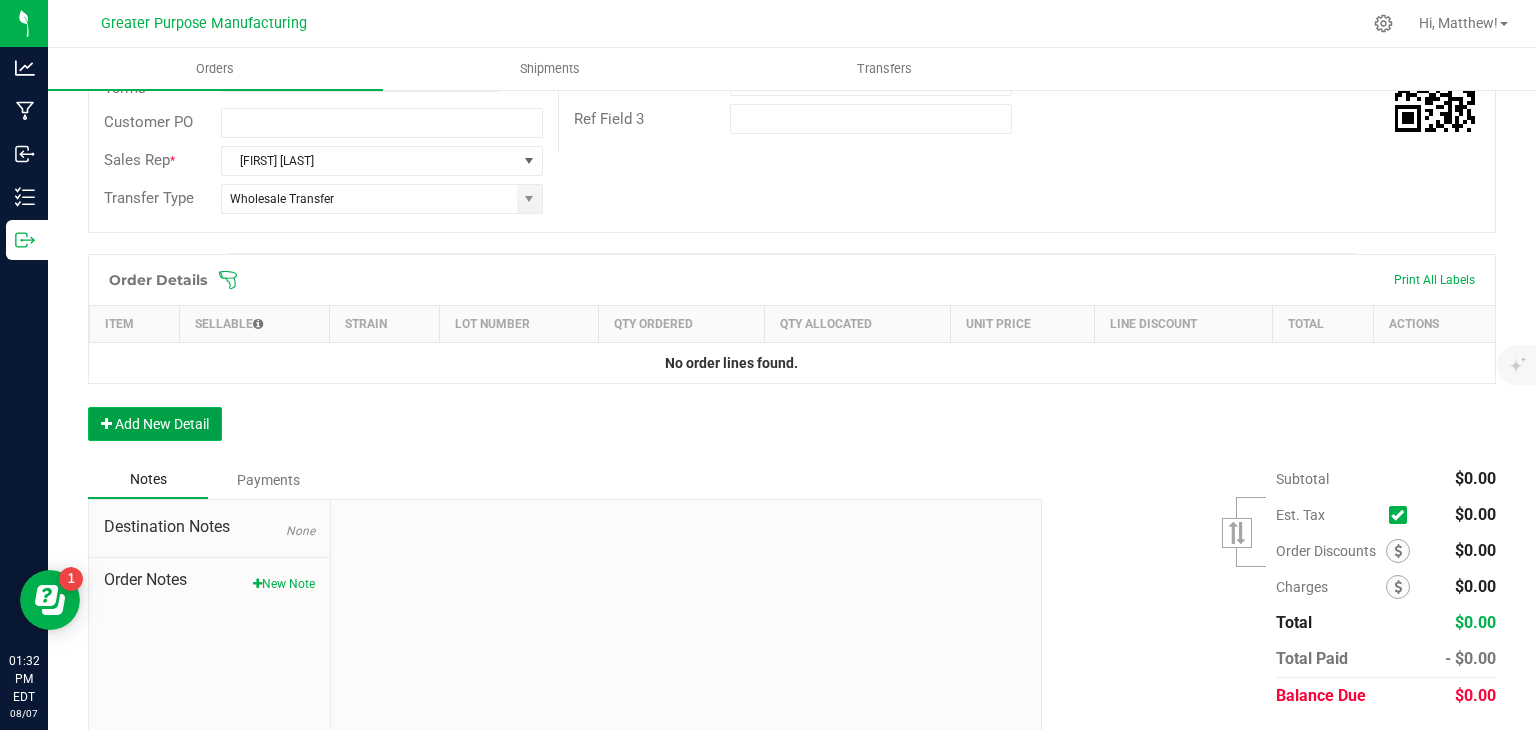 click on "Add New Detail" at bounding box center (155, 424) 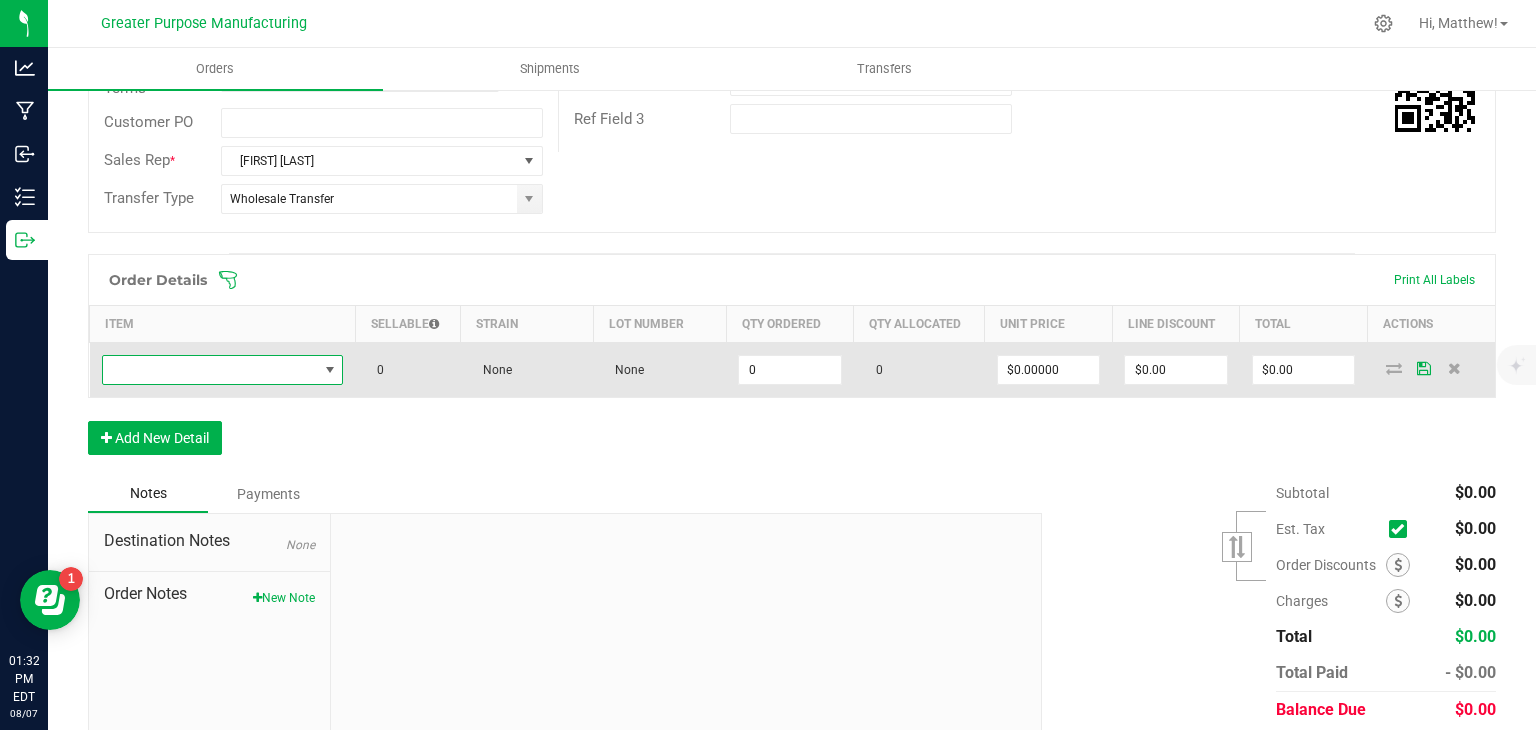click at bounding box center [210, 370] 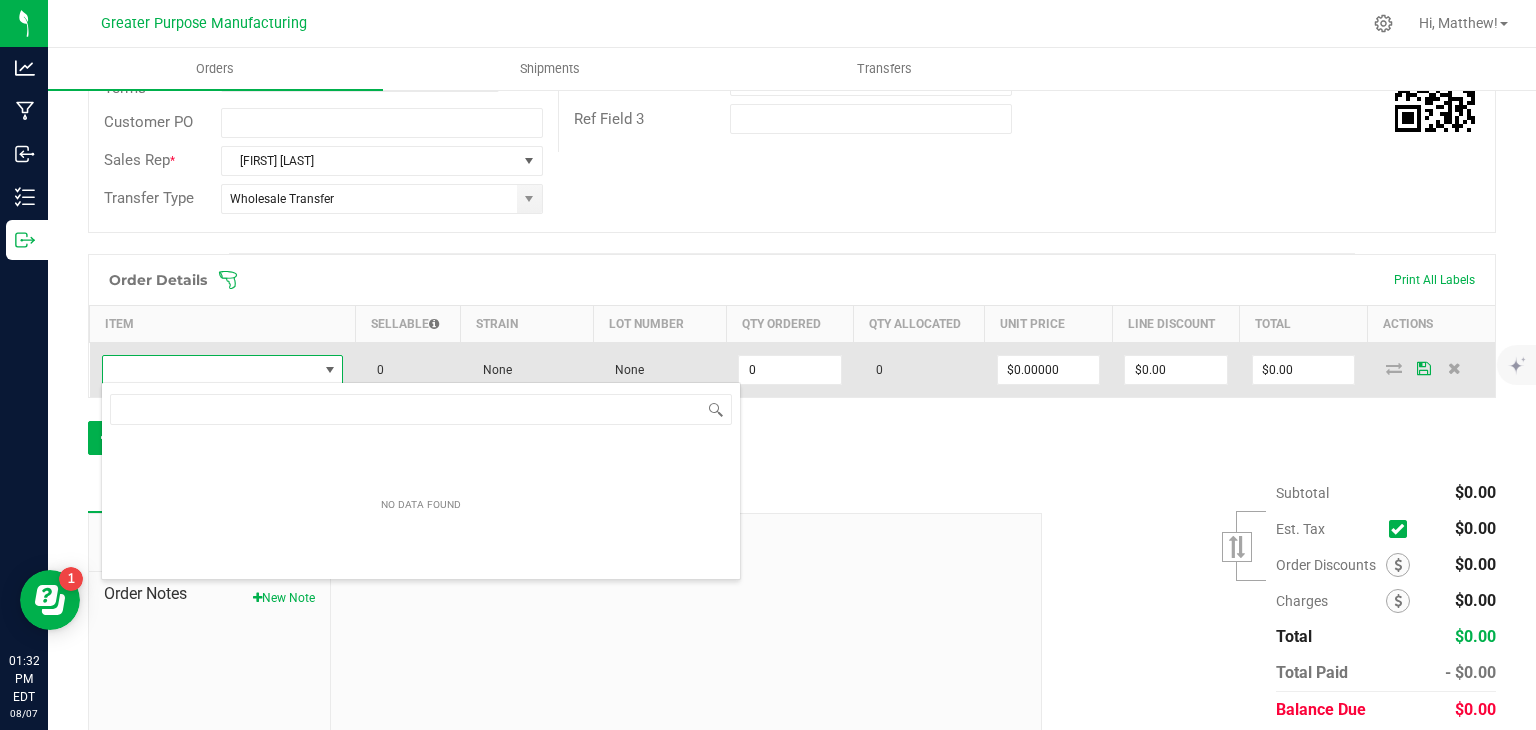 scroll, scrollTop: 99970, scrollLeft: 99761, axis: both 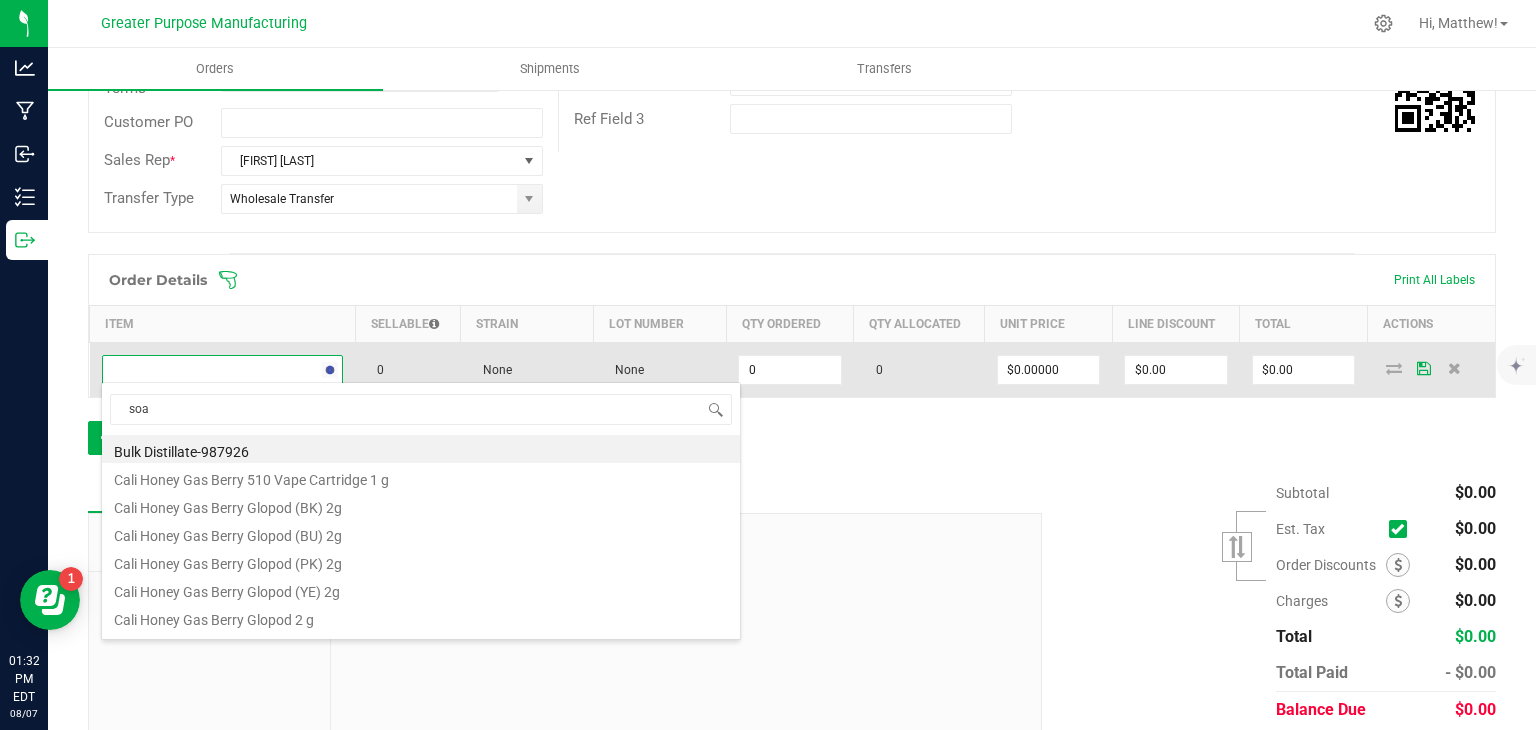 type on "soap" 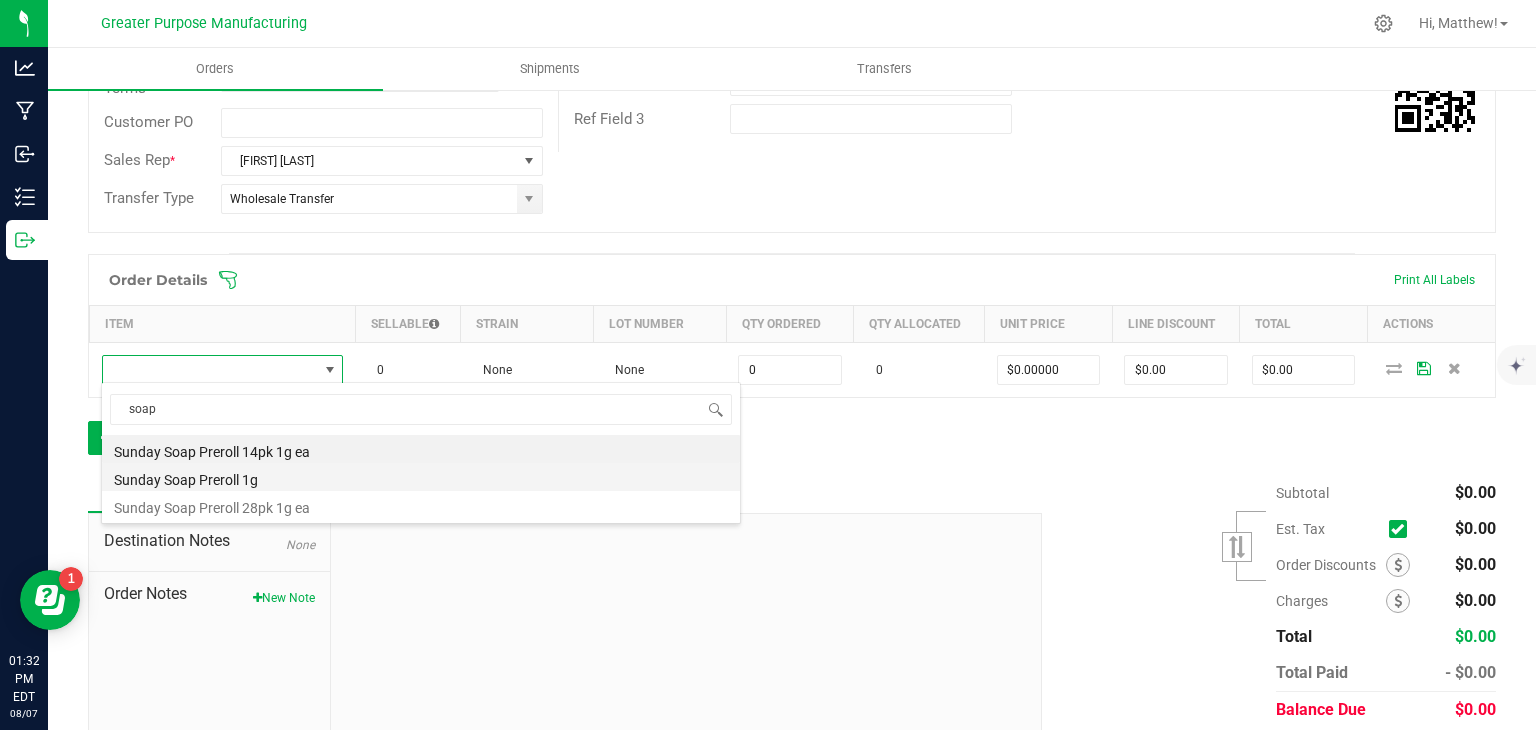 click on "Sunday Soap Preroll 1g" at bounding box center (421, 477) 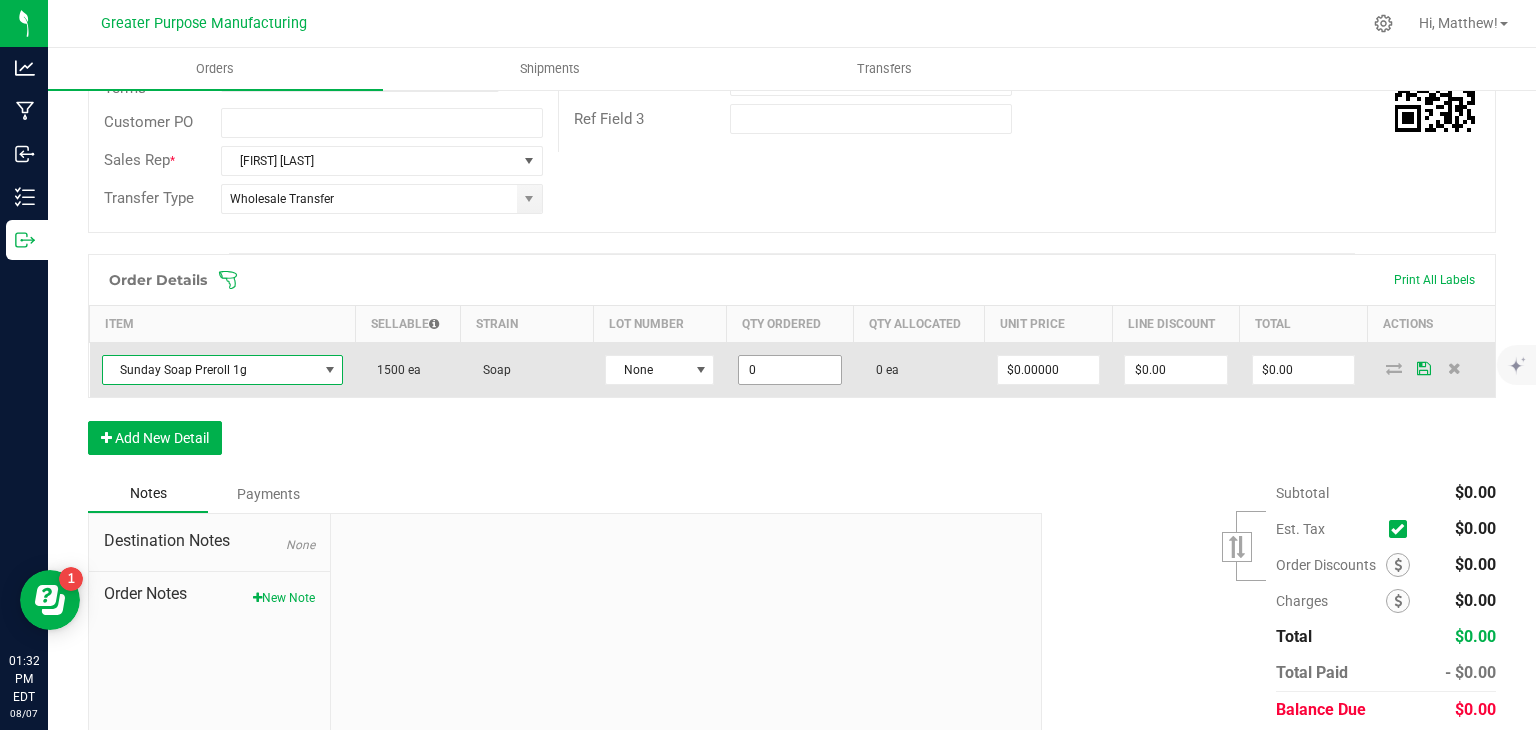 click on "0" at bounding box center (790, 370) 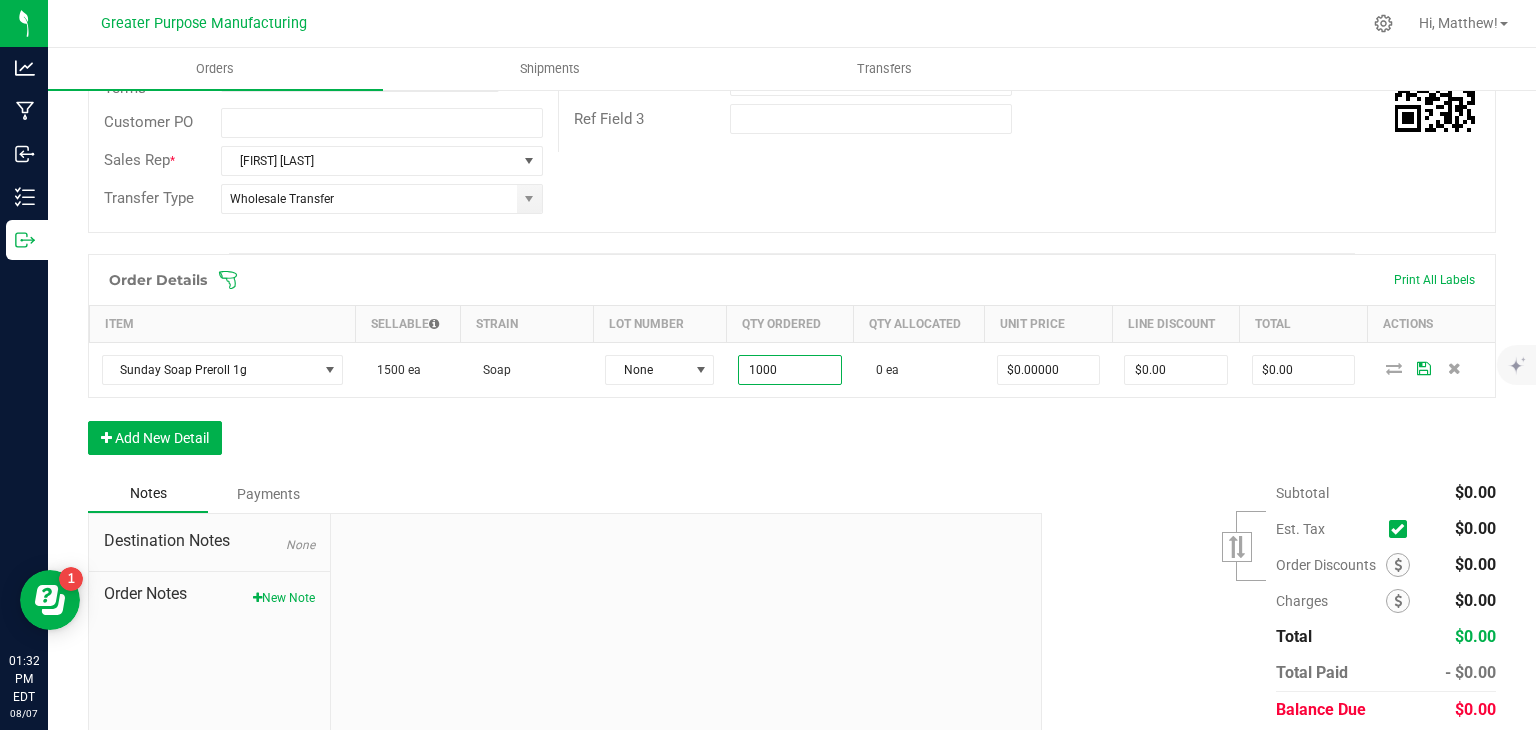 type on "1000 ea" 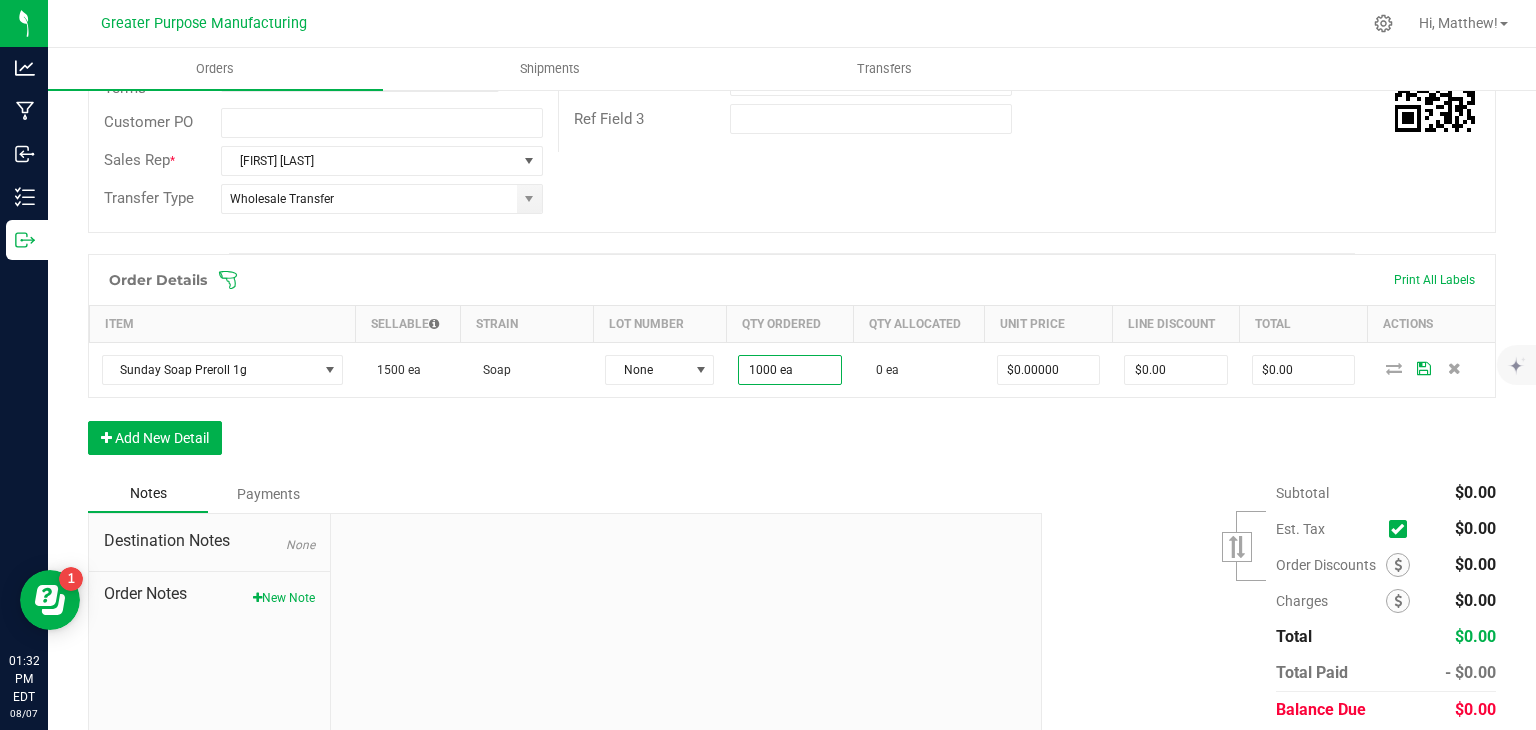 click on "Order Details Print All Labels Item  Sellable  Strain  Lot Number  Qty Ordered Qty Allocated Unit Price Line Discount Total Actions Sunday Soap Preroll 1g  500 ea   Soap  None 1000 ea  0 ea  $[PRICE] $[PRICE] $[PRICE]
Add New Detail" at bounding box center [792, 364] 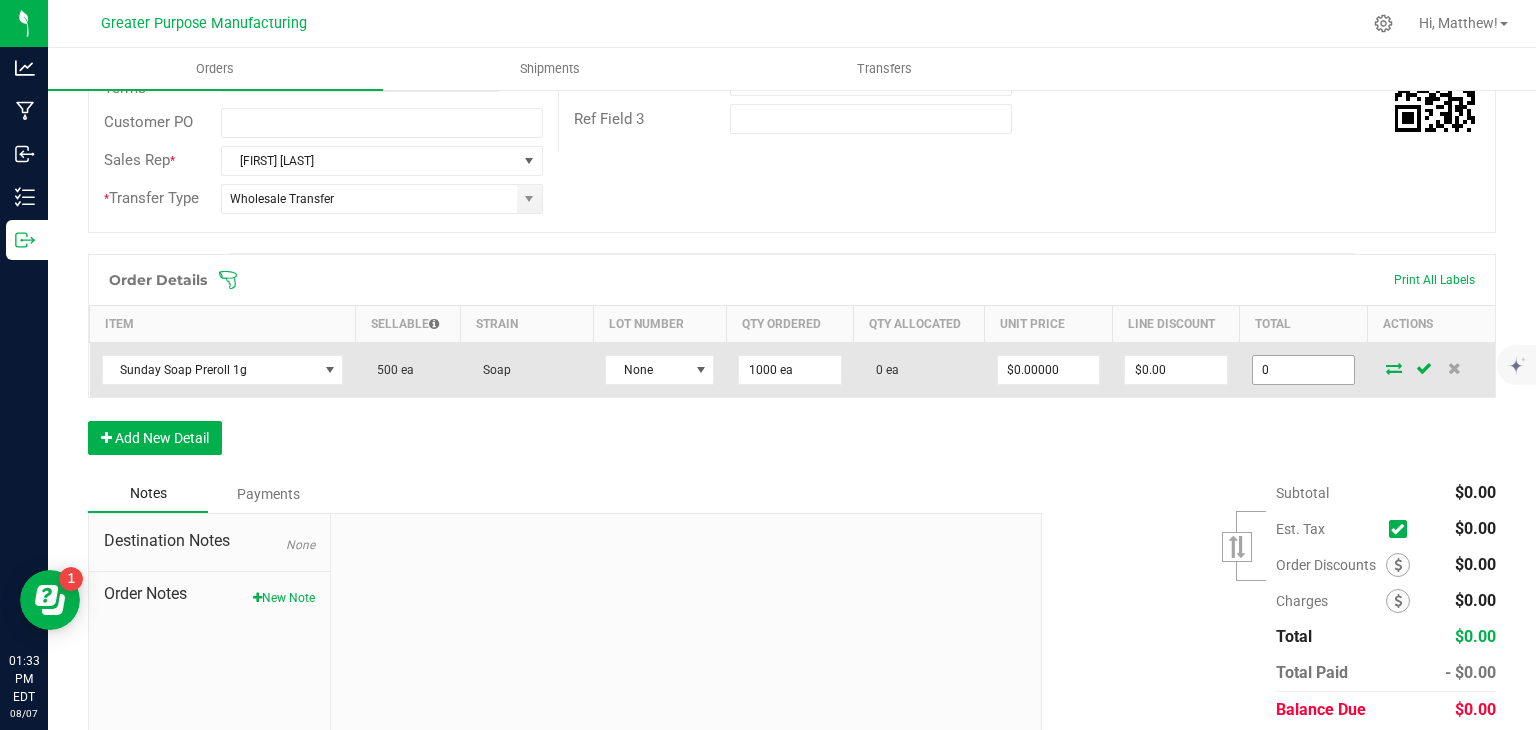click on "0" at bounding box center (1304, 370) 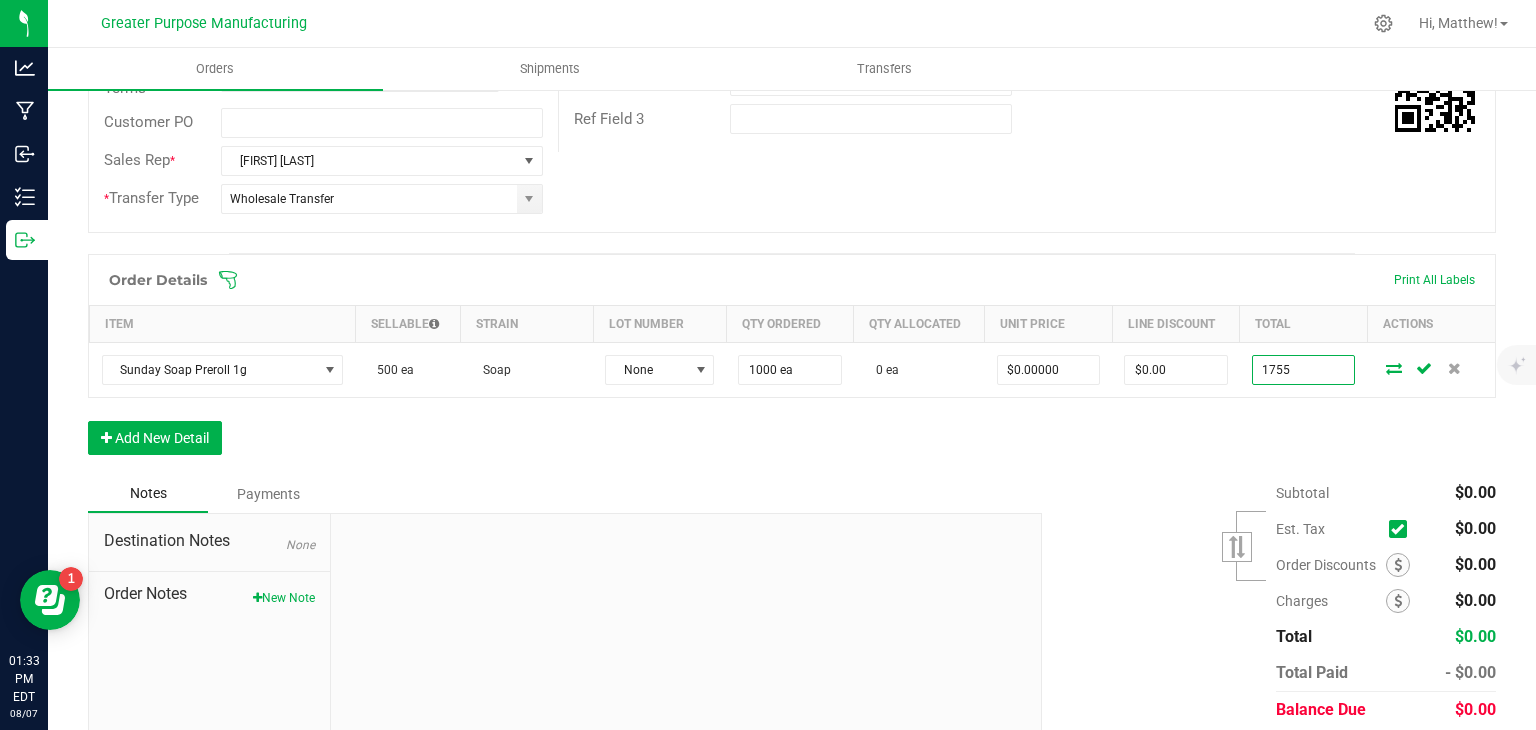 type on "1755" 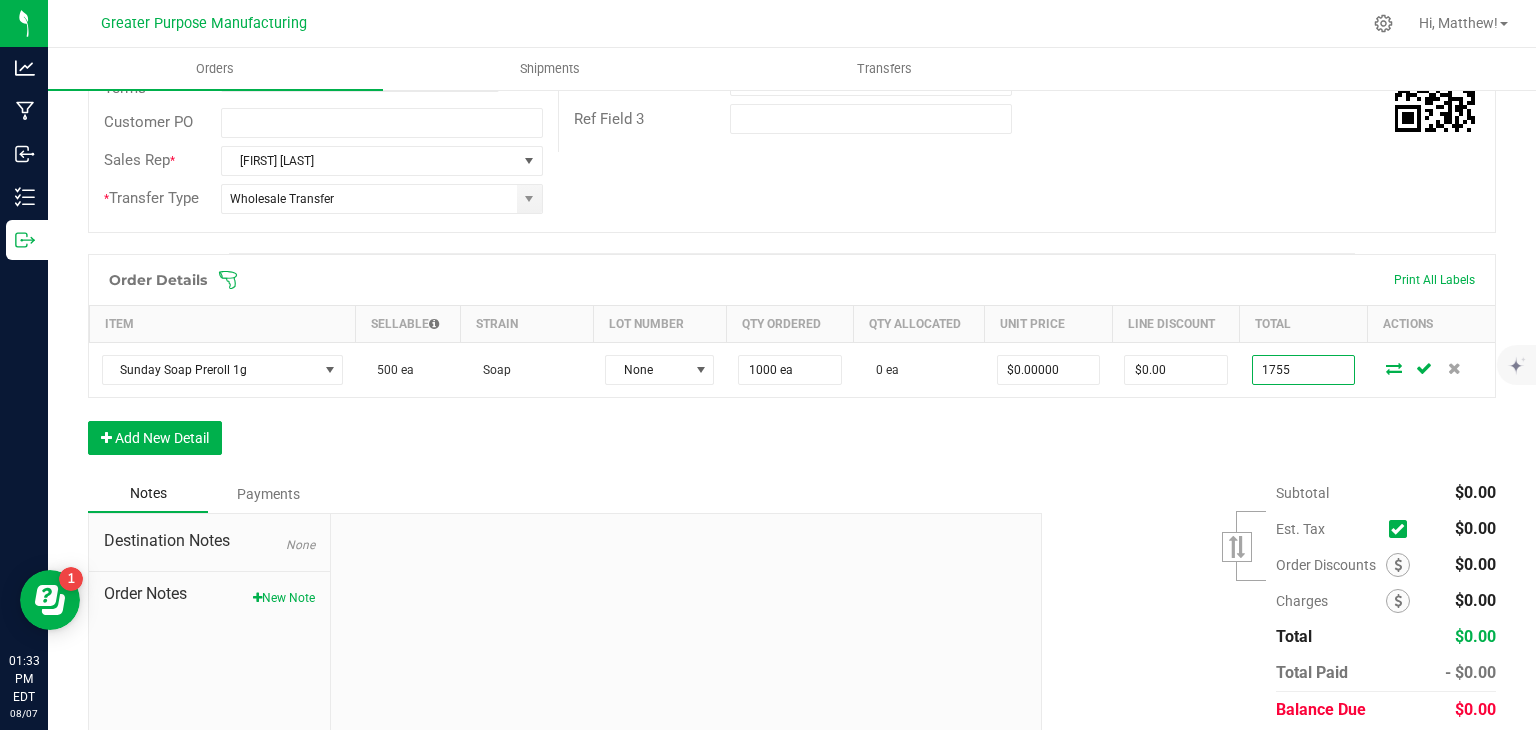 type on "$[PRICE]" 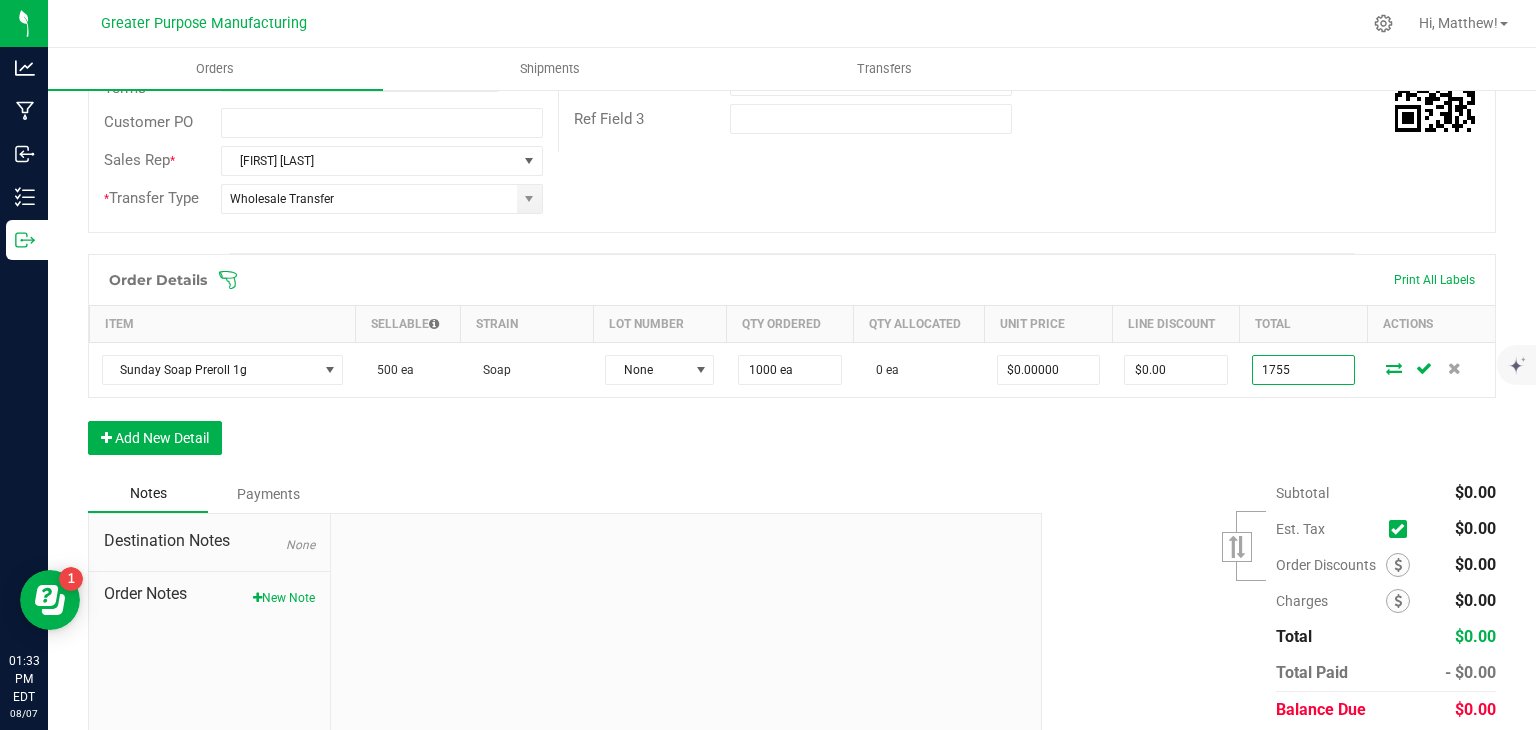 type on "$1,755.00" 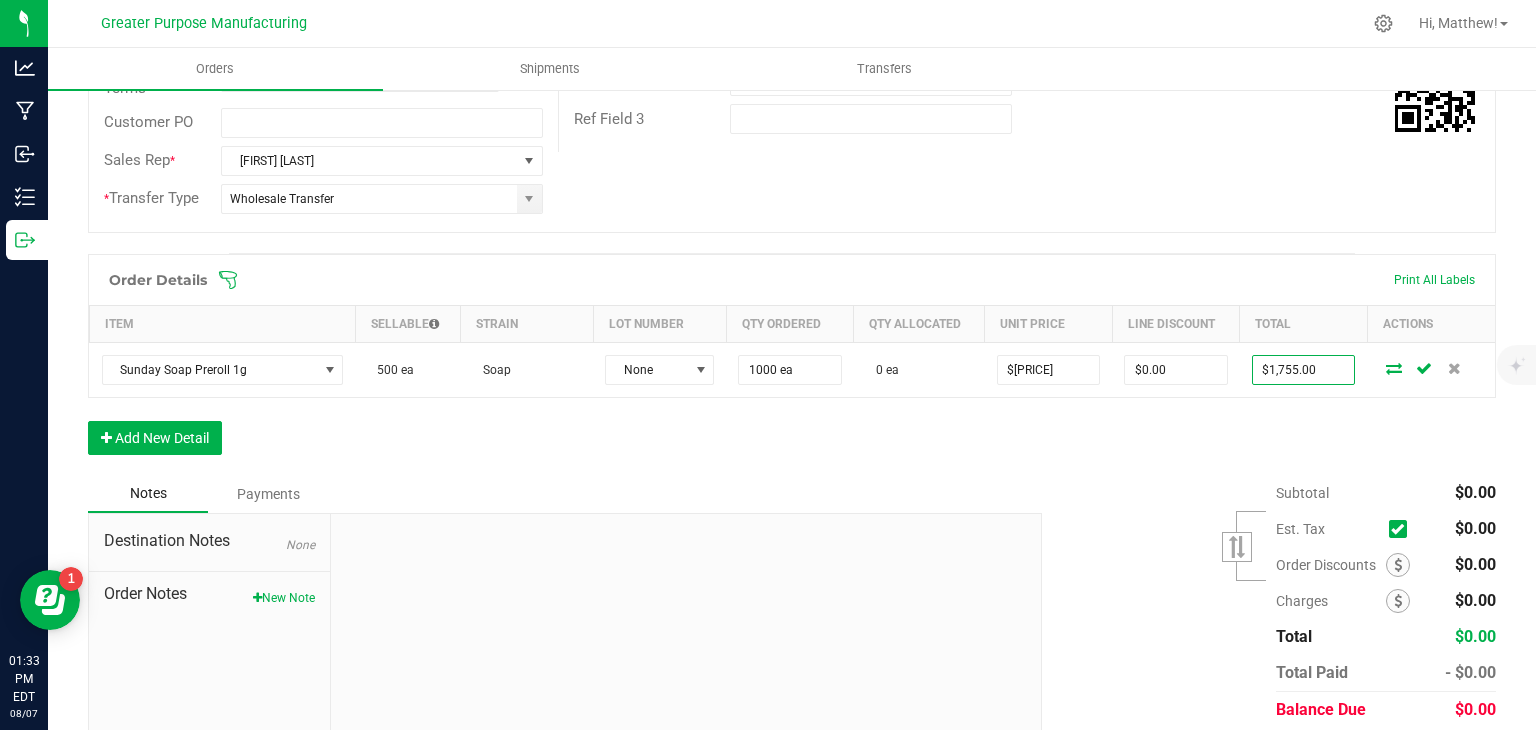 click on "Order Details Print All Labels Item  Sellable  Strain  Lot Number  Qty Ordered Qty Allocated Unit Price Line Discount Total Actions Sunday Soap Preroll 1g  500 ea   Soap  None 1000 ea  0 ea  $[PRICE] $[PRICE] $[PRICE]
Add New Detail" at bounding box center [792, 364] 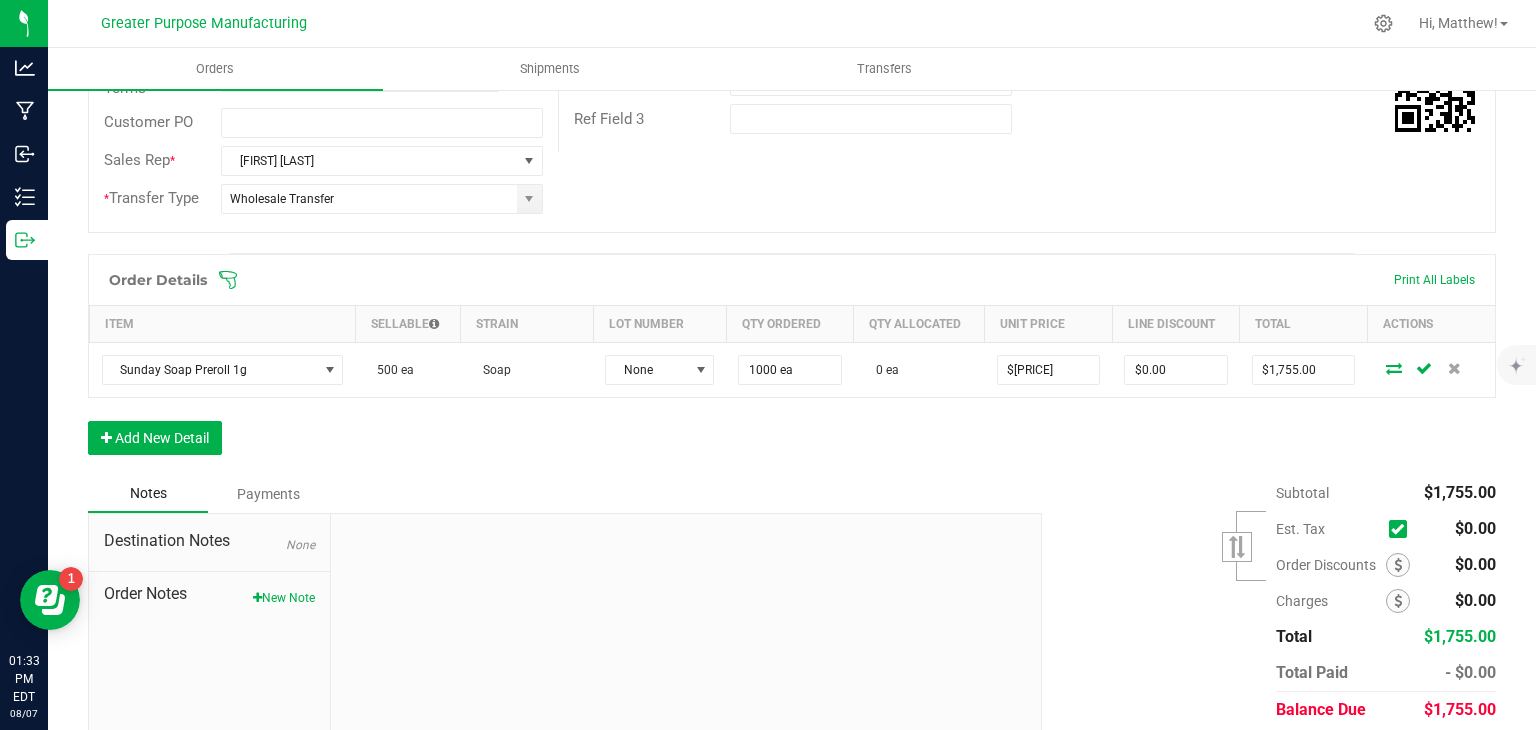 click on "Order Details Print All Labels Item  Sellable  Strain  Lot Number  Qty Ordered Qty Allocated Unit Price Line Discount Total Actions Sunday Soap Preroll 1g  500 ea   Soap  None 1000 ea  0 ea  $[PRICE] $[PRICE] $[PRICE]
Add New Detail" at bounding box center [792, 364] 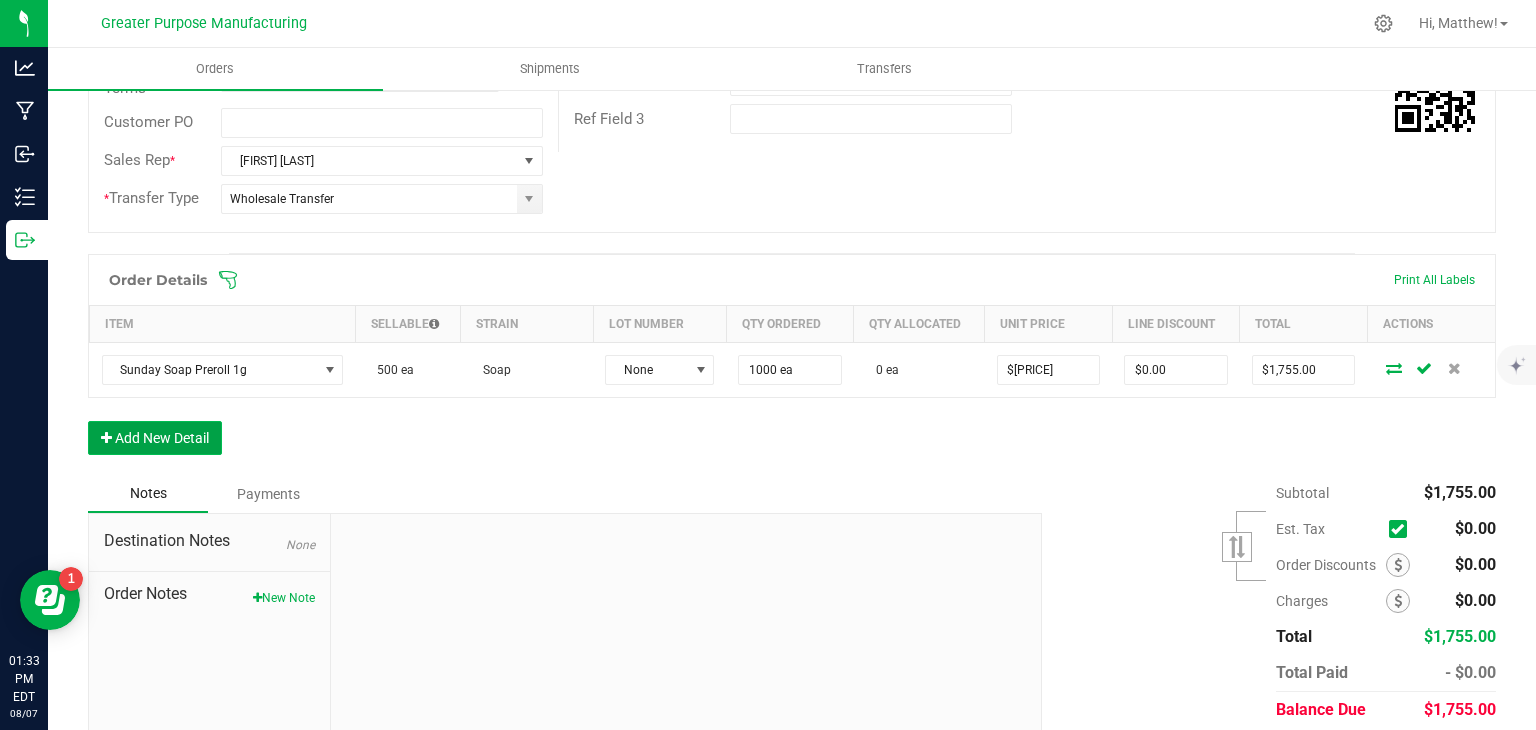click on "Add New Detail" at bounding box center [155, 438] 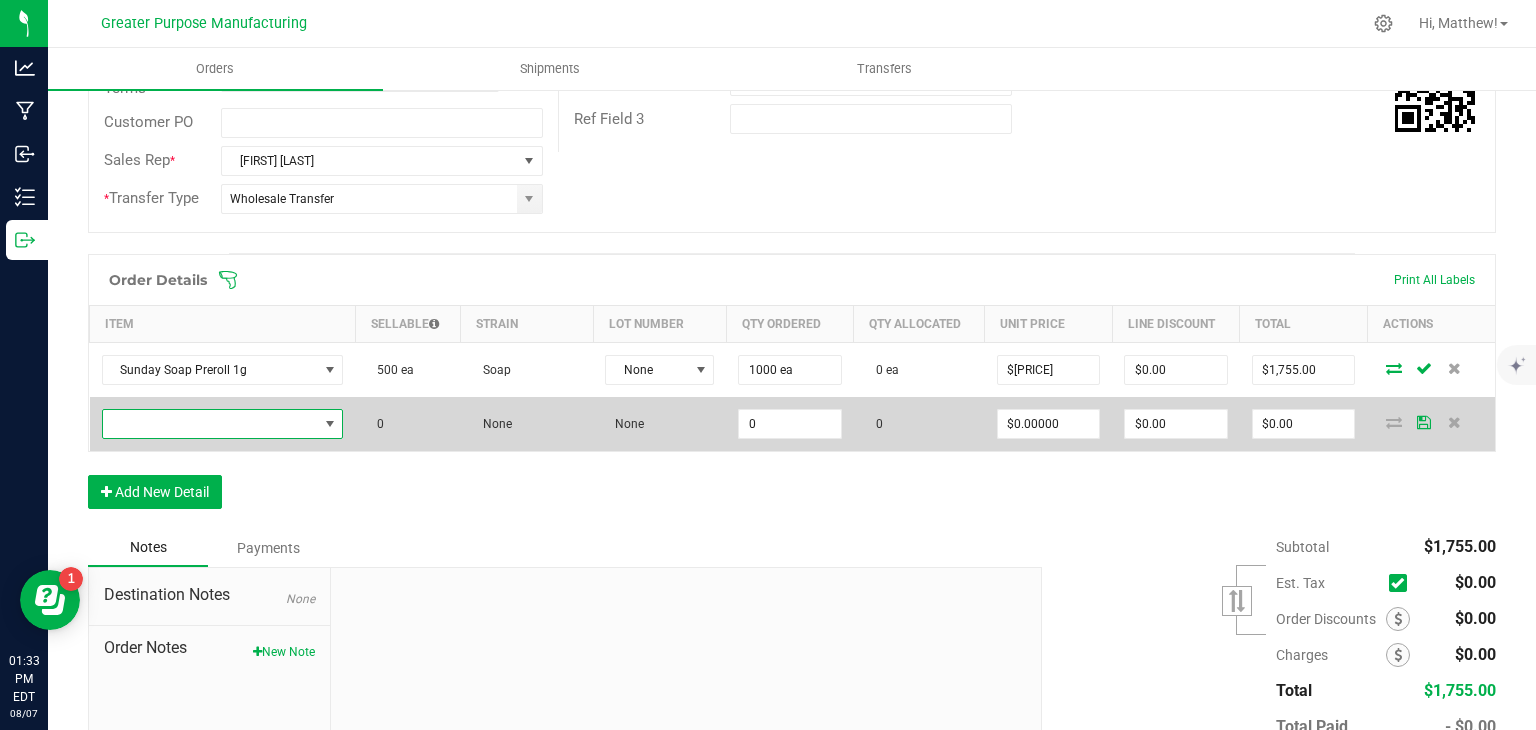 click at bounding box center [210, 424] 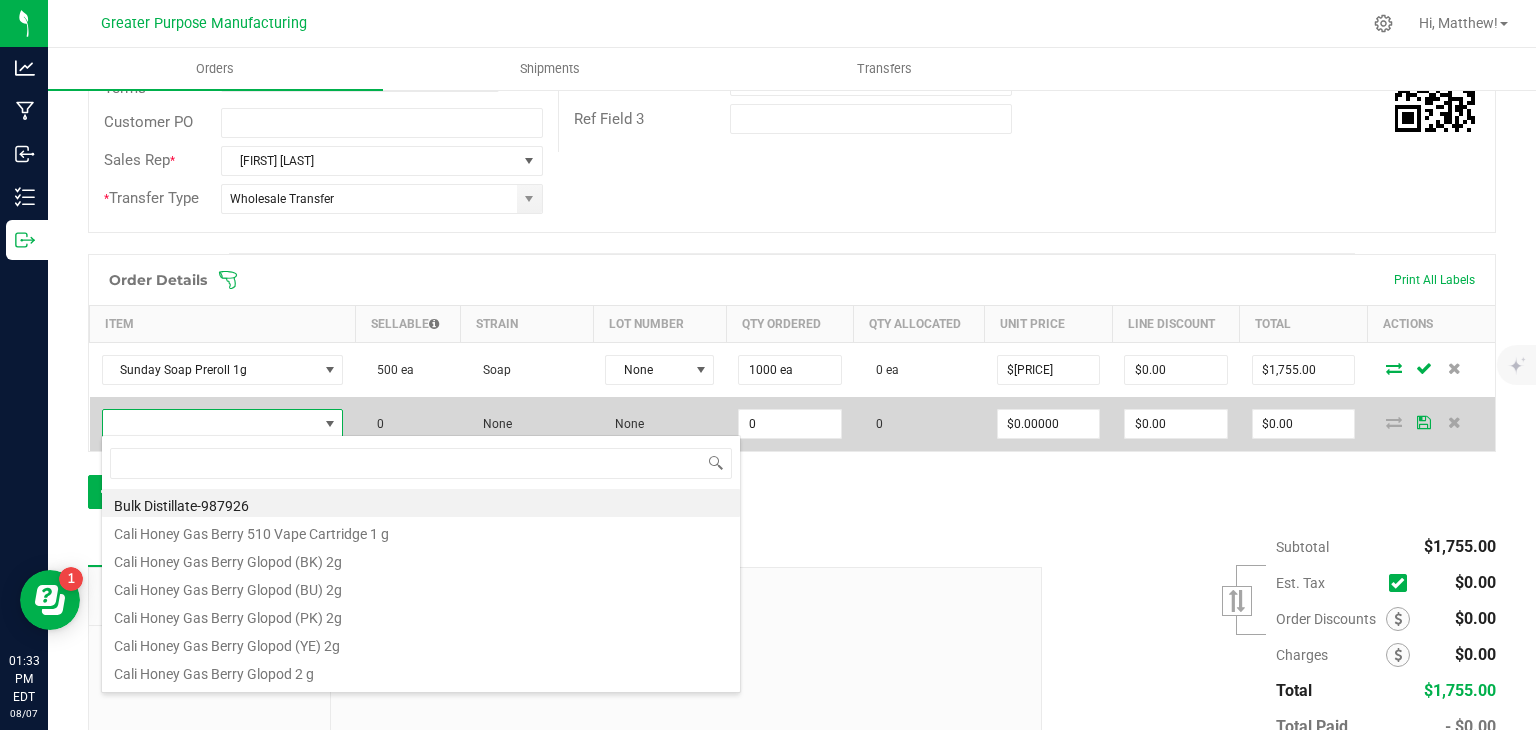 scroll, scrollTop: 99970, scrollLeft: 99761, axis: both 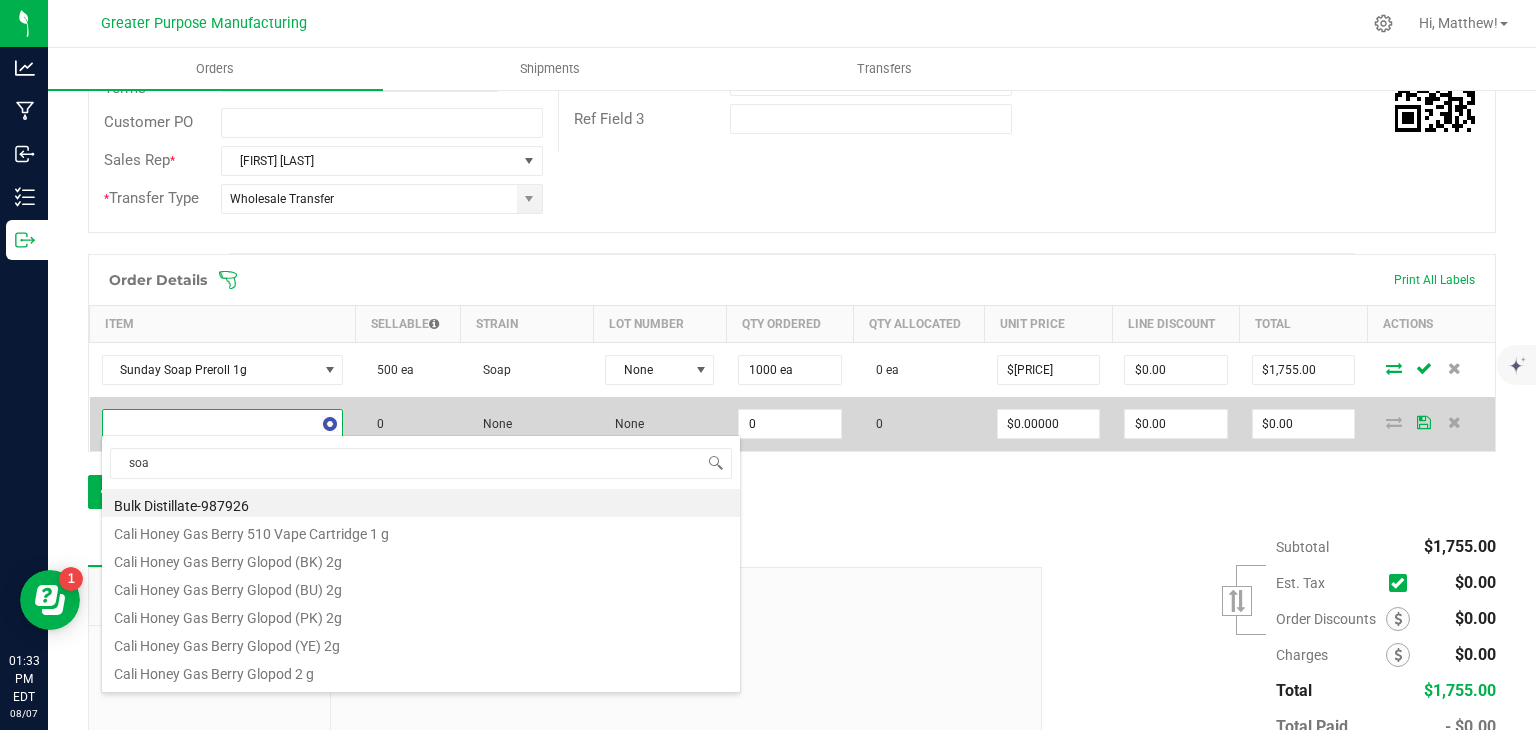 type on "soap" 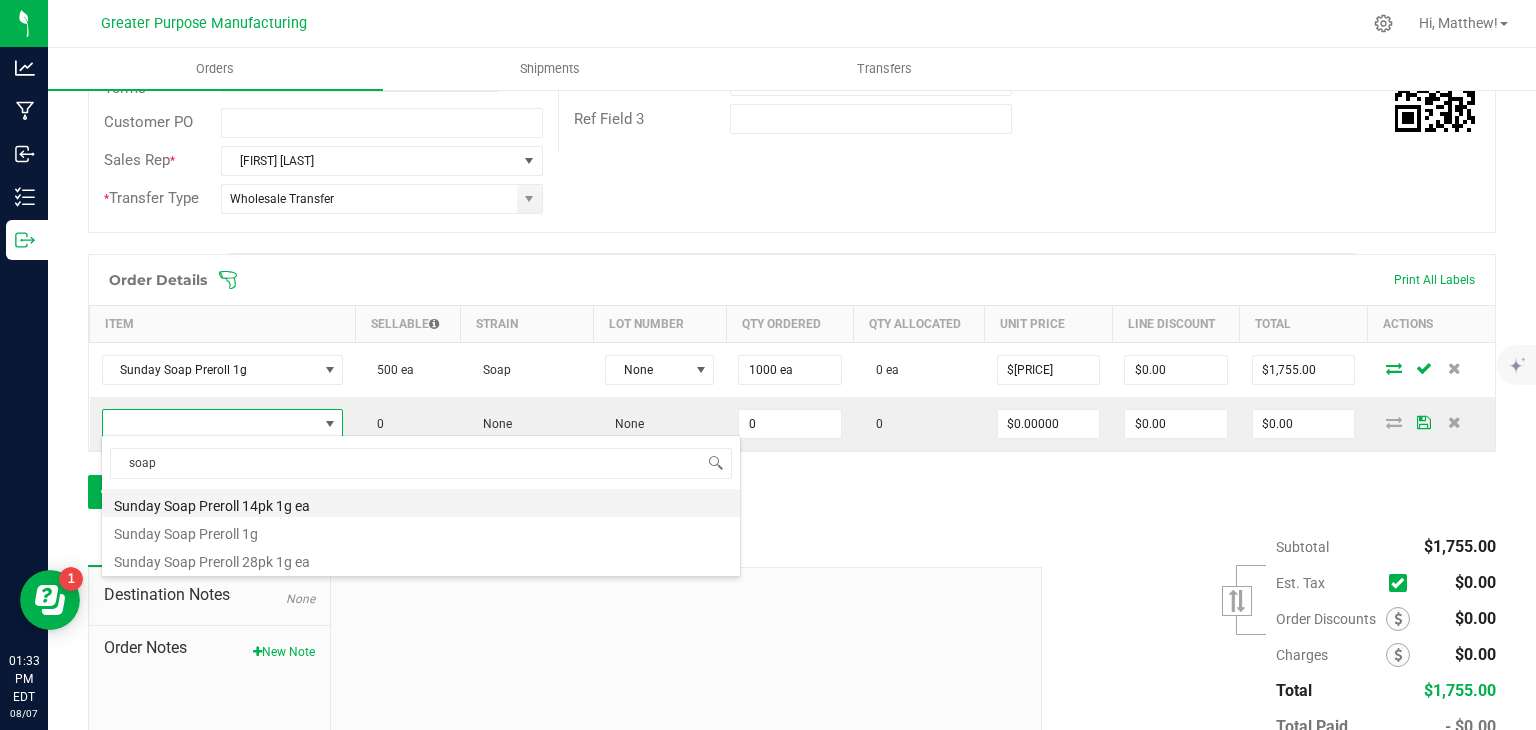 click on "Sunday Soap Preroll 14pk 1g ea" at bounding box center [421, 503] 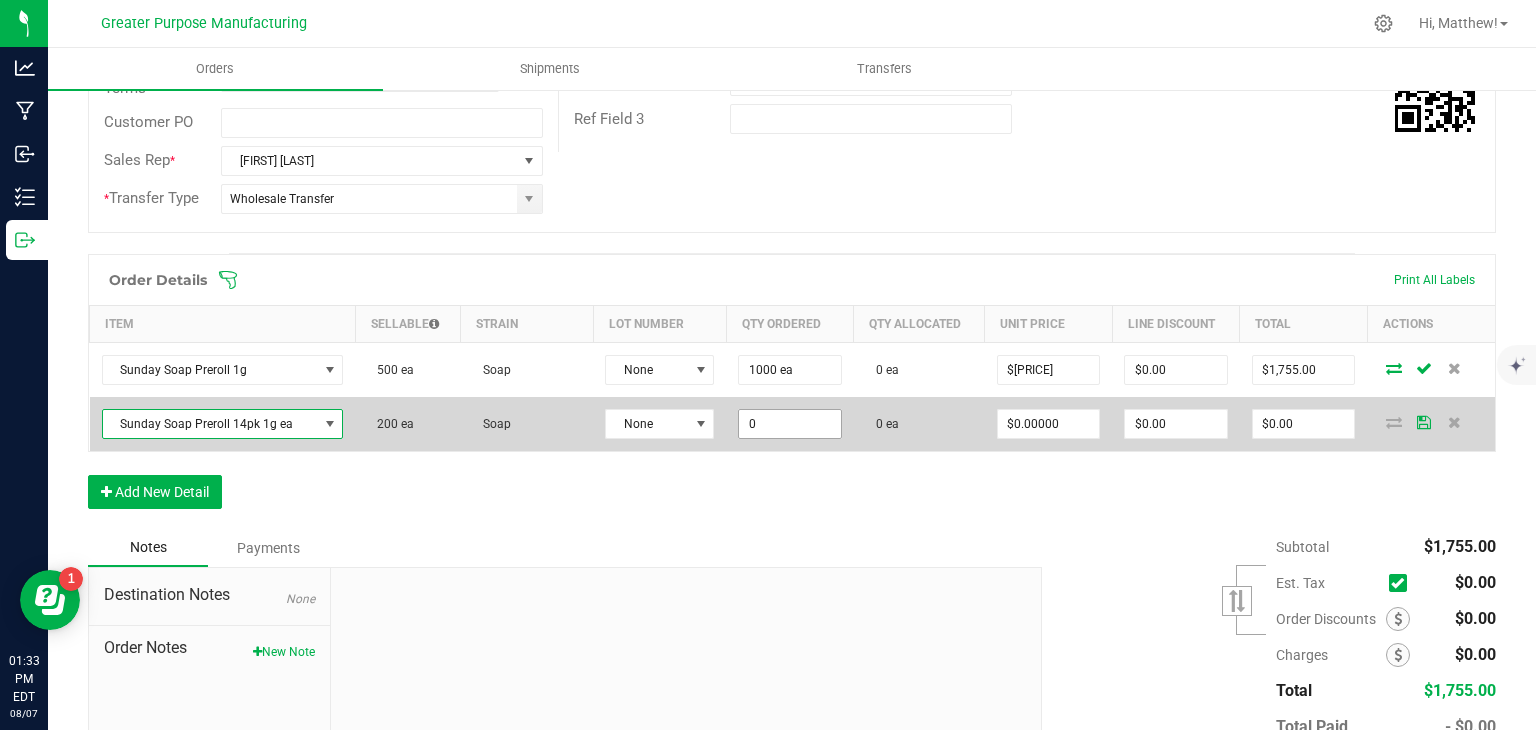 click on "0" at bounding box center [790, 424] 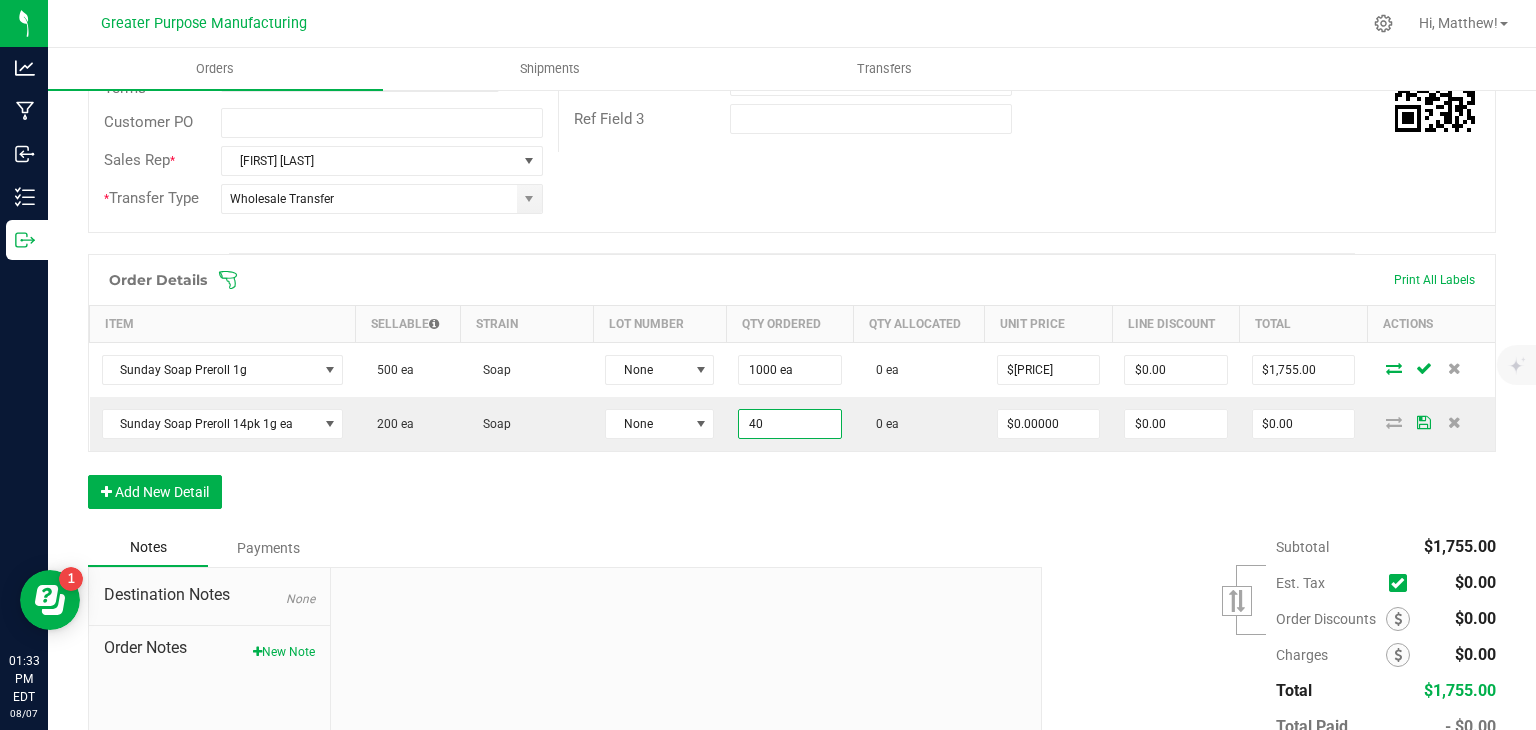 type on "40 ea" 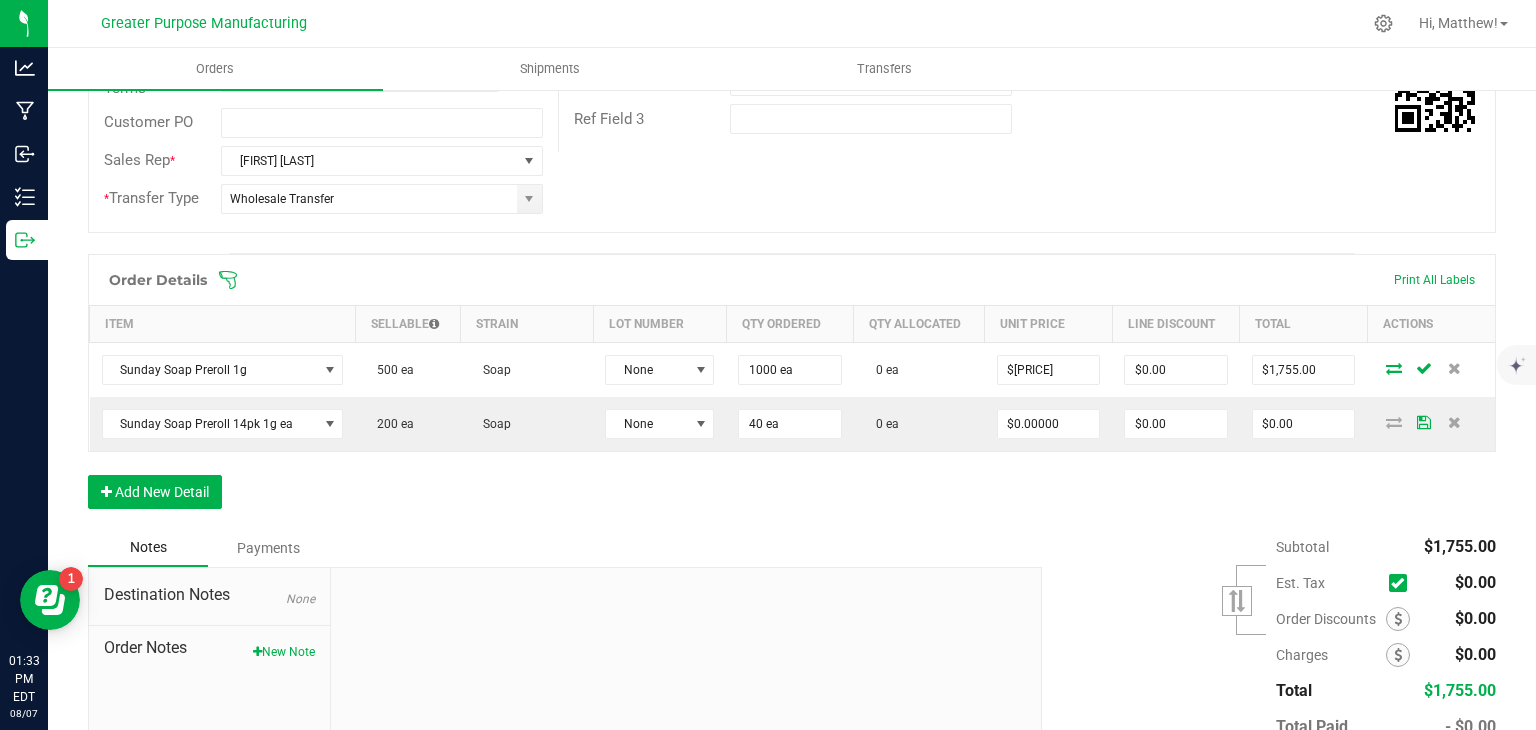 click on "Order Details Print All Labels Item  Sellable  Strain  Lot Number  Qty Ordered Qty Allocated Unit Price Line Discount Total Actions Sunday Soap Preroll 1g  500 ea   Soap  None 1000 ea  0 ea  $[PRICE] $[PRICE] $[PRICE] Sunday Soap Preroll 14pk 1g ea  200 ea   Soap  None 40 ea  0 ea  $[PRICE] $[PRICE] $[PRICE]
Add New Detail" at bounding box center (792, 391) 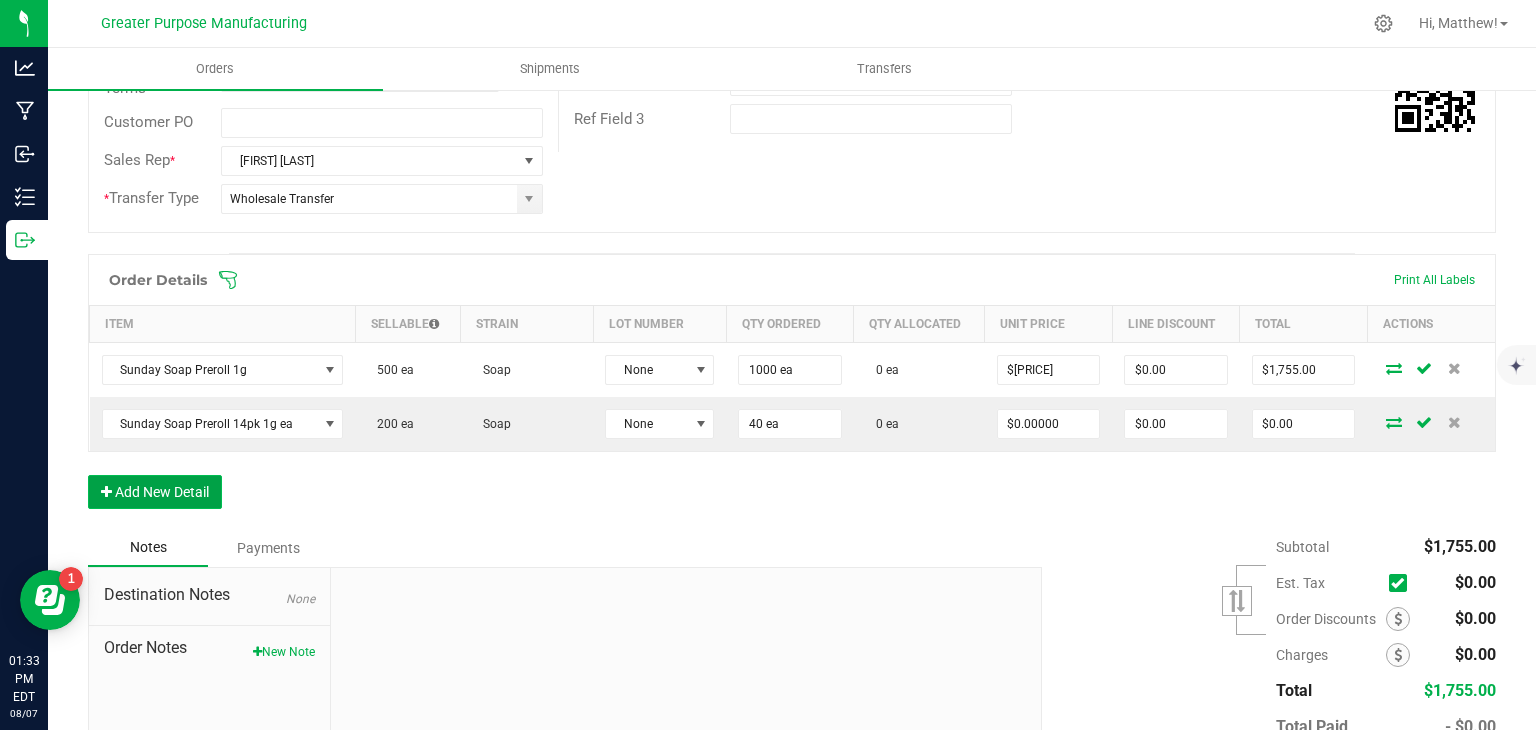 click on "Add New Detail" at bounding box center [155, 492] 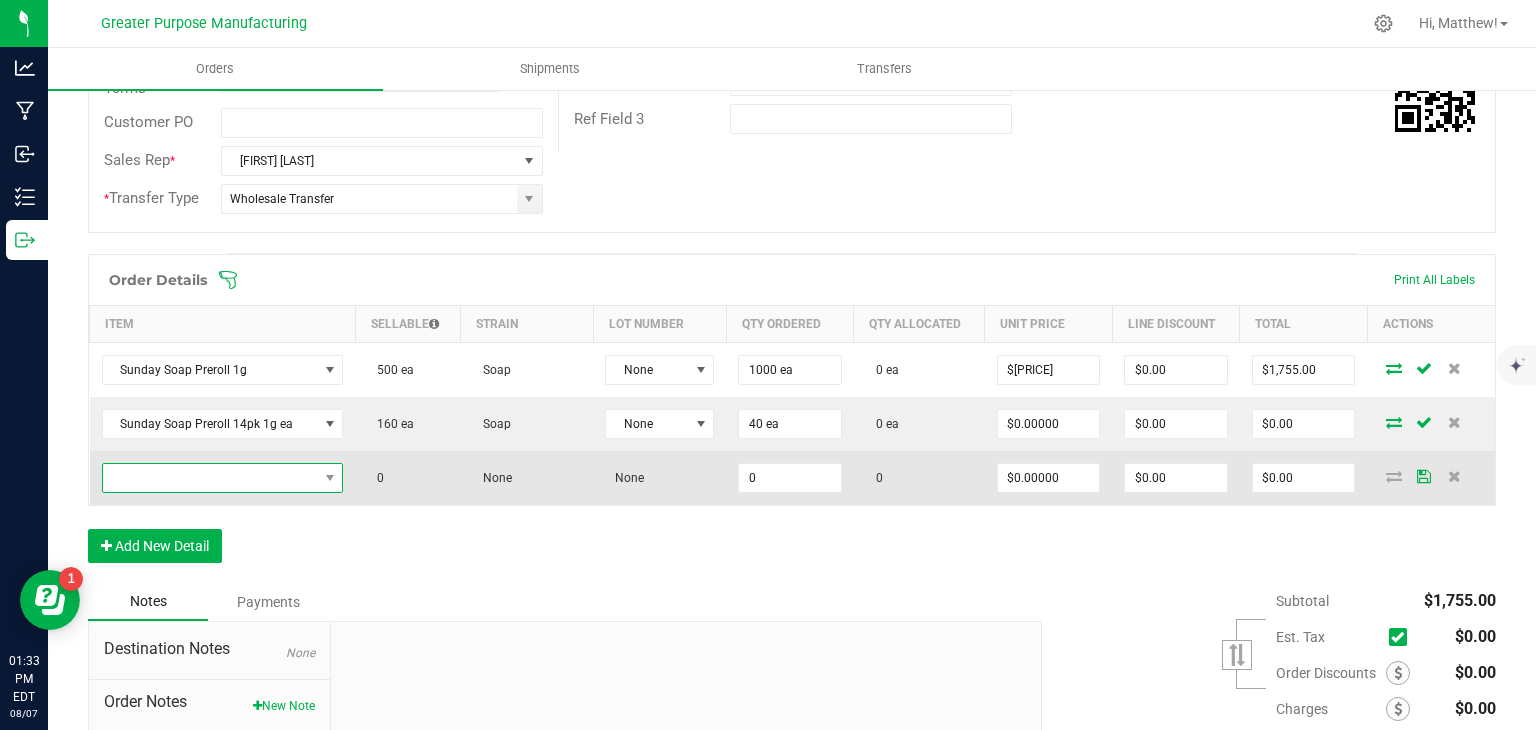 click at bounding box center (210, 478) 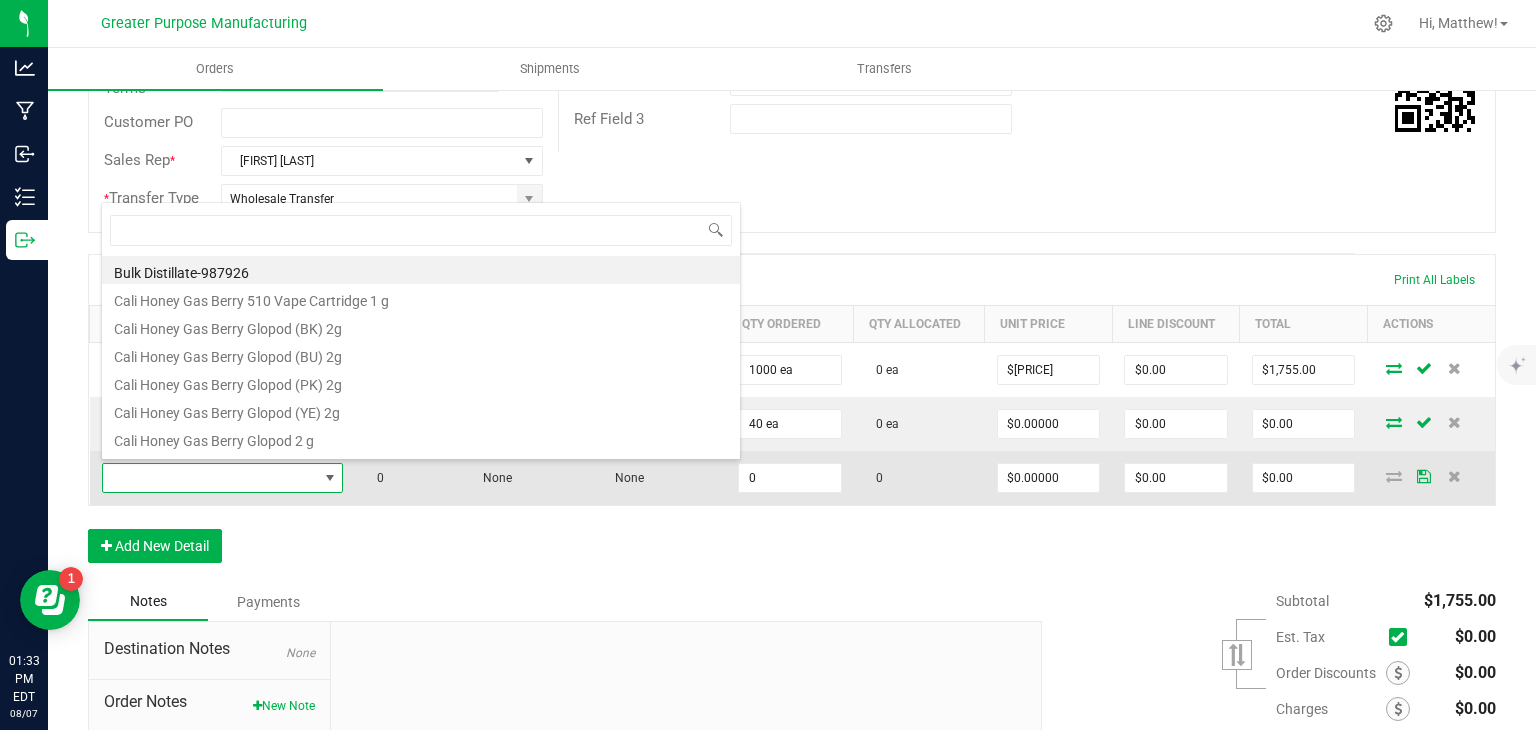 scroll, scrollTop: 99970, scrollLeft: 99761, axis: both 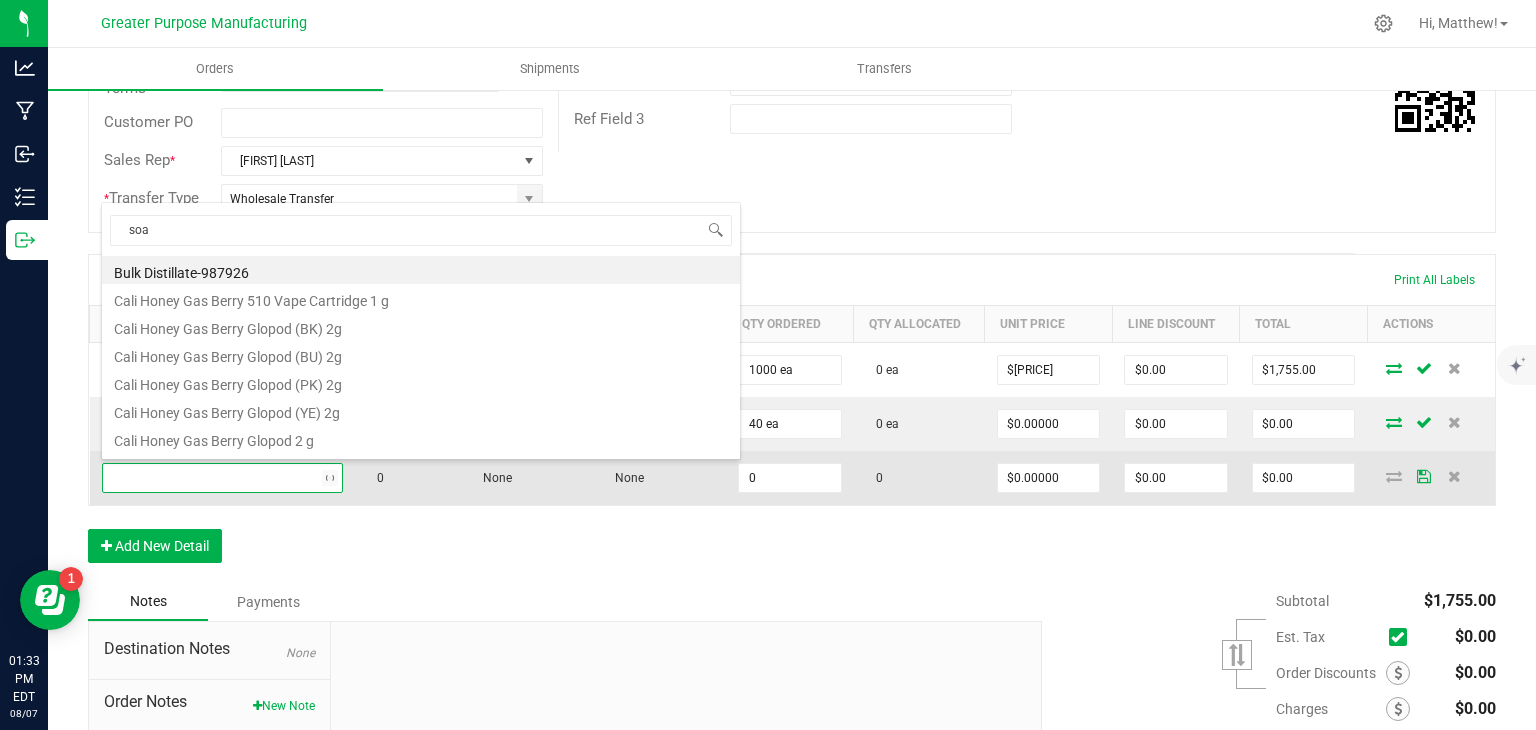 type on "soap" 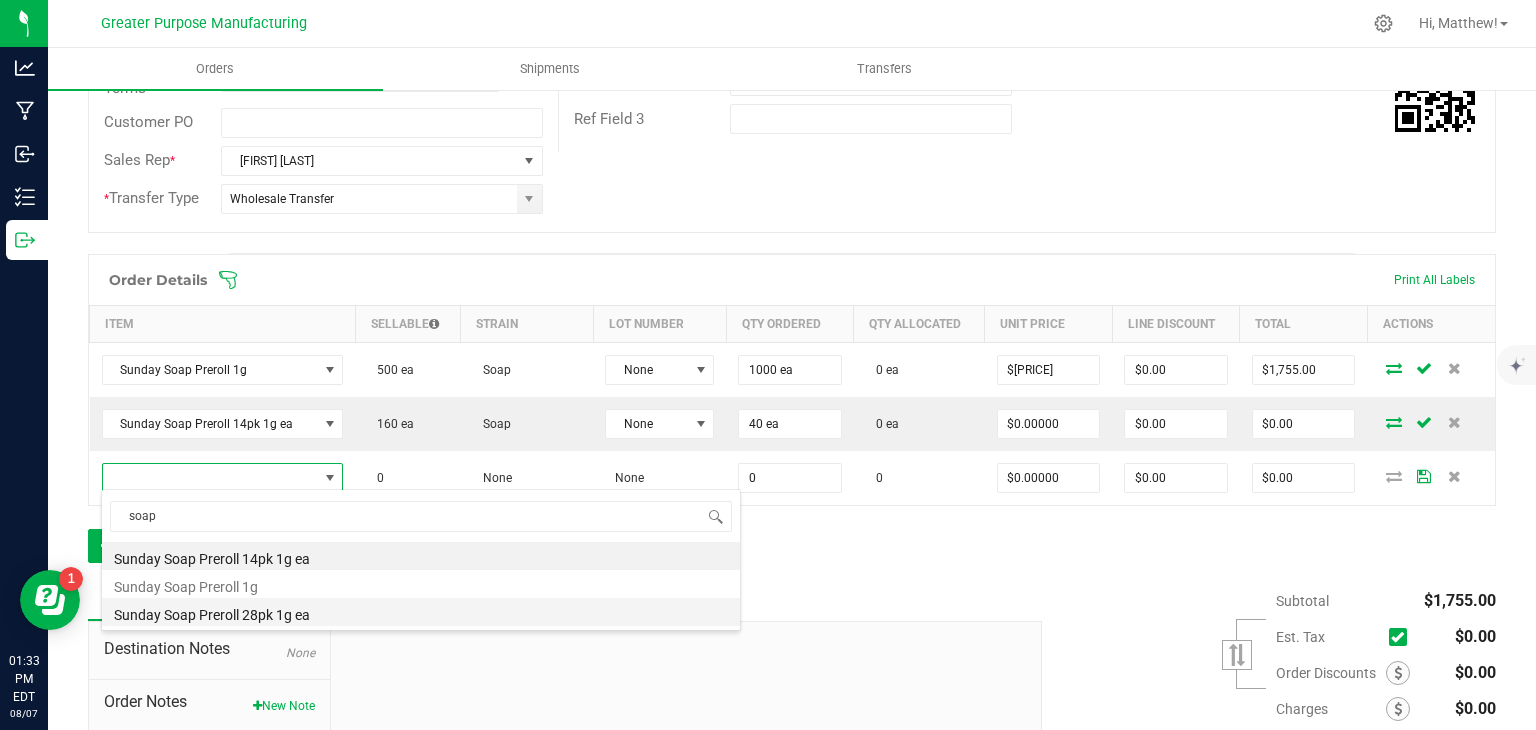 click on "Sunday Soap Preroll 28pk 1g ea" at bounding box center (421, 612) 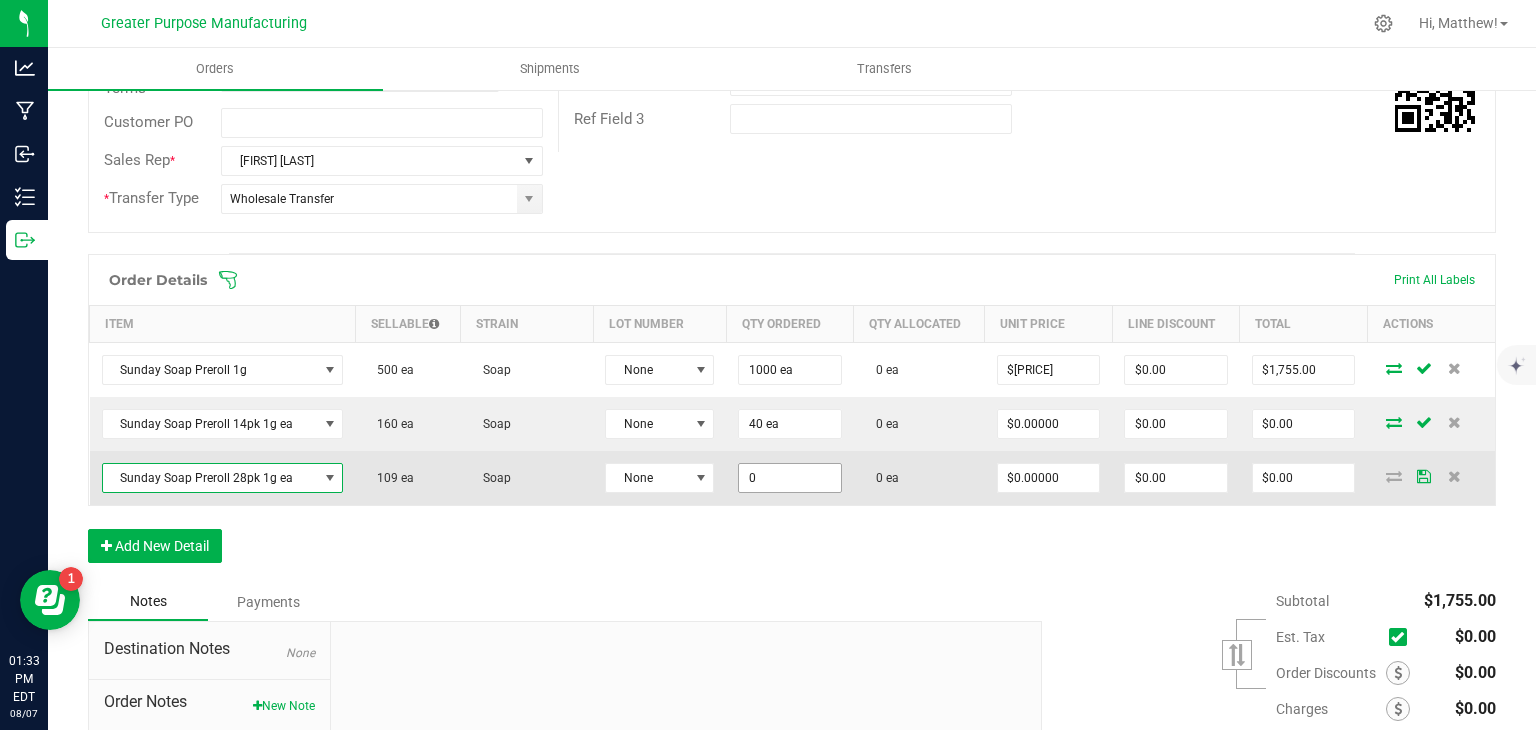 click on "0" at bounding box center (790, 478) 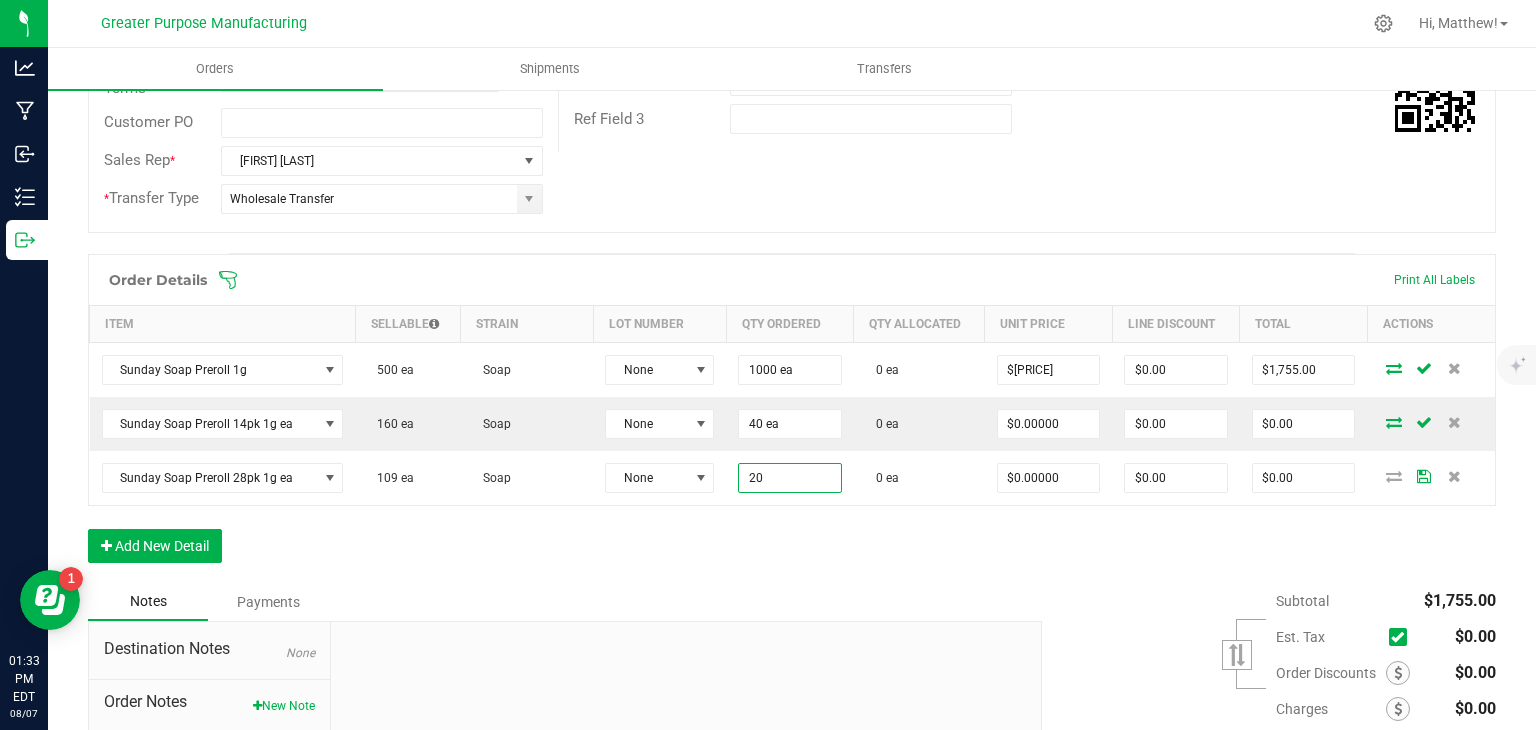 type on "20 ea" 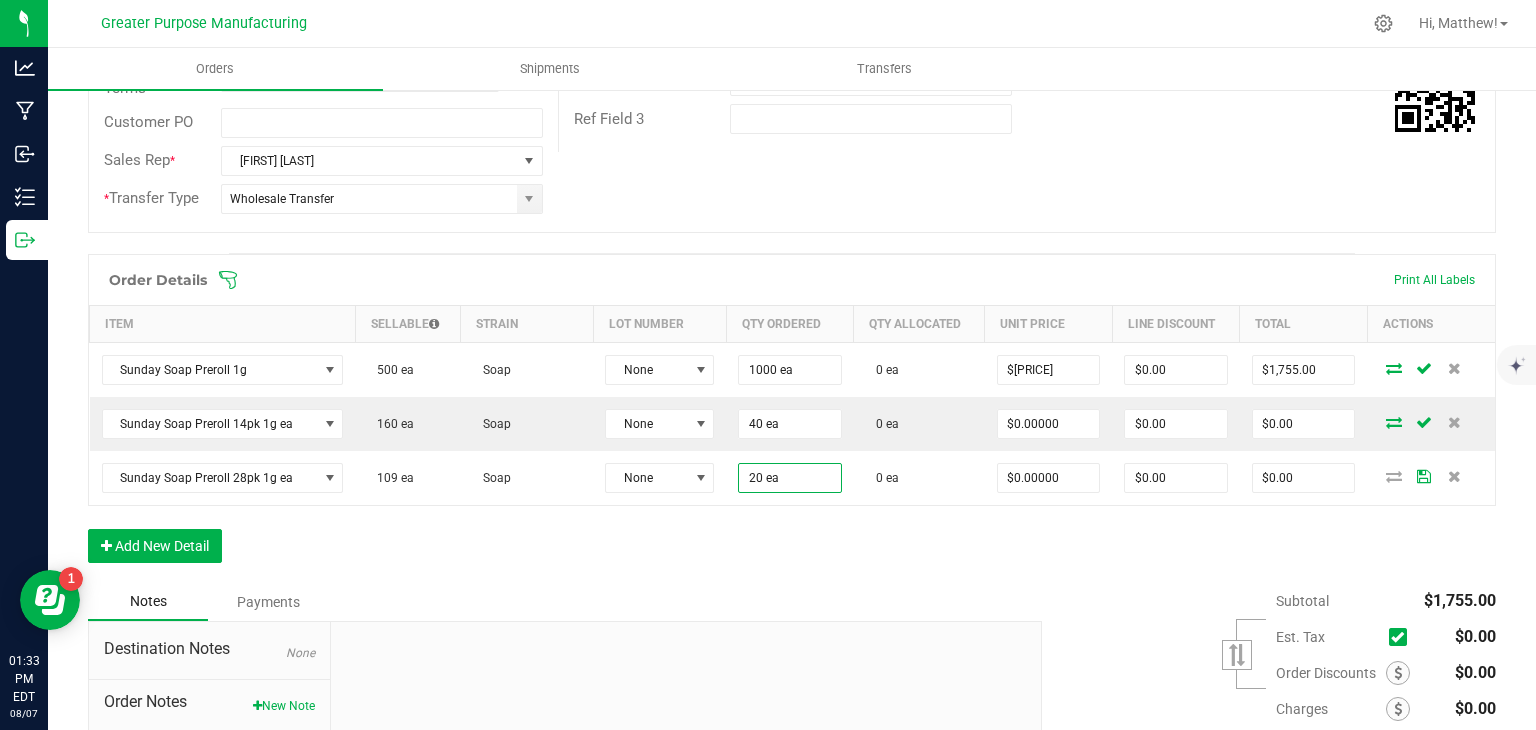 click on "Order Details Print All Labels Item  Sellable  Strain  Lot Number  Qty Ordered Qty Allocated Unit Price Line Discount Total Actions Sunday Soap Preroll 1g  500 ea   Soap  None 1000 ea  0 ea  $[PRICE] $[PRICE] $[PRICE] Sunday Soap Preroll 14pk 1g ea  160 ea   Soap  None 40 ea  0 ea  $[PRICE] $[PRICE] $[PRICE] Sunday Soap Preroll 28pk 1g ea  109 ea   Soap  None 20 ea  0 ea  $[PRICE] $[PRICE] $[PRICE]
Add New Detail" at bounding box center [792, 418] 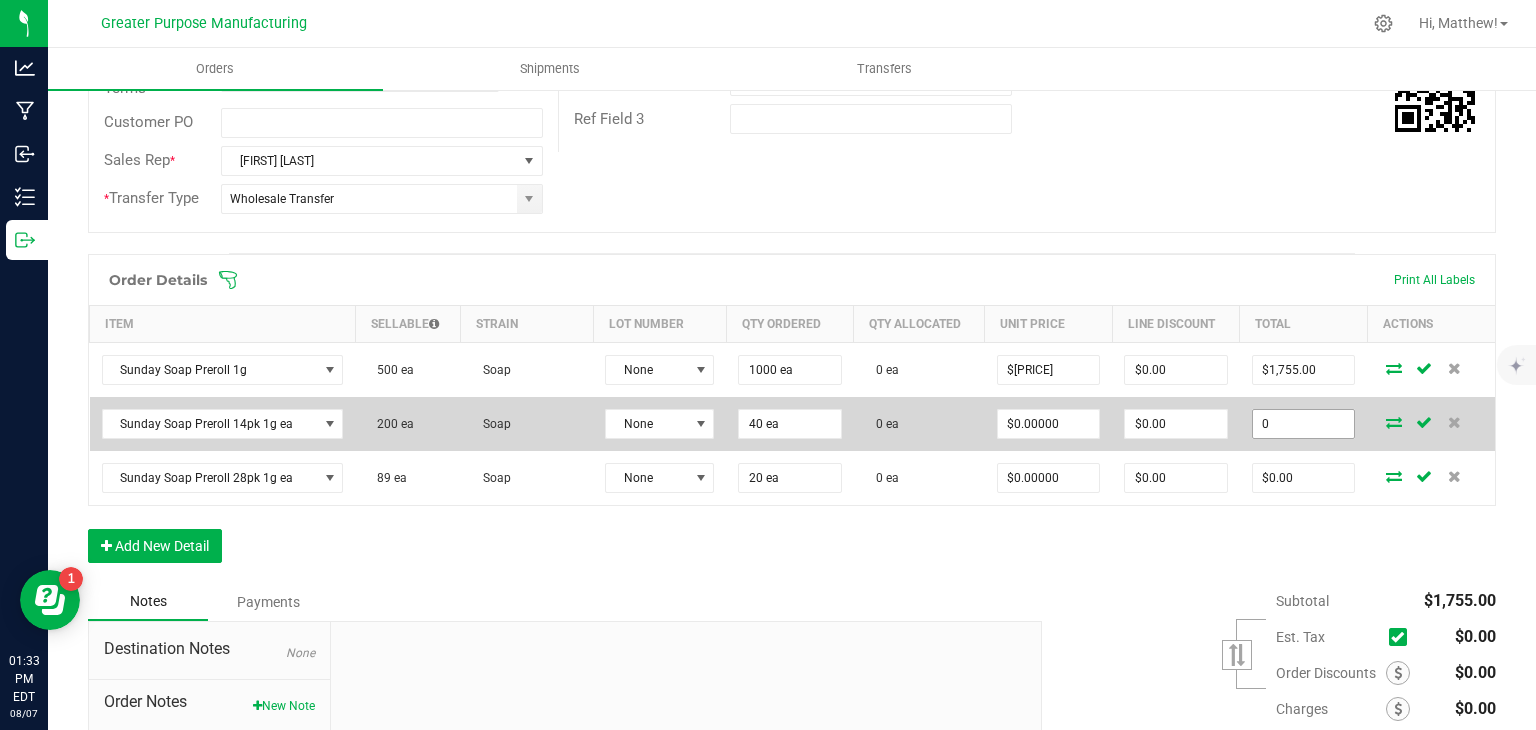 click on "0" at bounding box center [1304, 424] 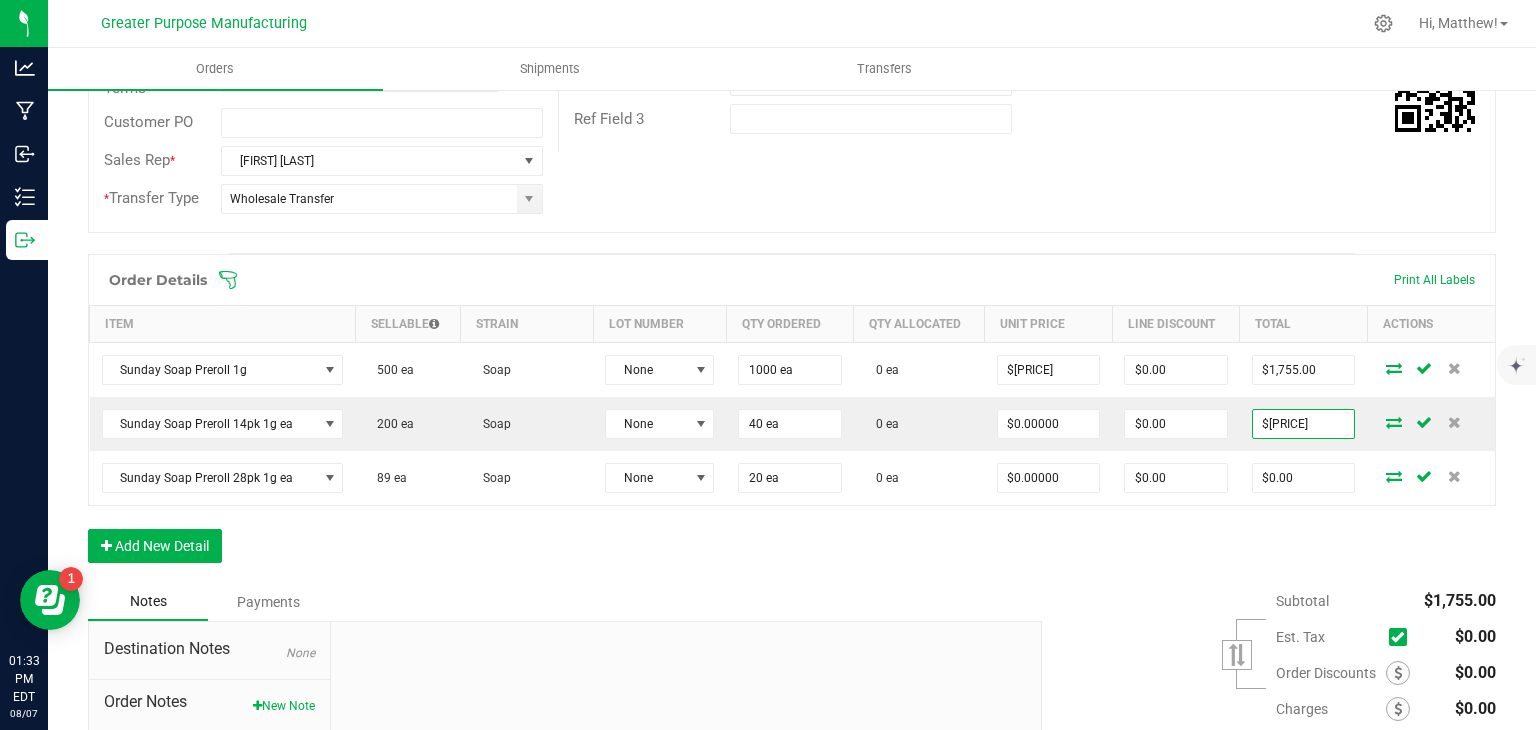 type on "$[PRICE]" 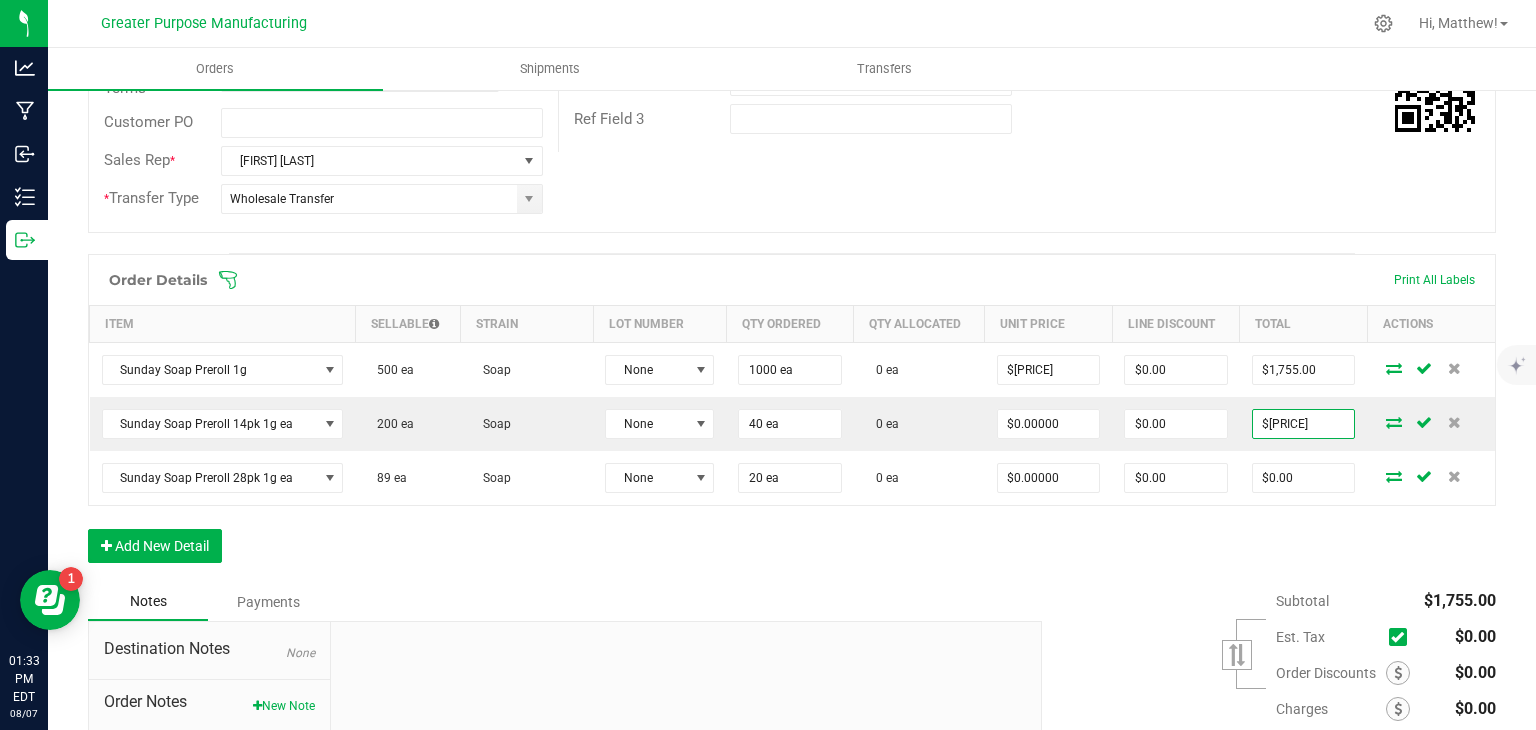 type on "$[PRICE]" 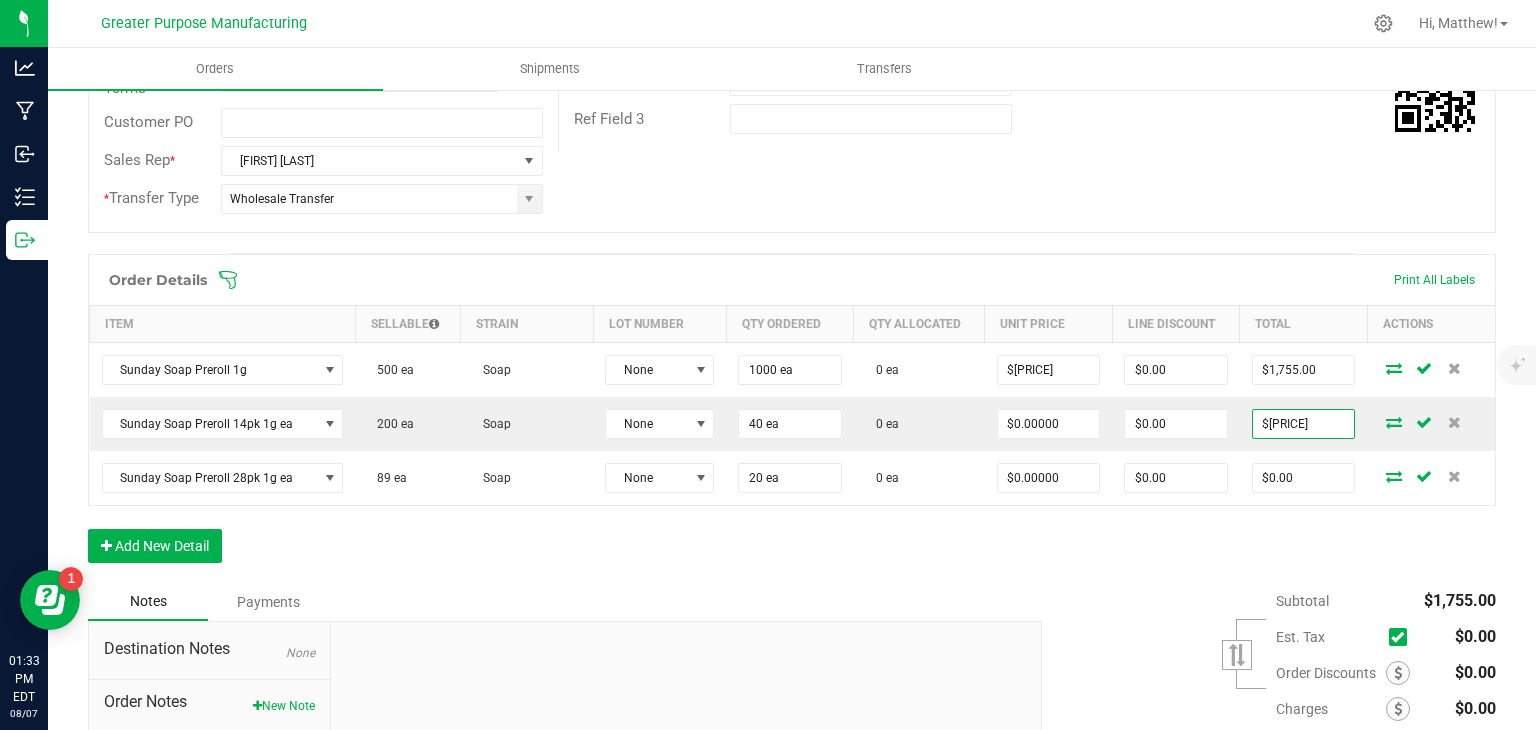 type on "$780.20" 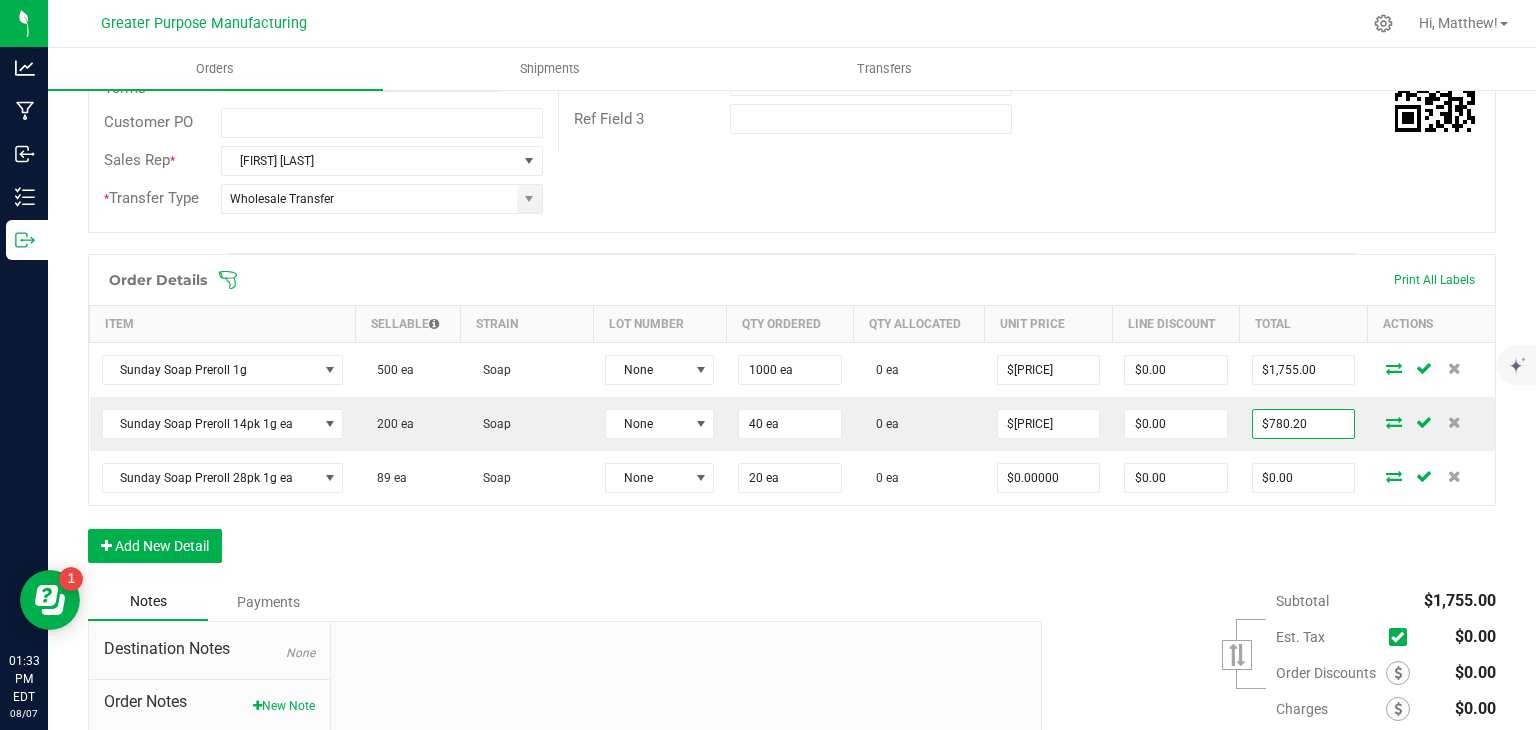 click on "Order Details Print All Labels Item  Sellable  Strain  Lot Number  Qty Ordered Qty Allocated Unit Price Line Discount Total Actions Sunday Soap Preroll 1g  500 ea   Soap  None 1000 ea  0 ea  $[PRICE] $[PRICE] $[PRICE] Sunday Soap Preroll 14pk 1g ea  200 ea   Soap  None 40 ea  0 ea  $[PRICE] $[PRICE] $[PRICE] Sunday Soap Preroll 28pk 1g ea  89 ea   Soap  None 20 ea  0 ea  $[PRICE] $[PRICE] $[PRICE]
Add New Detail" at bounding box center [792, 418] 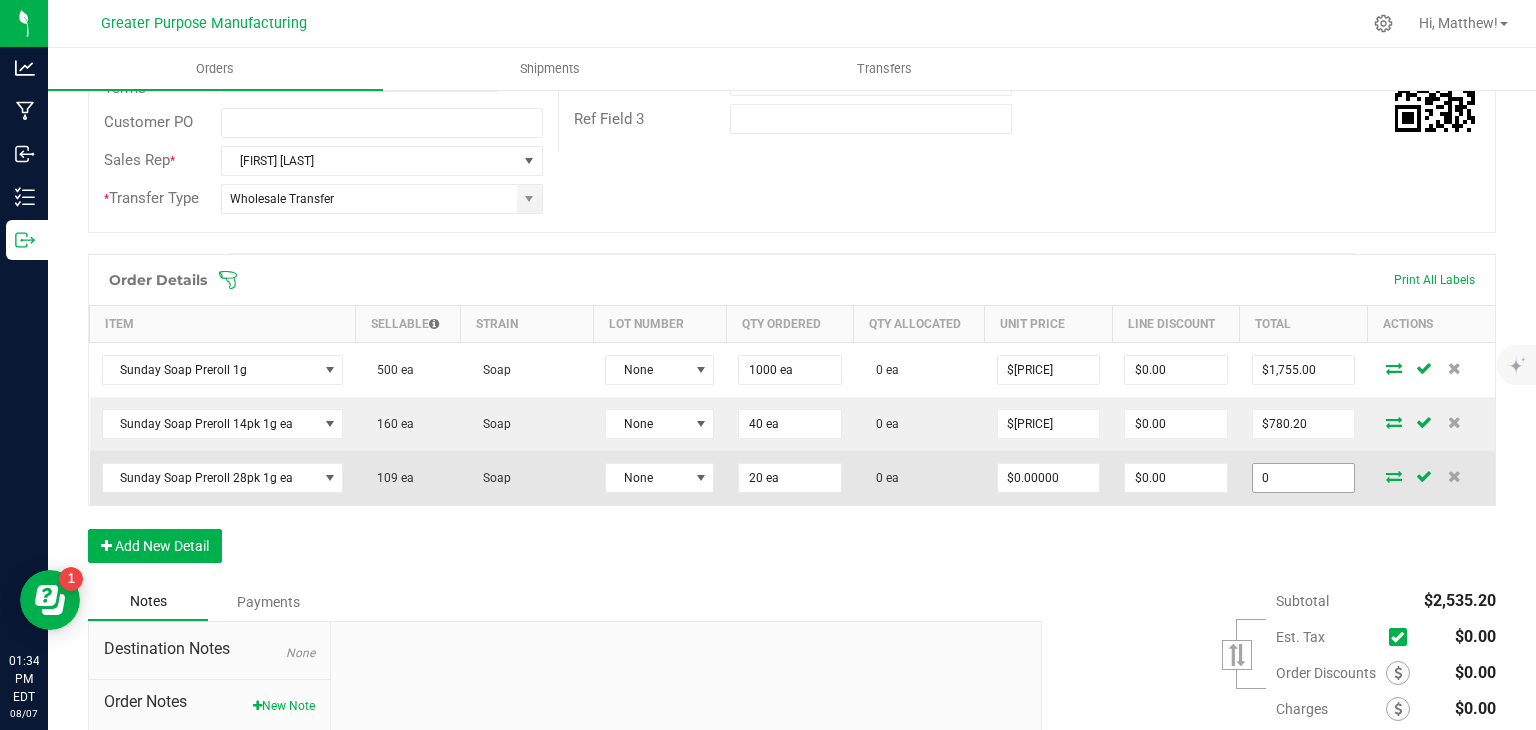 click on "0" at bounding box center [1304, 478] 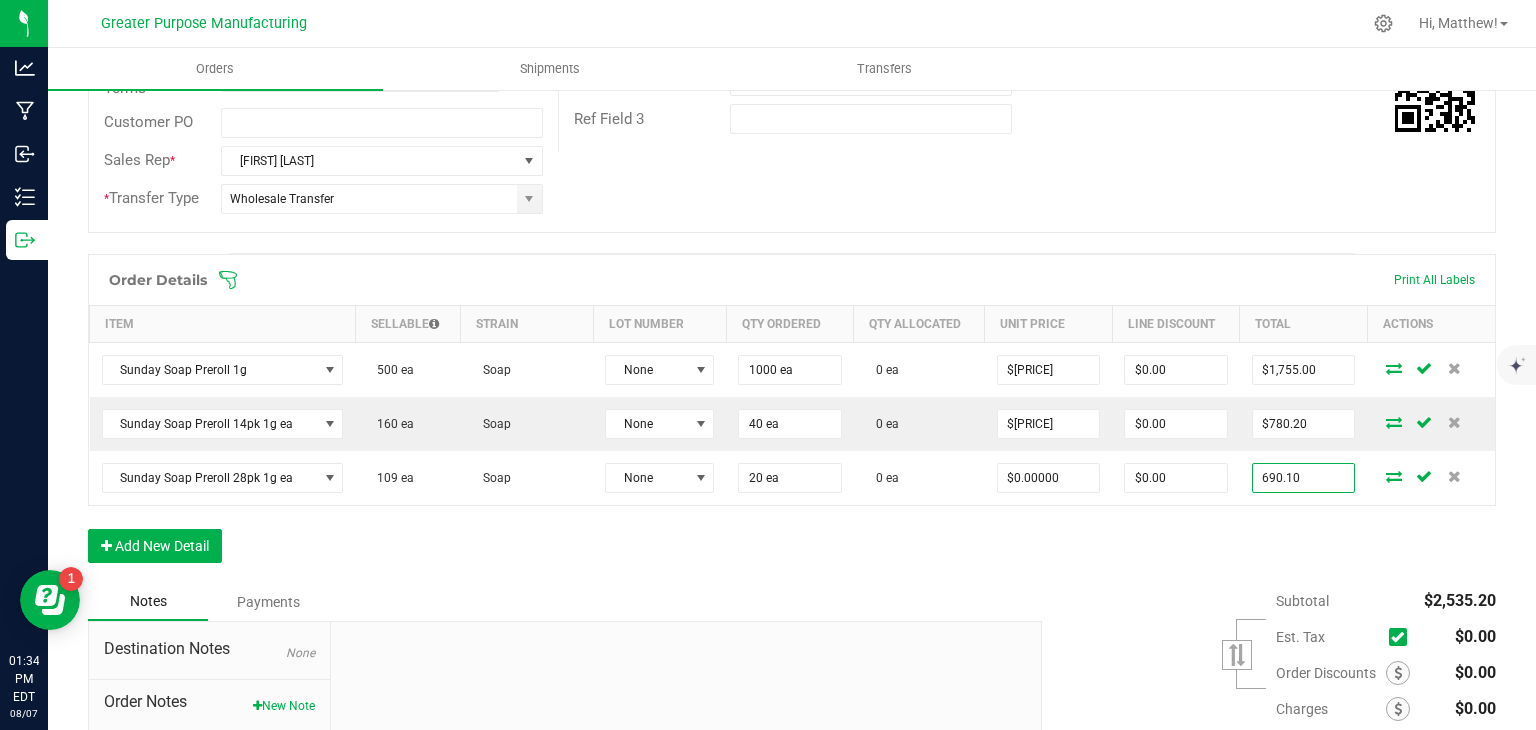 type on "690.10" 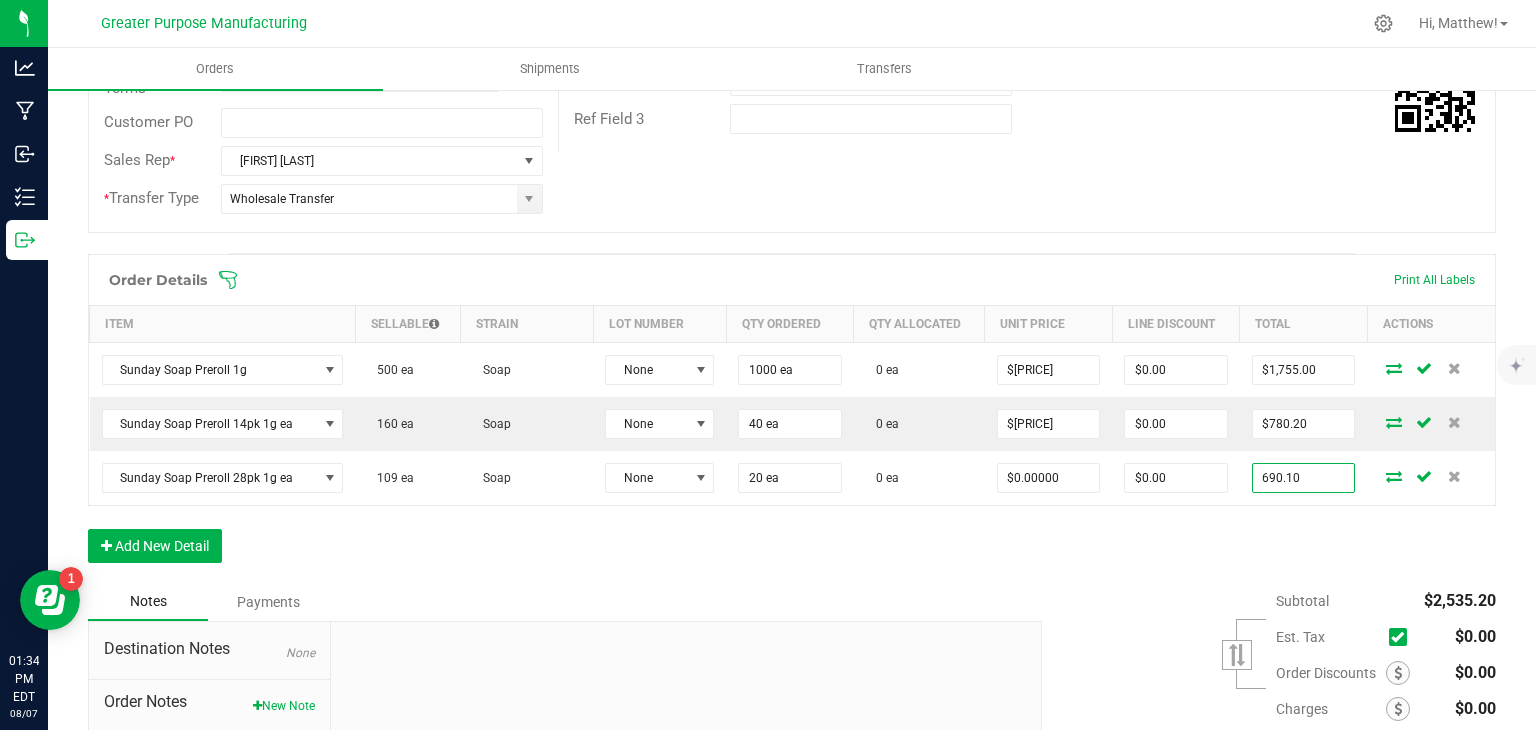 type on "$[PRICE]" 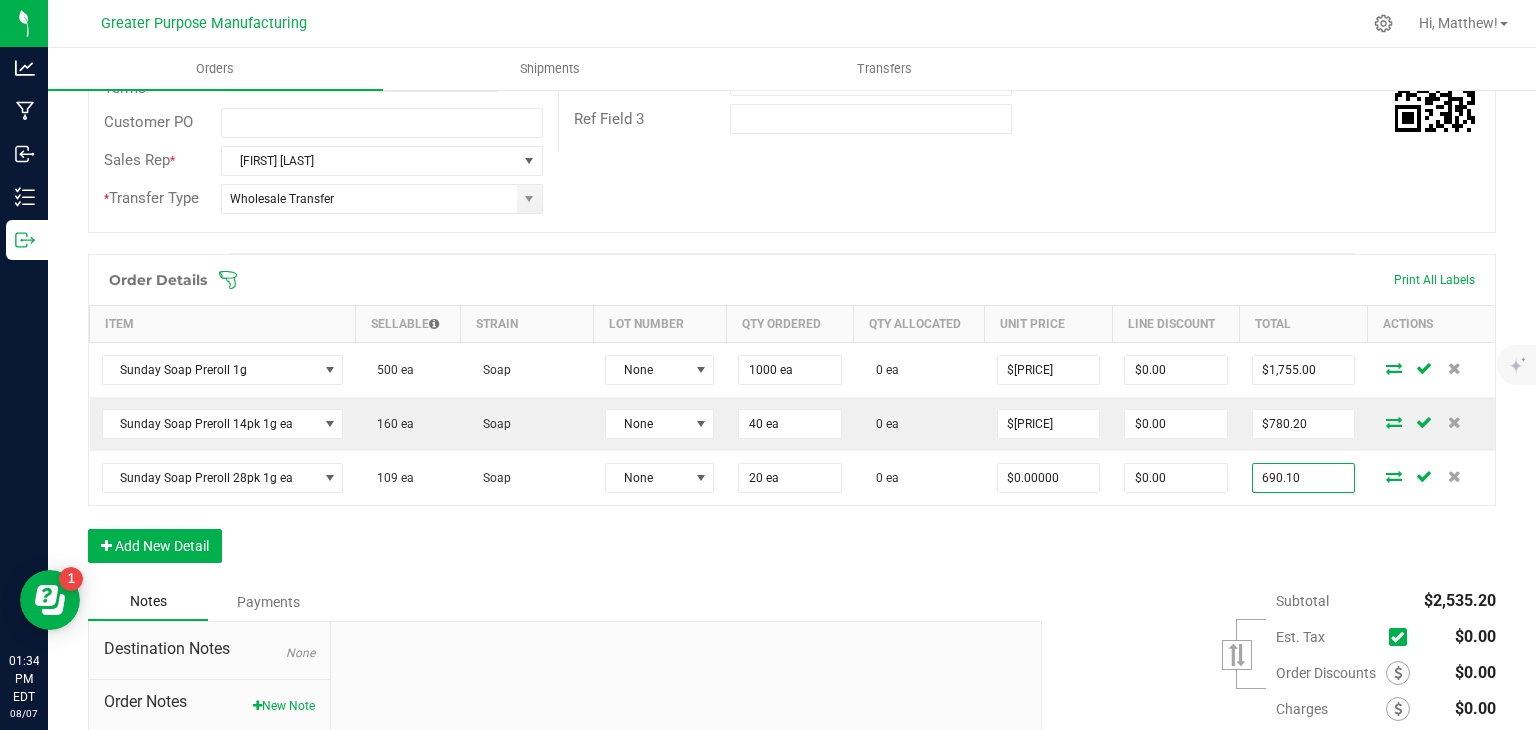 type on "$690.10" 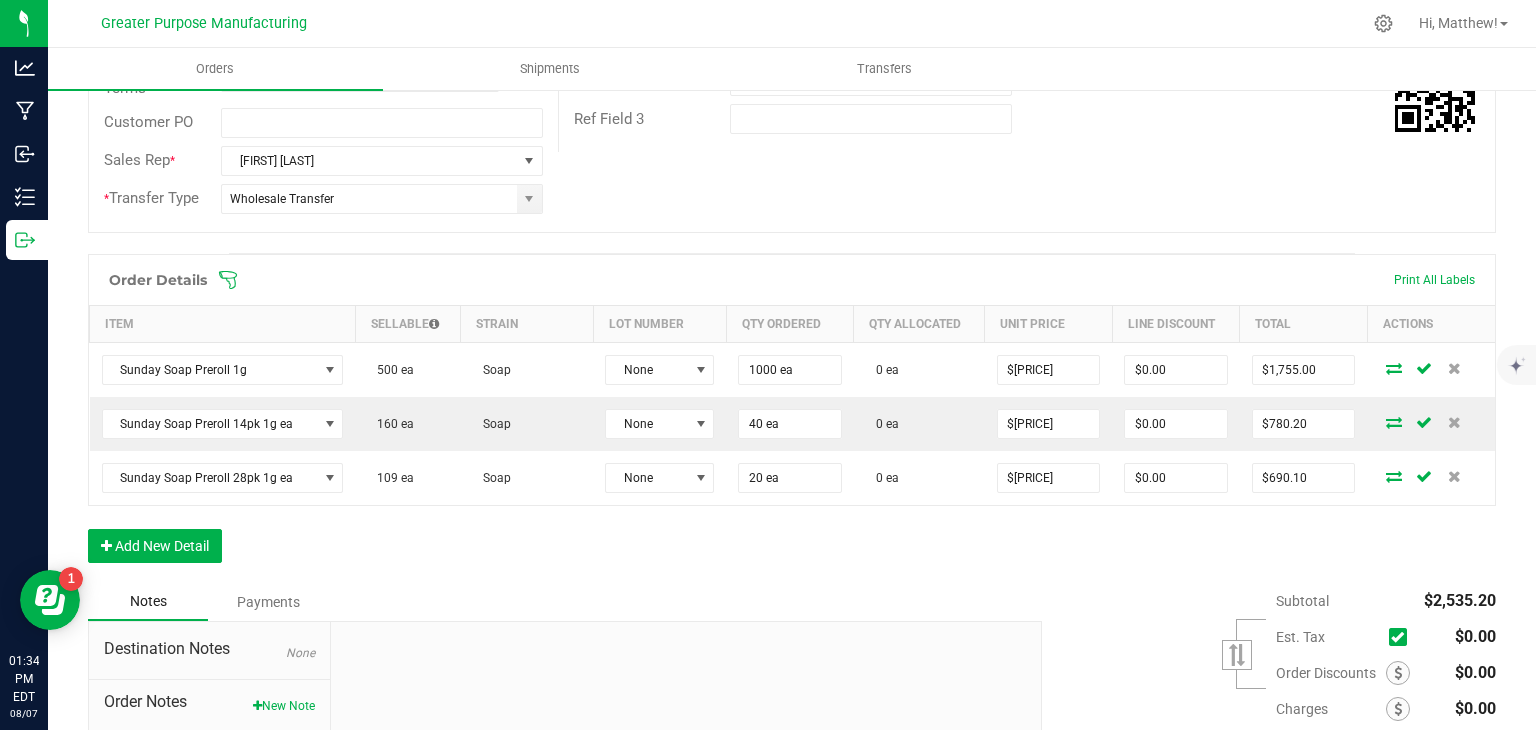 click on "Order Details Print All Labels Item  Sellable  Strain  Lot Number  Qty Ordered Qty Allocated Unit Price Line Discount Total Actions Sunday Soap Preroll 1g  500 ea   Soap  None 1000 ea  0 ea  $[PRICE] $[PRICE] $[PRICE] Sunday Soap Preroll 14pk 1g ea  160 ea   Soap  None 40 ea  0 ea  $[PRICE] $[PRICE] $[PRICE] Sunday Soap Preroll 28pk 1g ea  109 ea   Soap  None 20 ea  0 ea  $[PRICE] $[PRICE] $[PRICE]
Add New Detail" at bounding box center (792, 418) 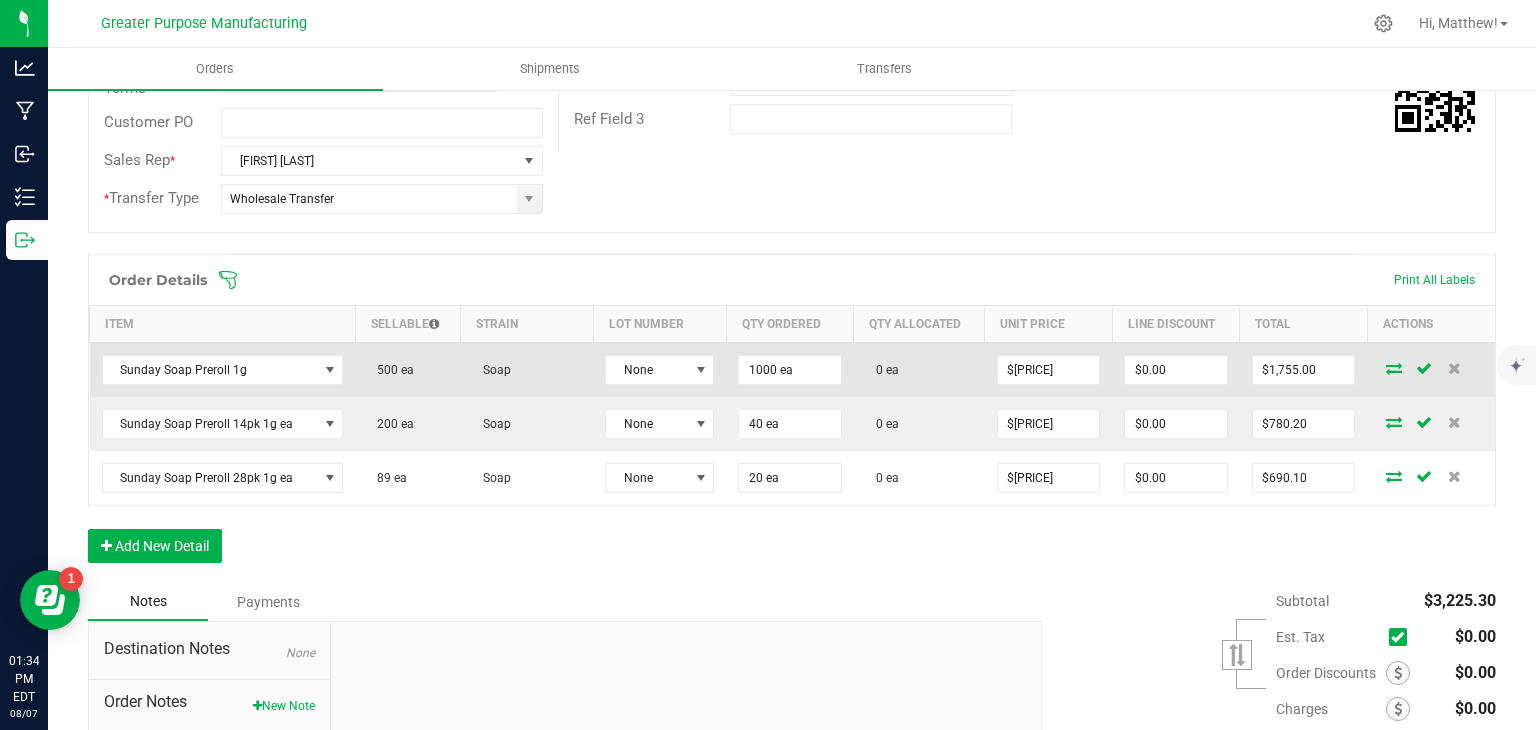click at bounding box center [1394, 368] 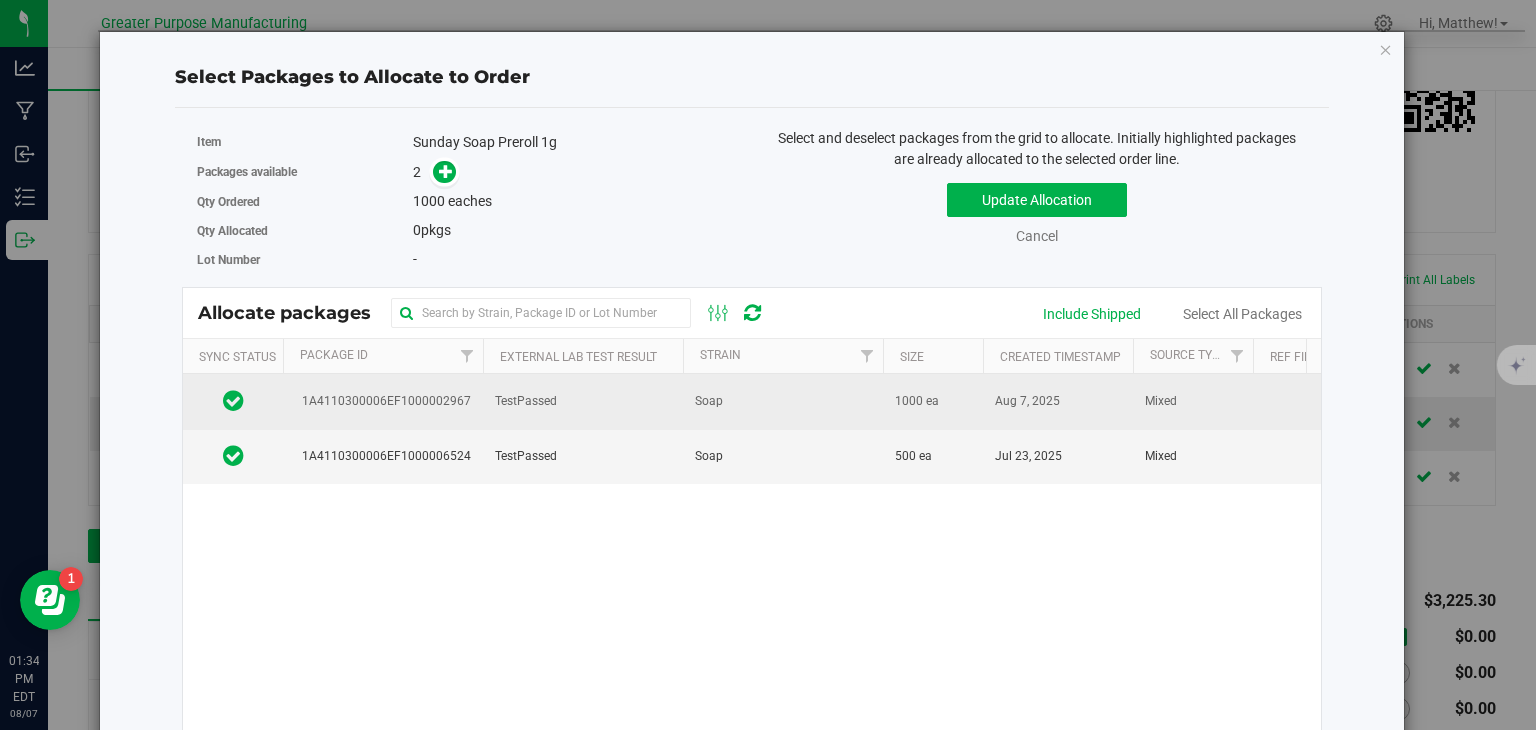 click on "TestPassed" at bounding box center (583, 401) 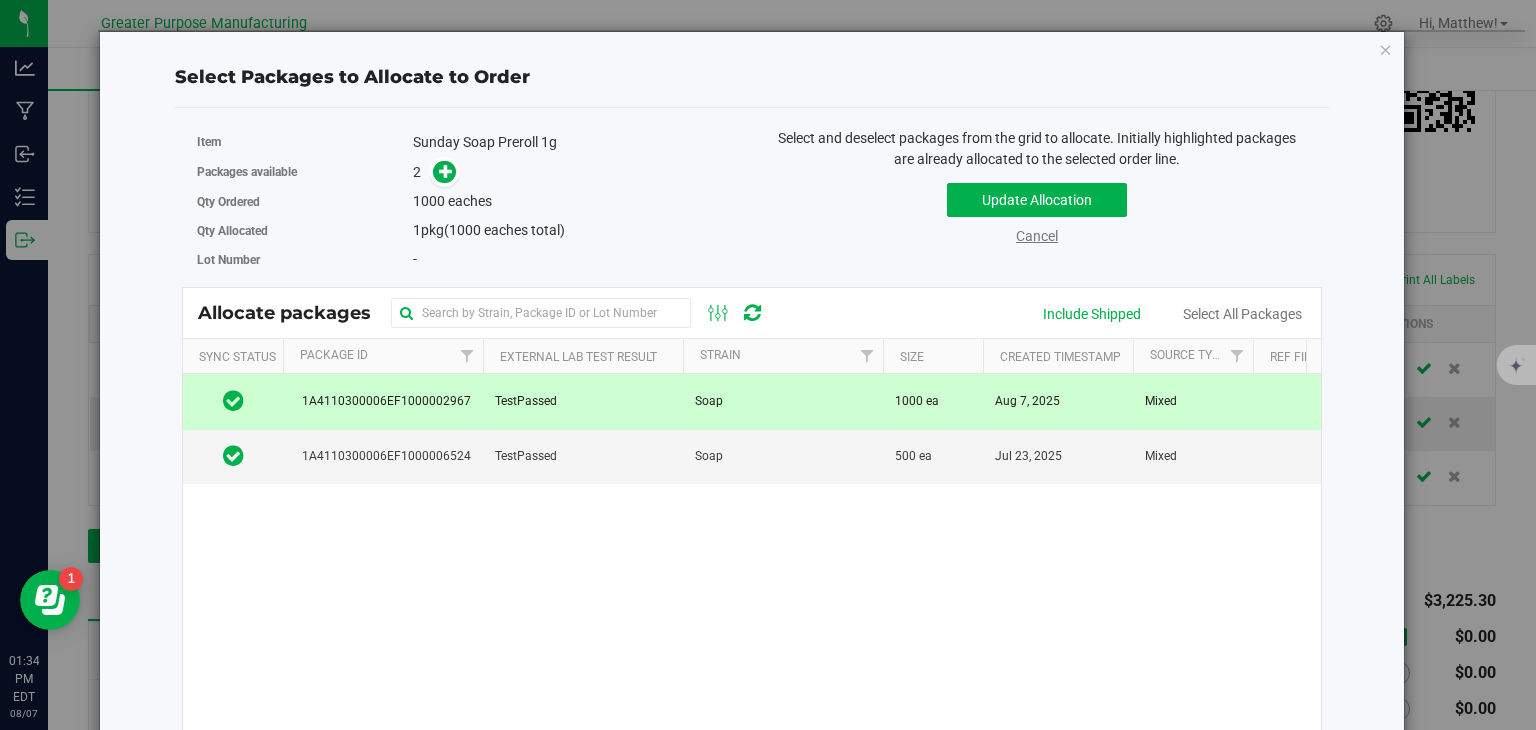 click on "Cancel" at bounding box center (1037, 236) 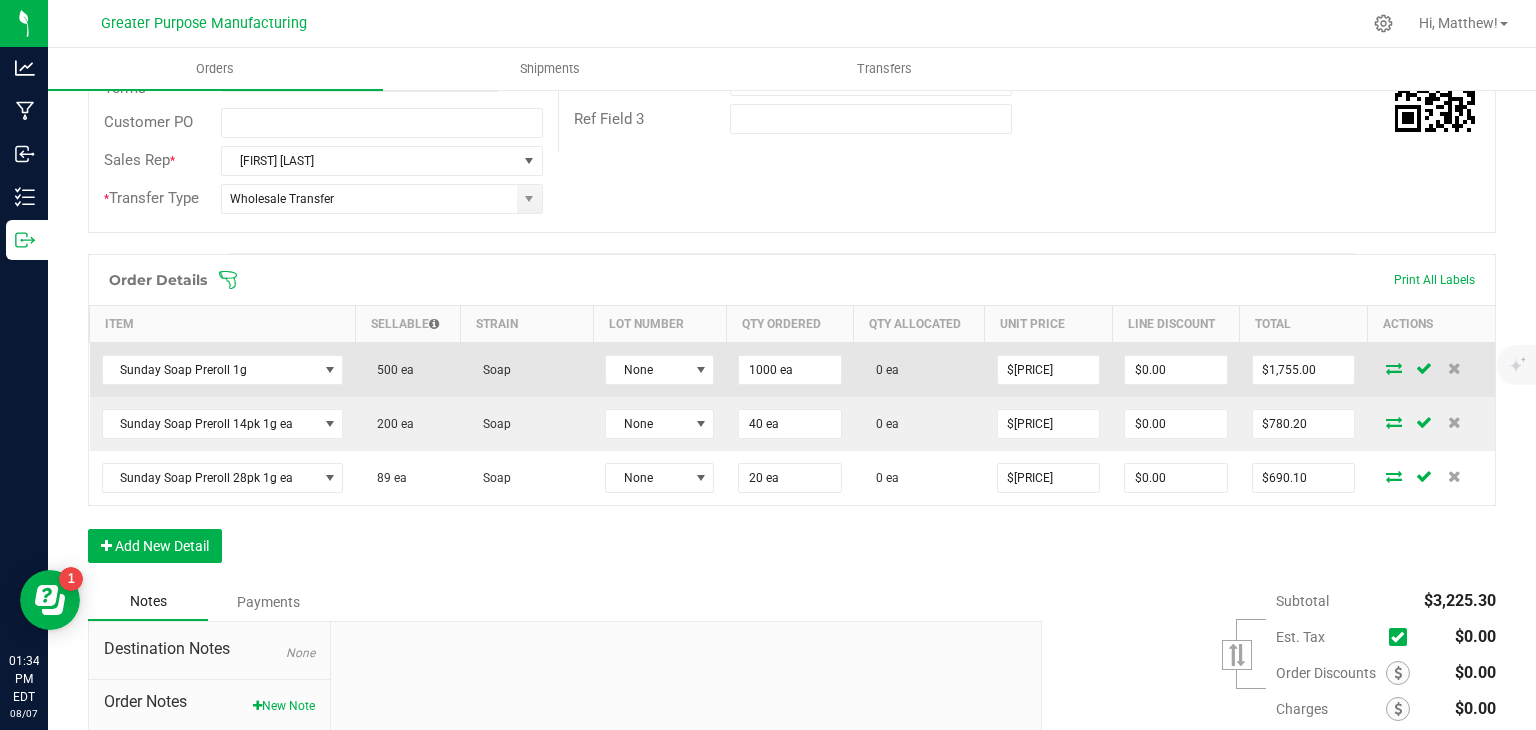 scroll, scrollTop: 0, scrollLeft: 0, axis: both 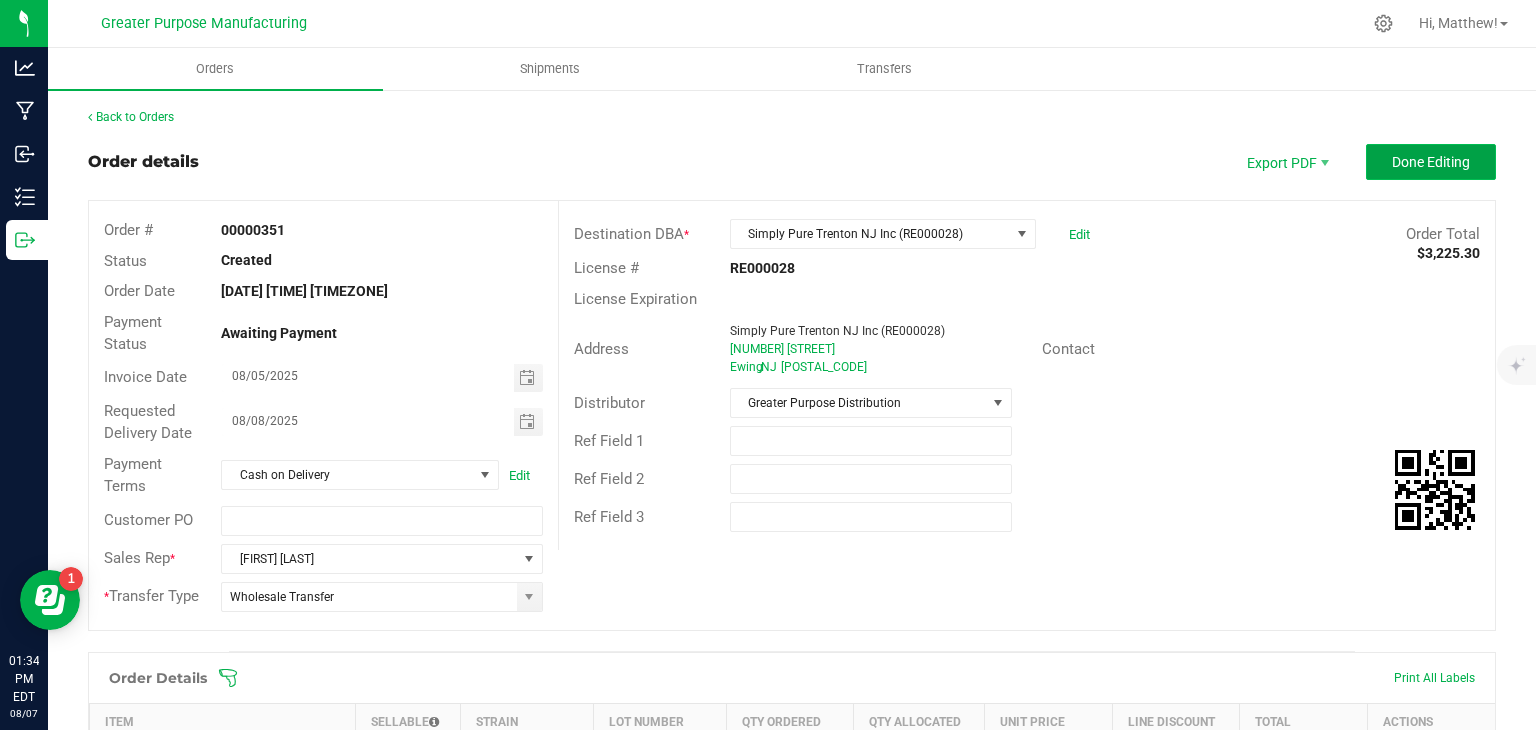 click on "Done Editing" at bounding box center [1431, 162] 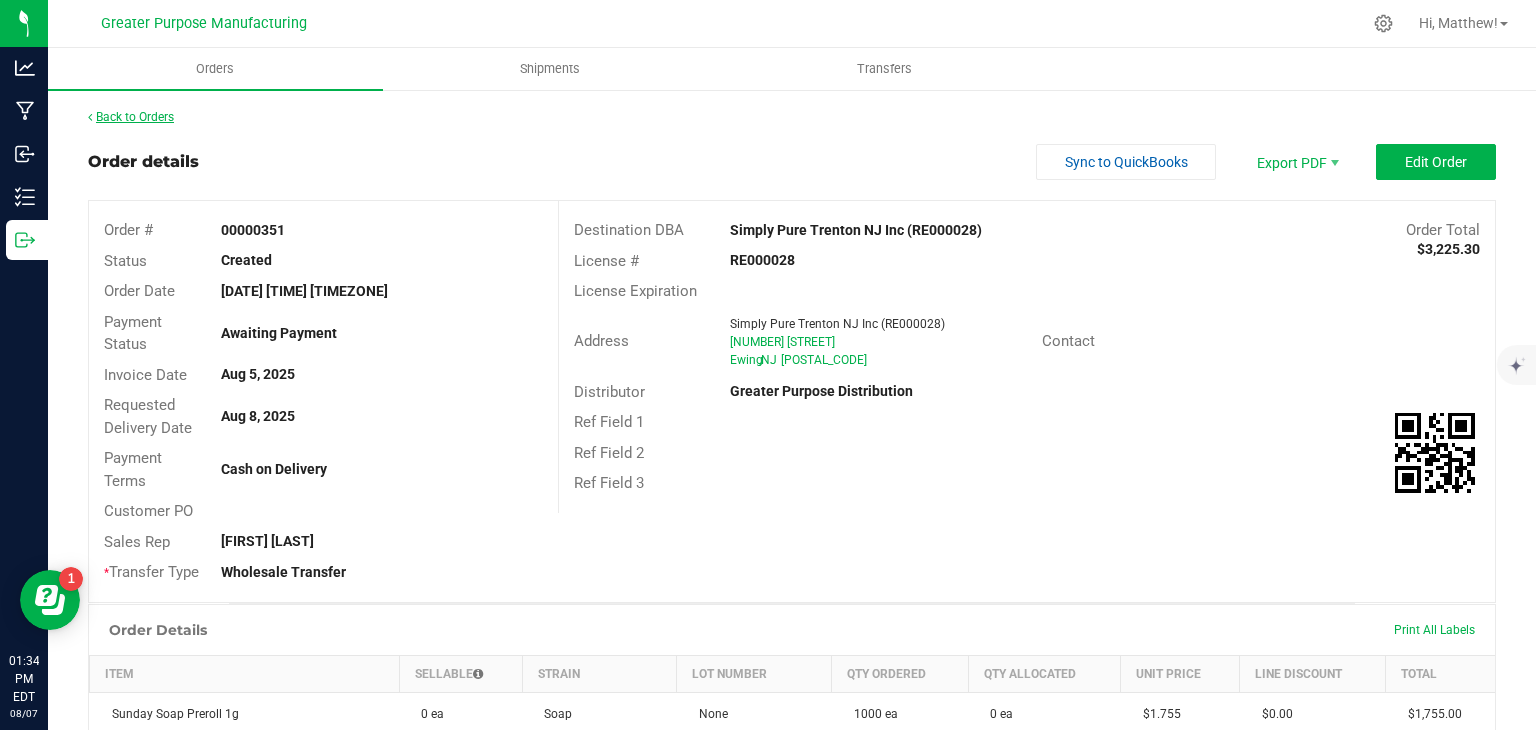 click on "Back to Orders" at bounding box center (131, 117) 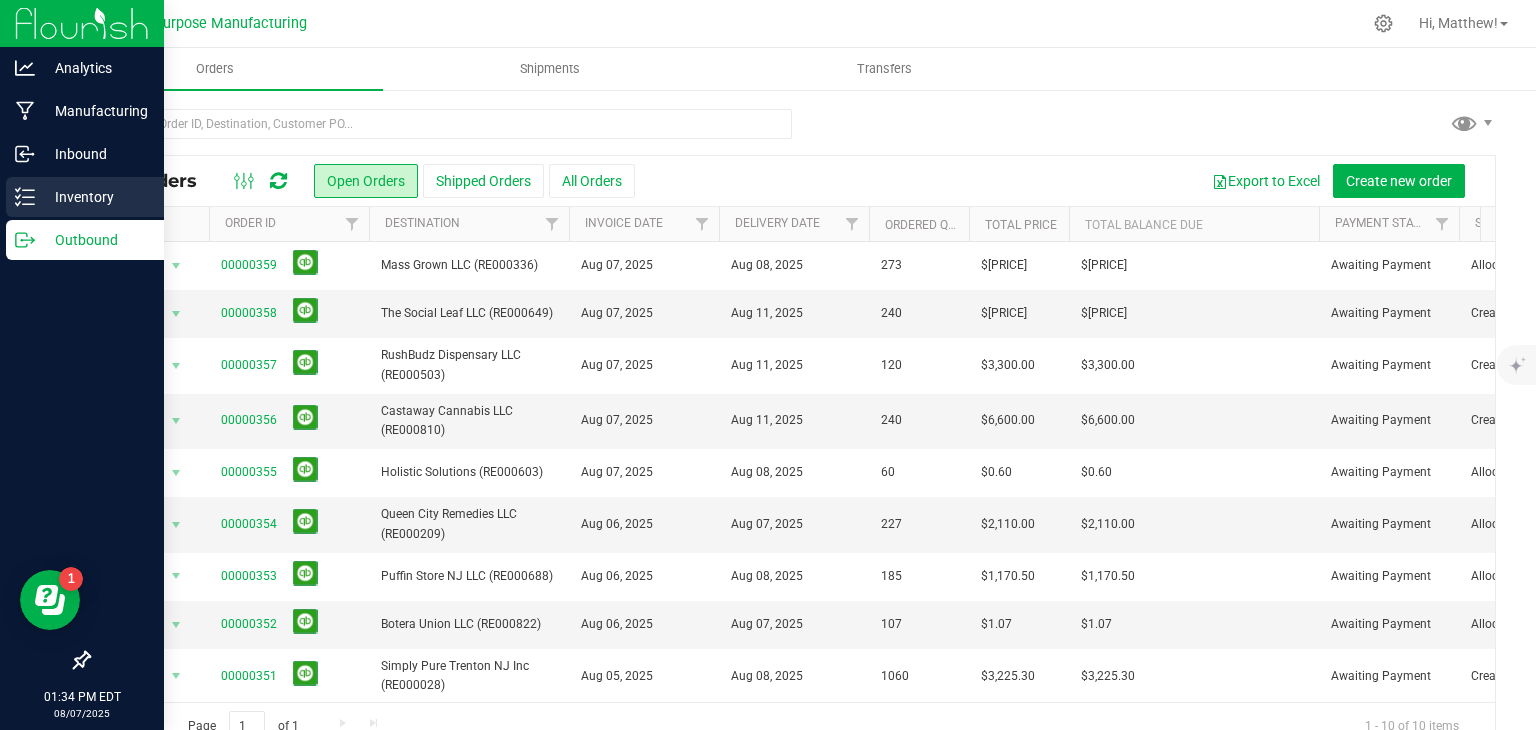click on "Inventory" at bounding box center (95, 197) 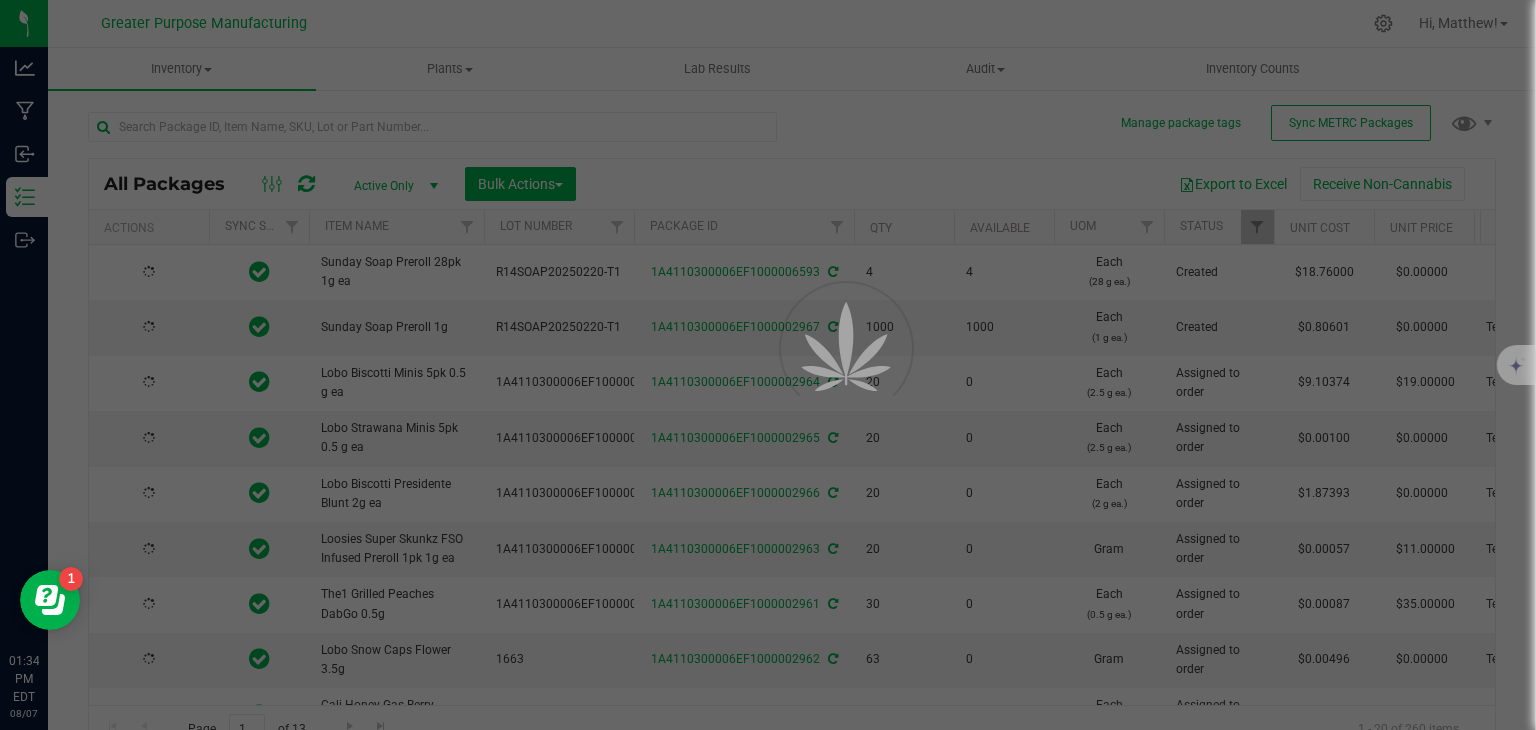 click at bounding box center (768, 365) 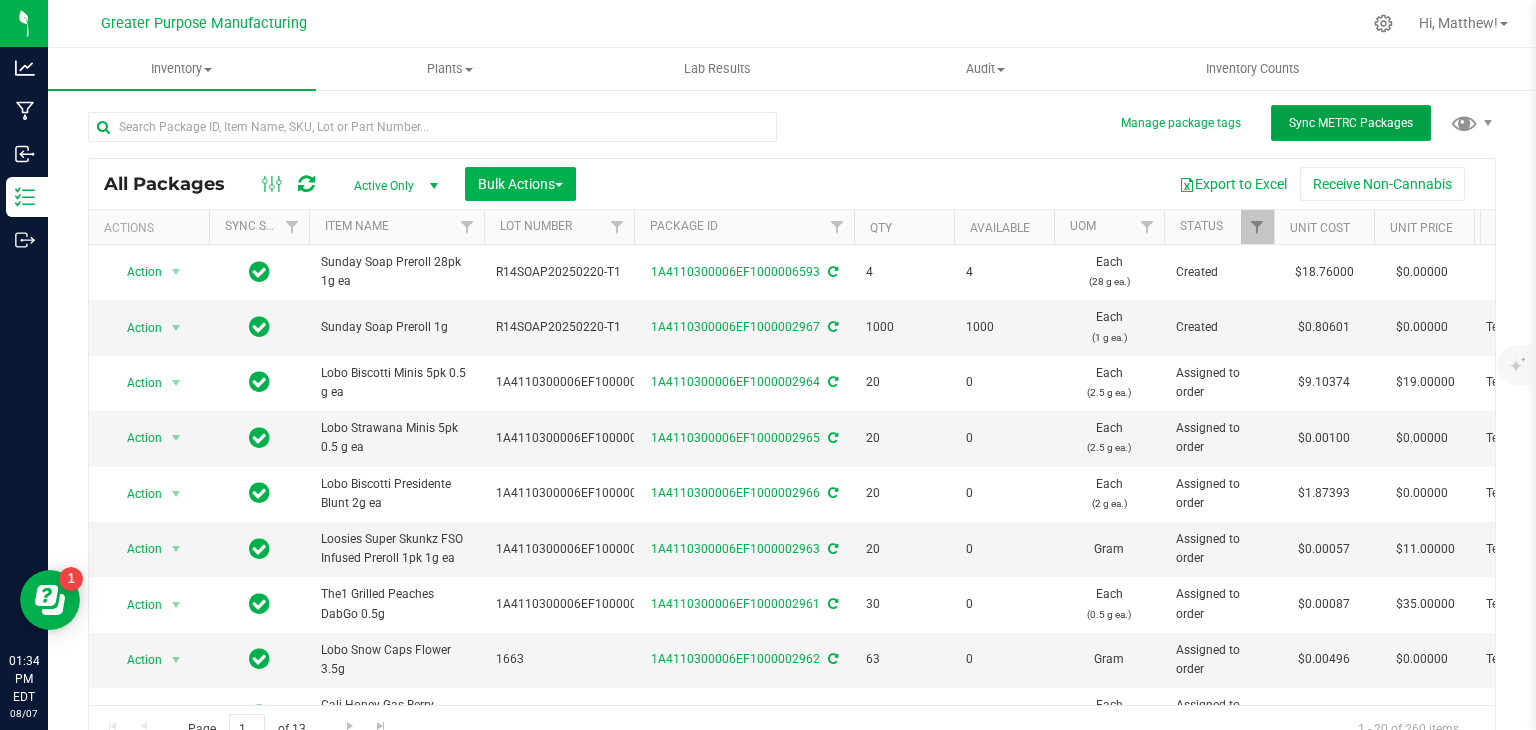 click on "Sync METRC Packages" at bounding box center [1351, 123] 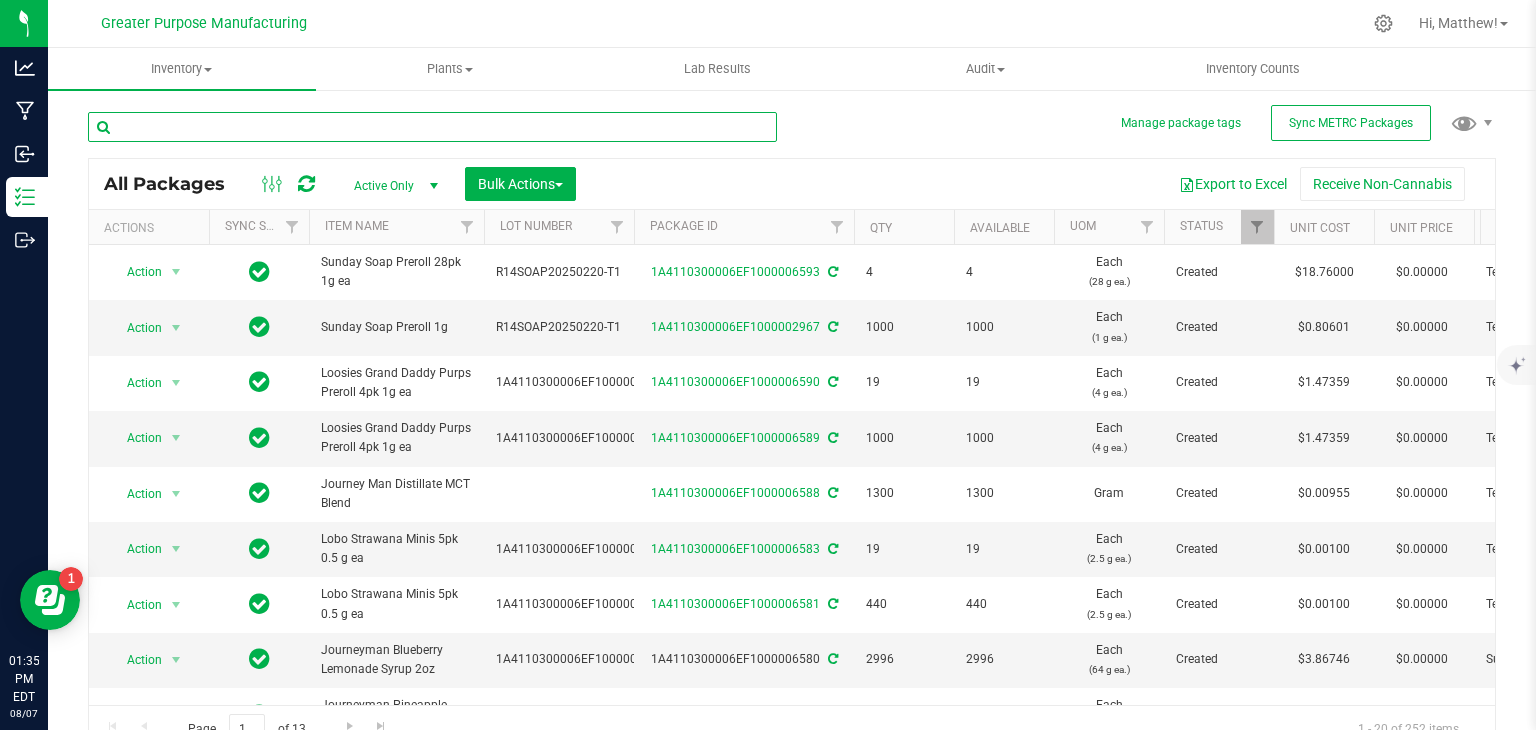 click at bounding box center (432, 127) 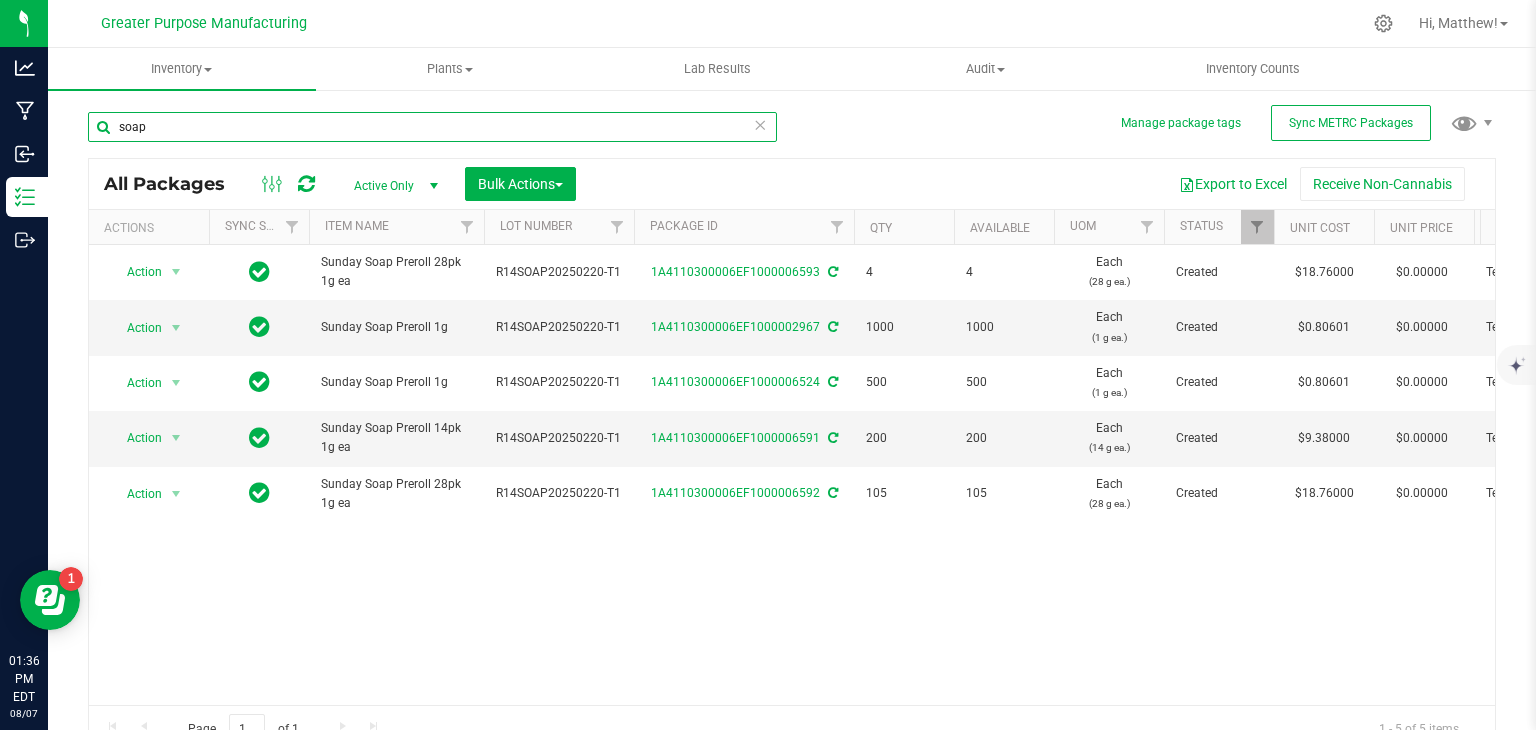 type on "soap" 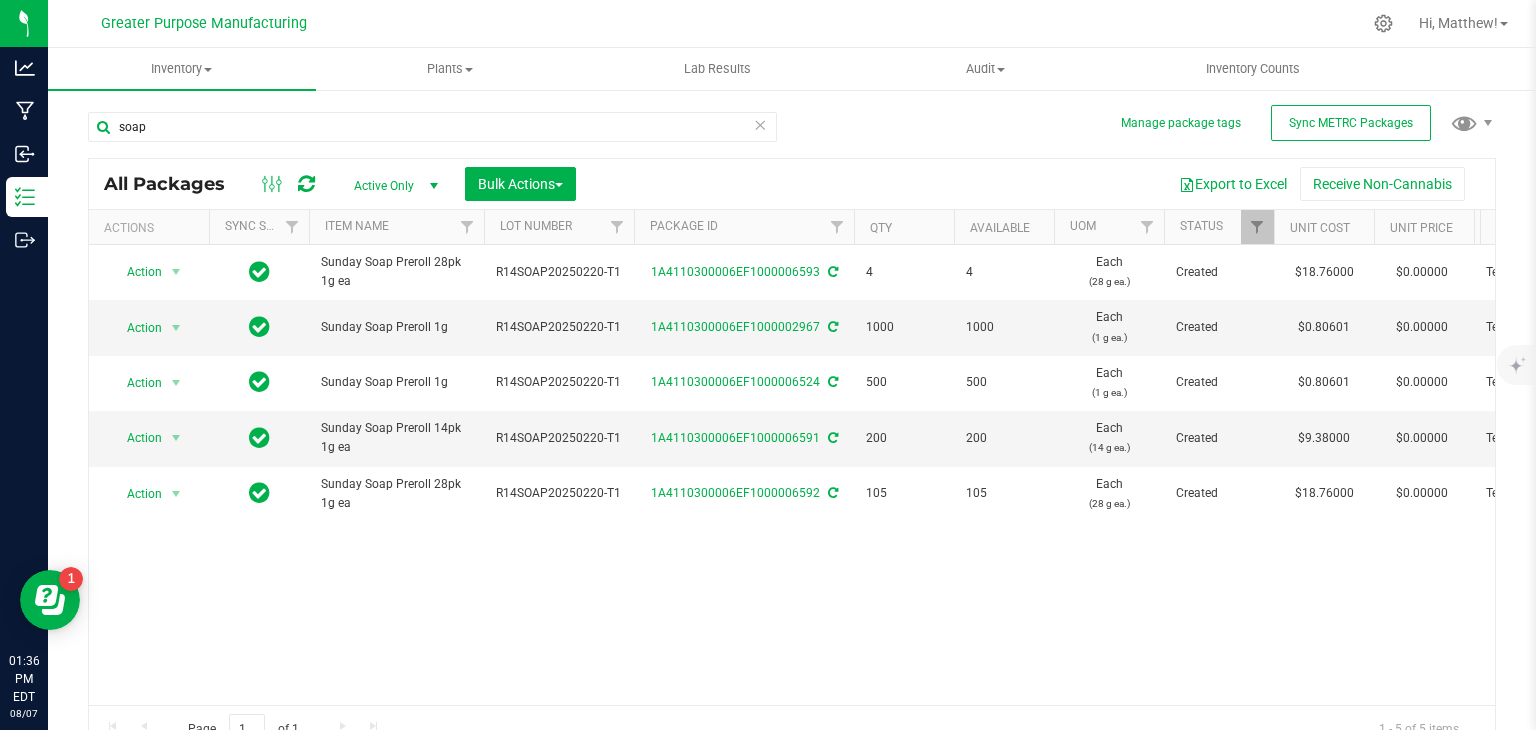 click on "1A4110300006EF1000006591" at bounding box center [744, 438] 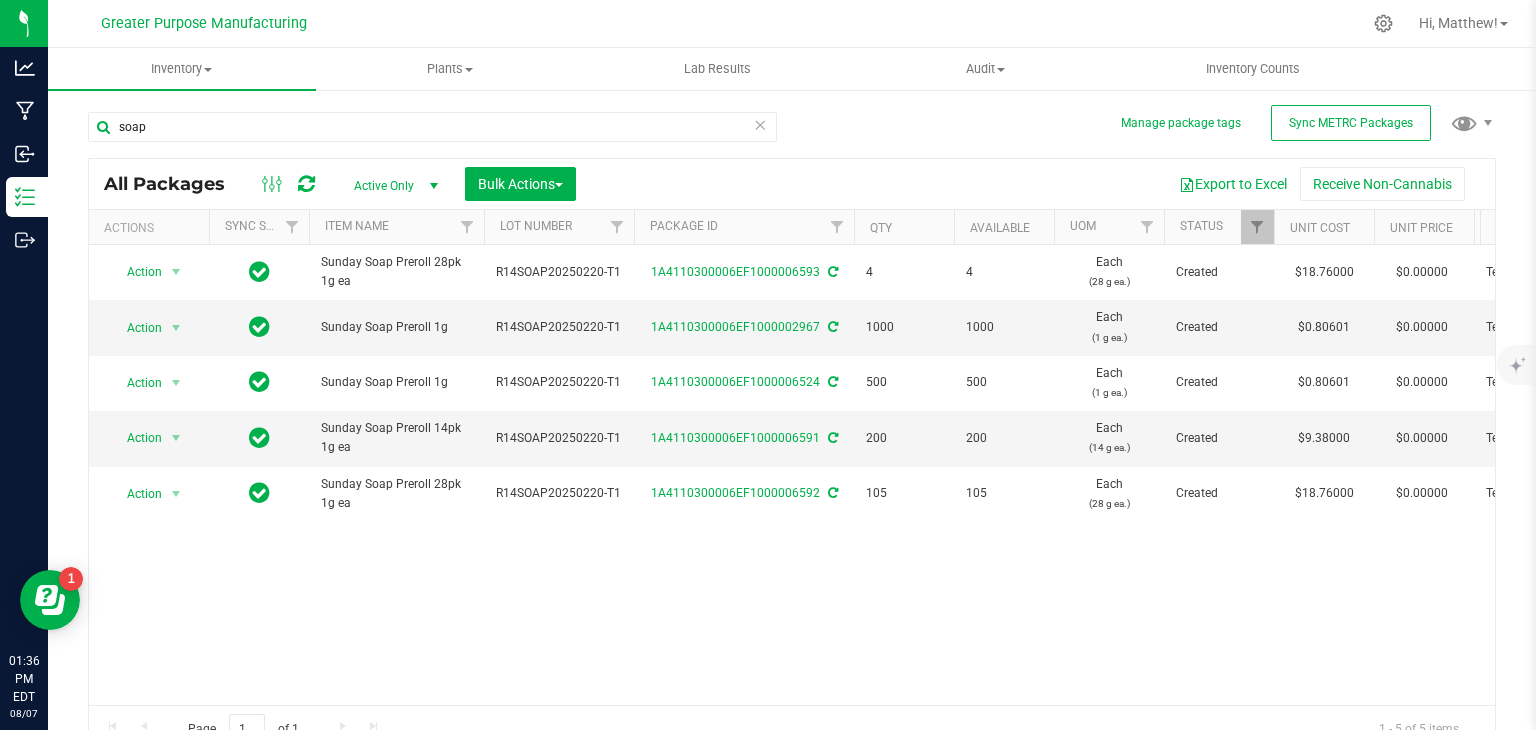 click on "1A4110300006EF1000006591" at bounding box center [744, 438] 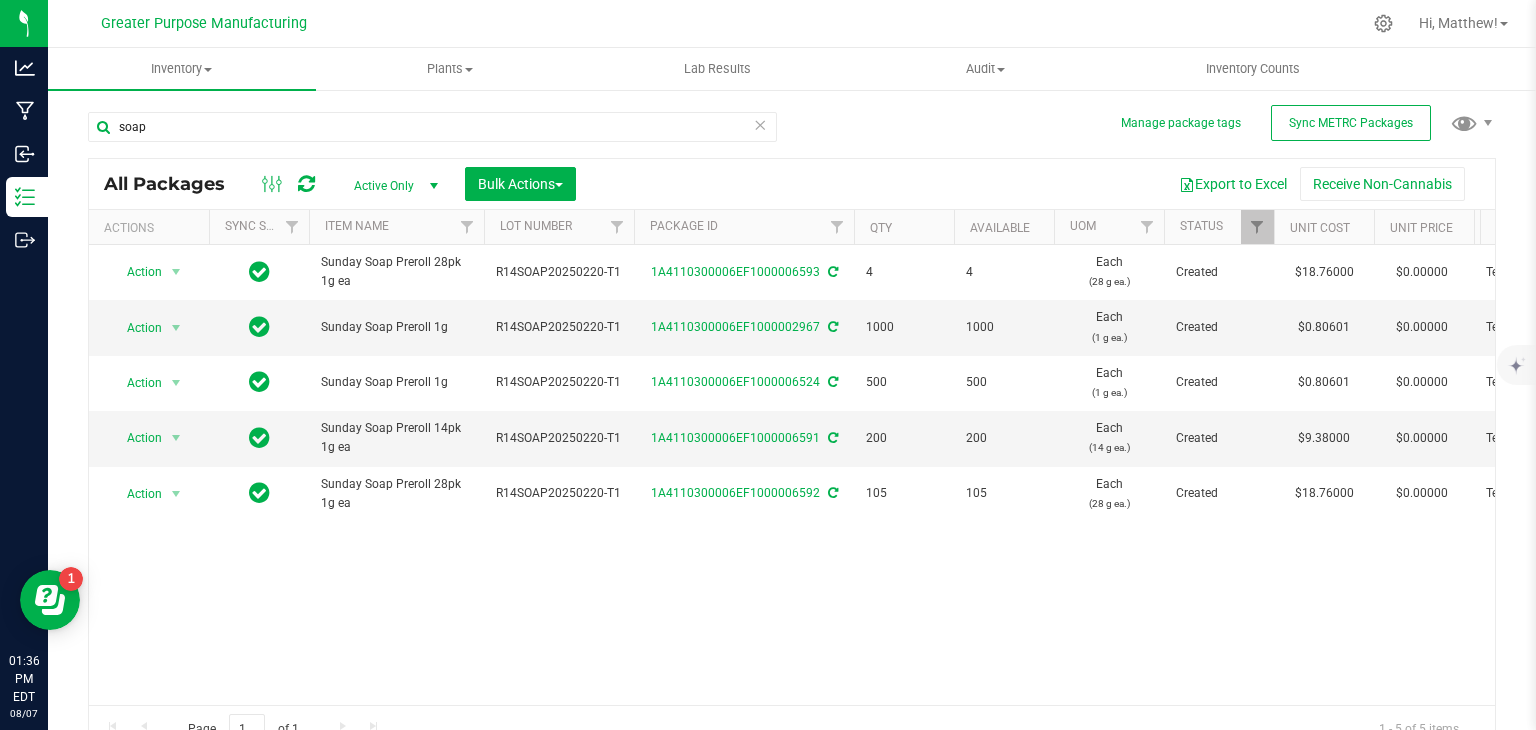 click on "1A4110300006EF1000006591" at bounding box center (744, 438) 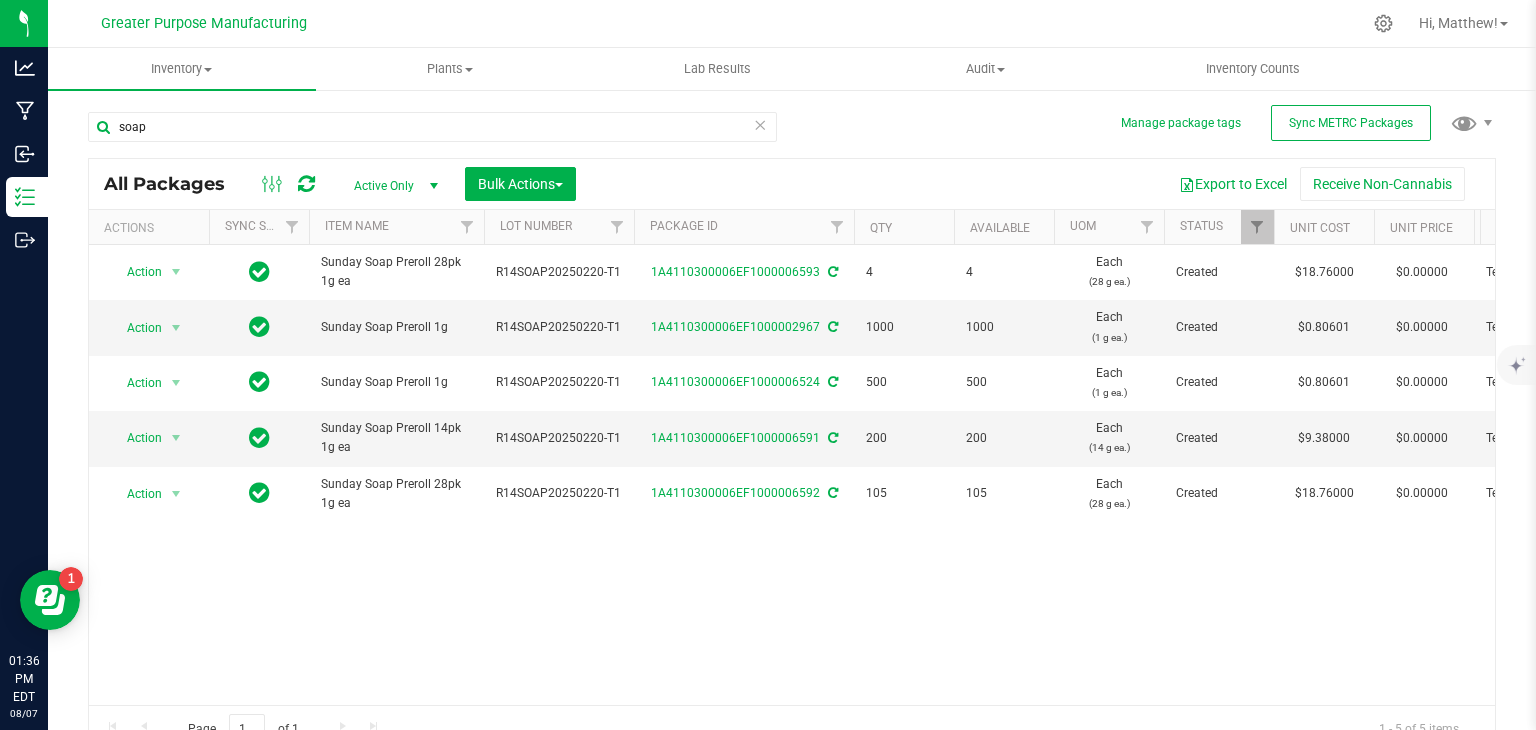 click on "1A4110300006EF1000006591" at bounding box center [744, 438] 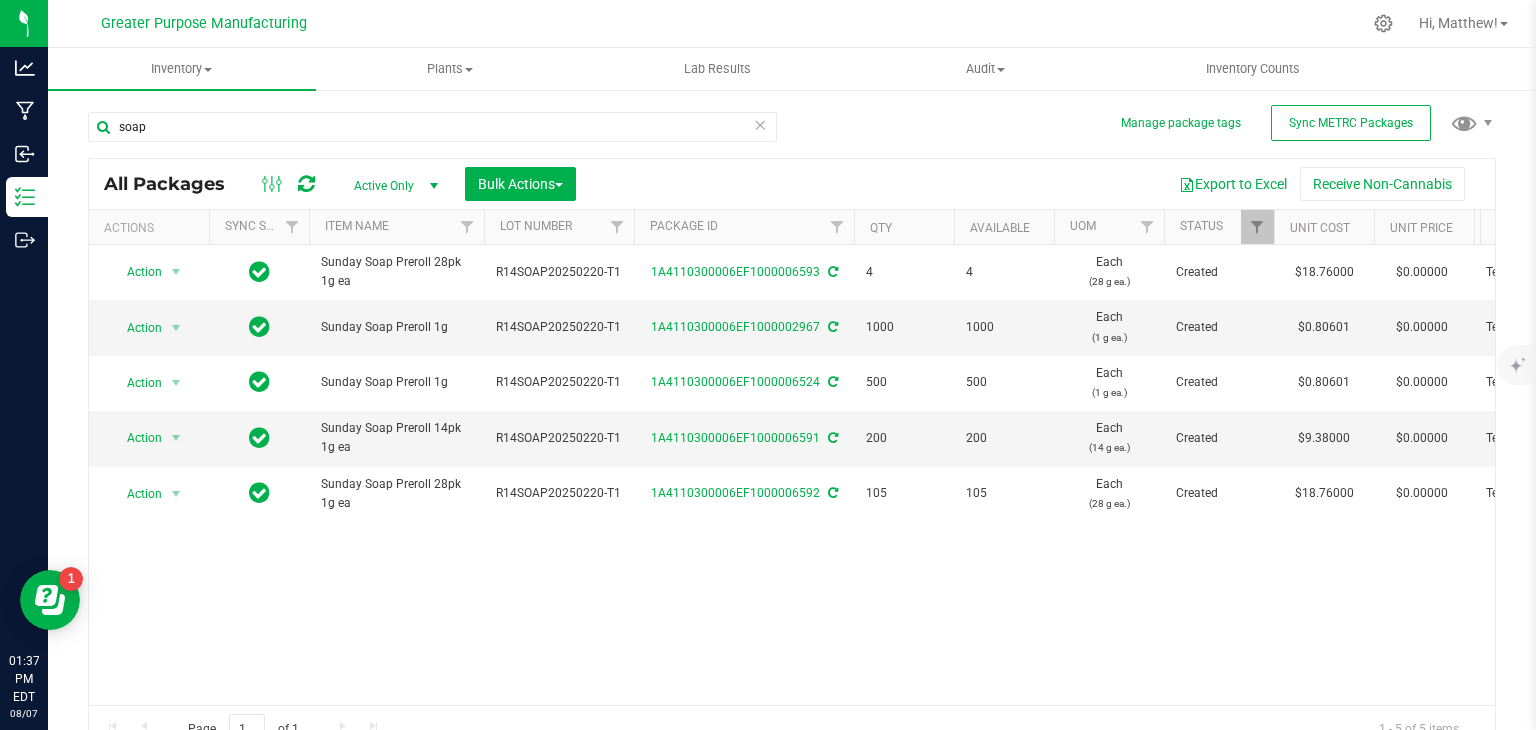 click on "1A4110300006EF1000006591" at bounding box center (744, 438) 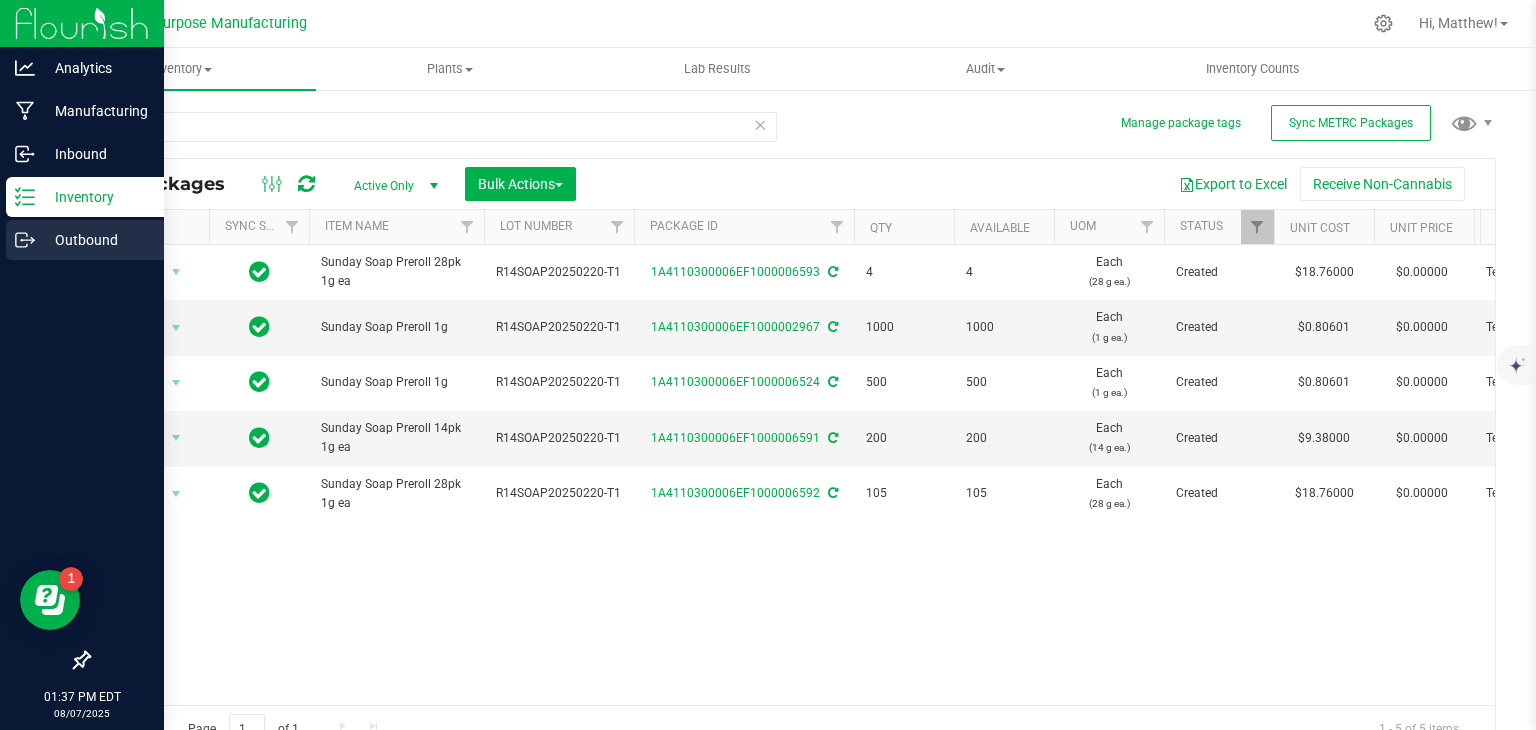 click on "Outbound" at bounding box center (95, 240) 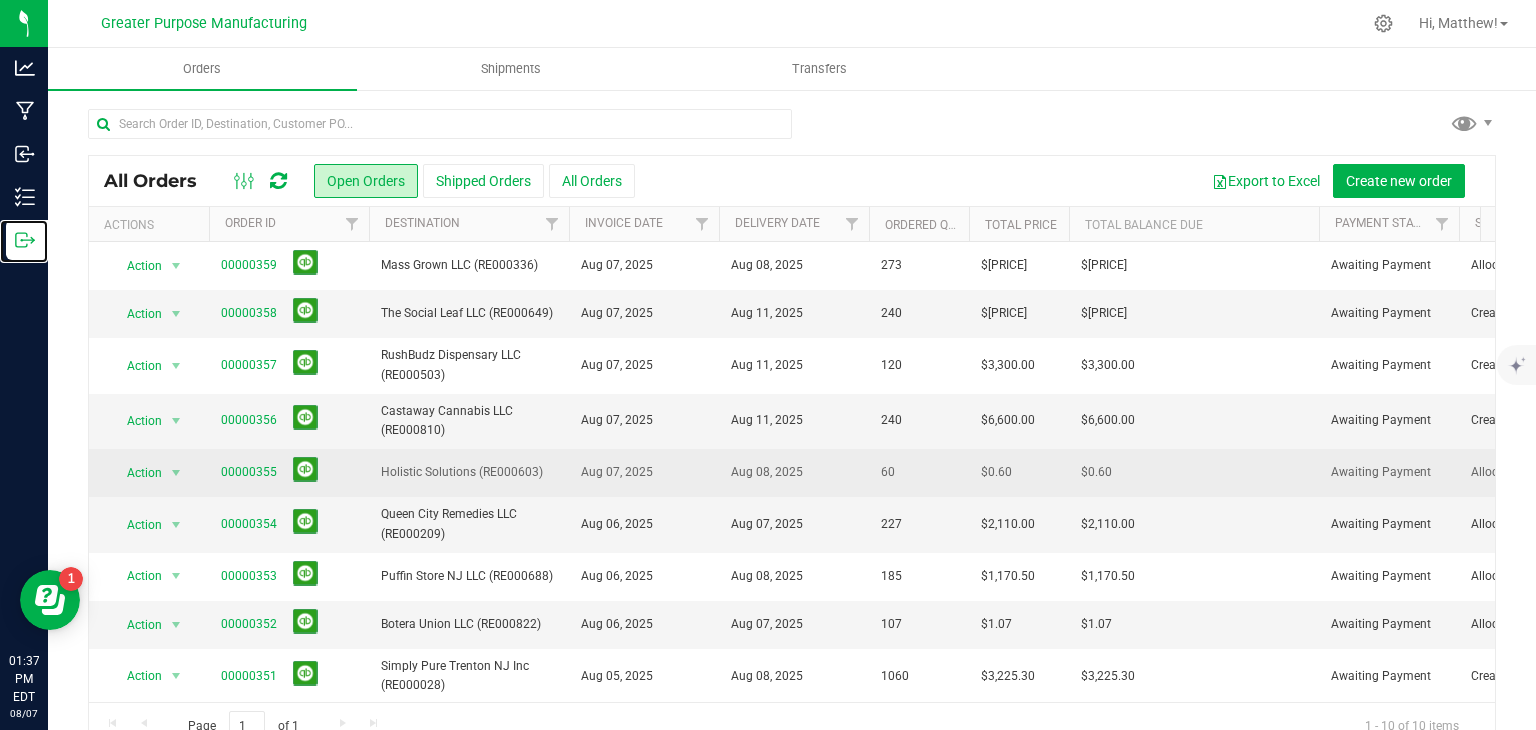 scroll, scrollTop: 67, scrollLeft: 0, axis: vertical 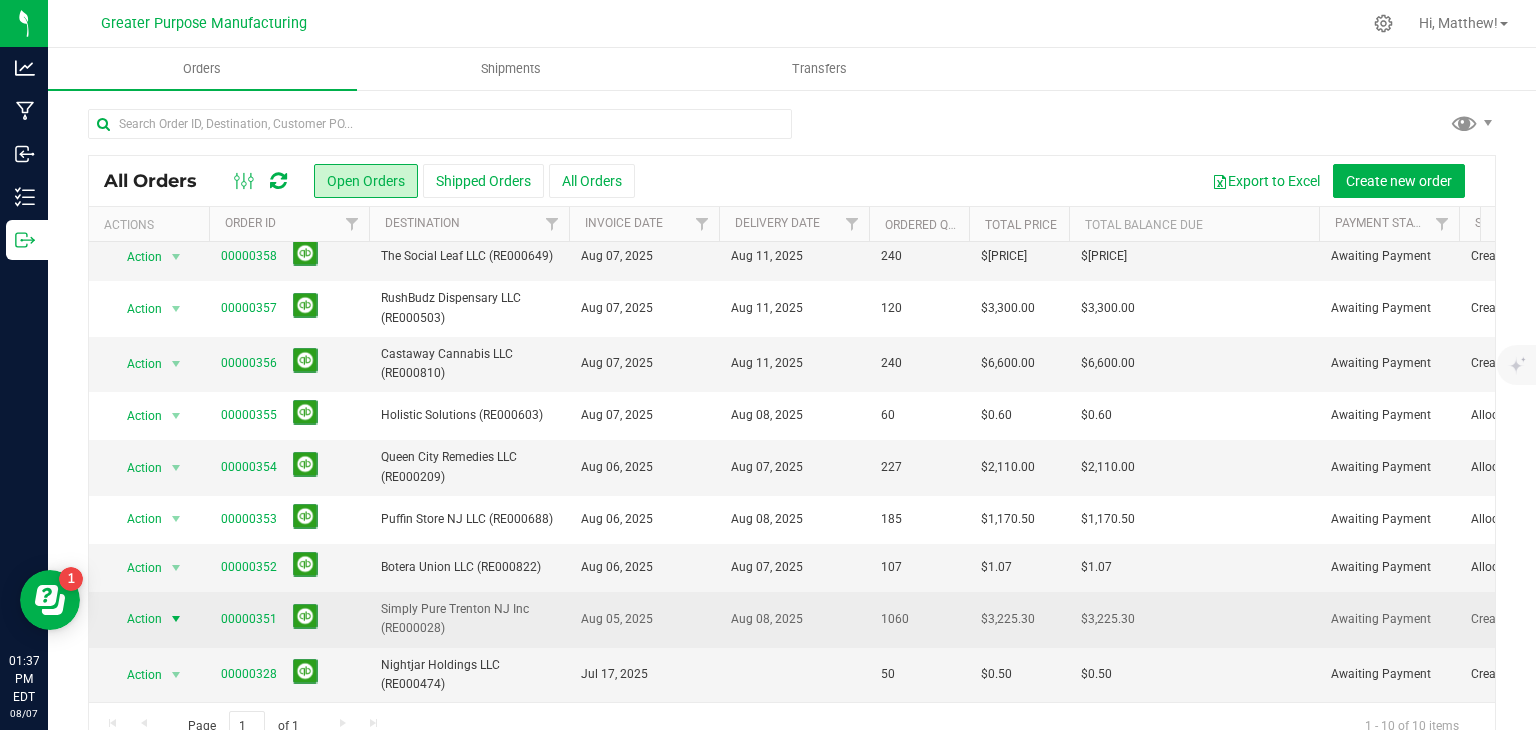 click at bounding box center [176, 619] 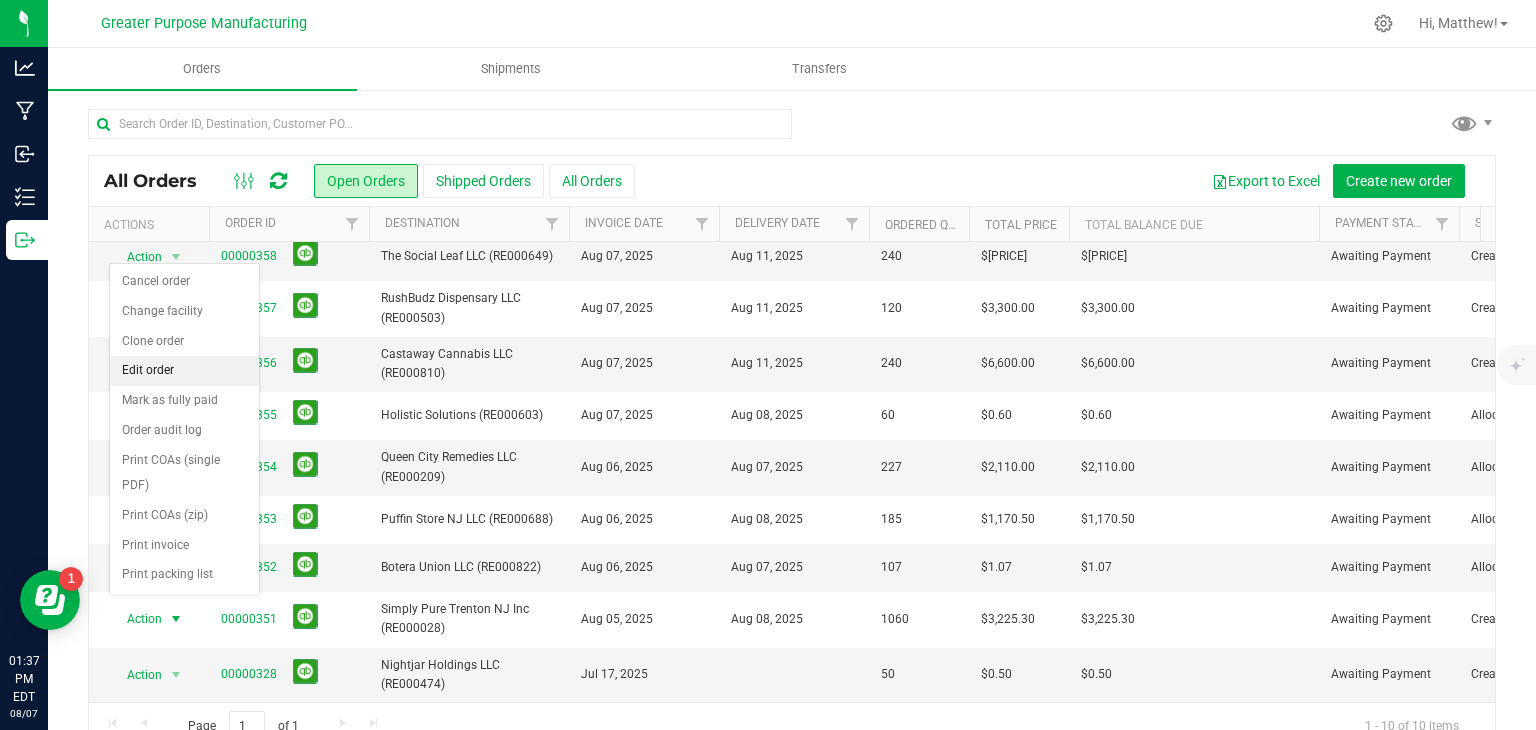 click on "Edit order" at bounding box center (184, 371) 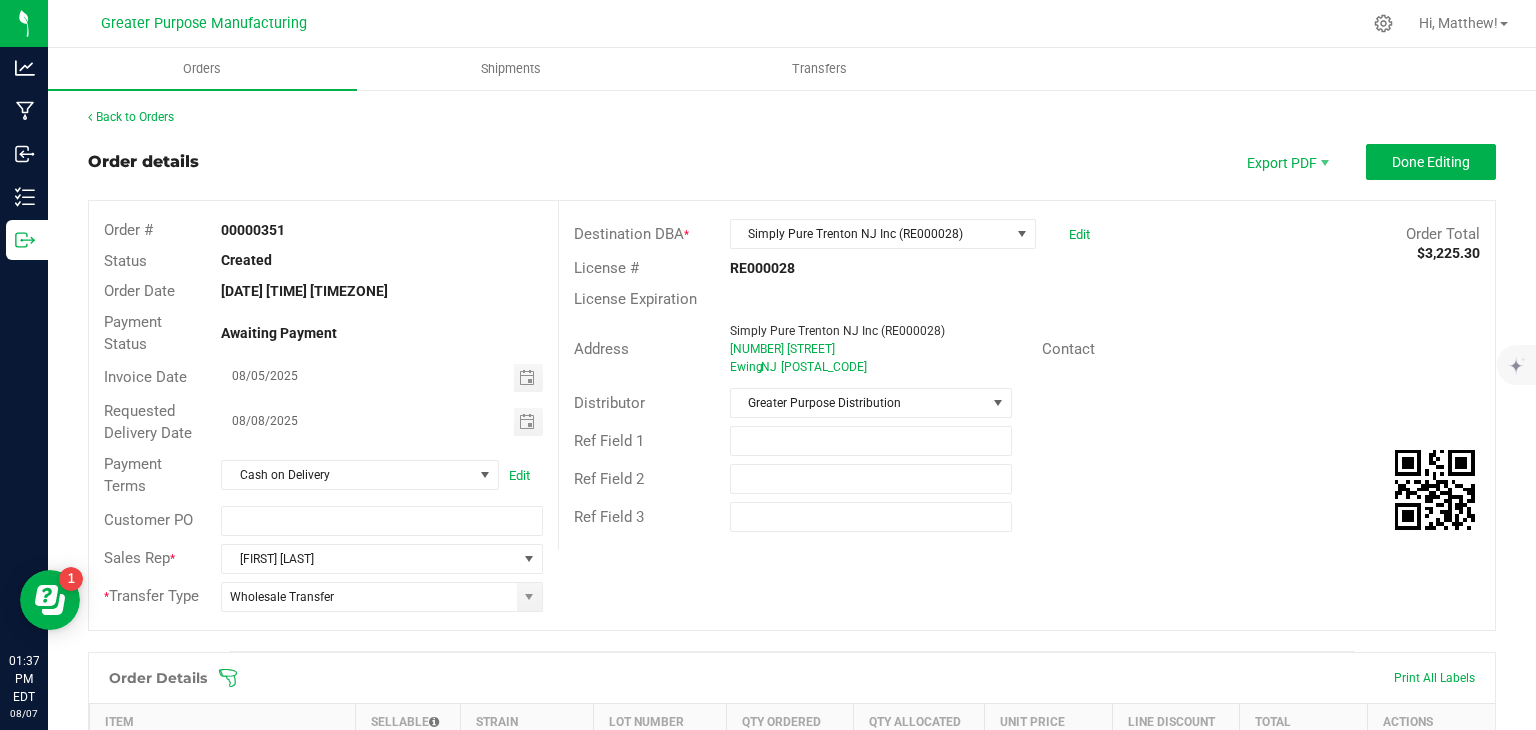 scroll, scrollTop: 332, scrollLeft: 0, axis: vertical 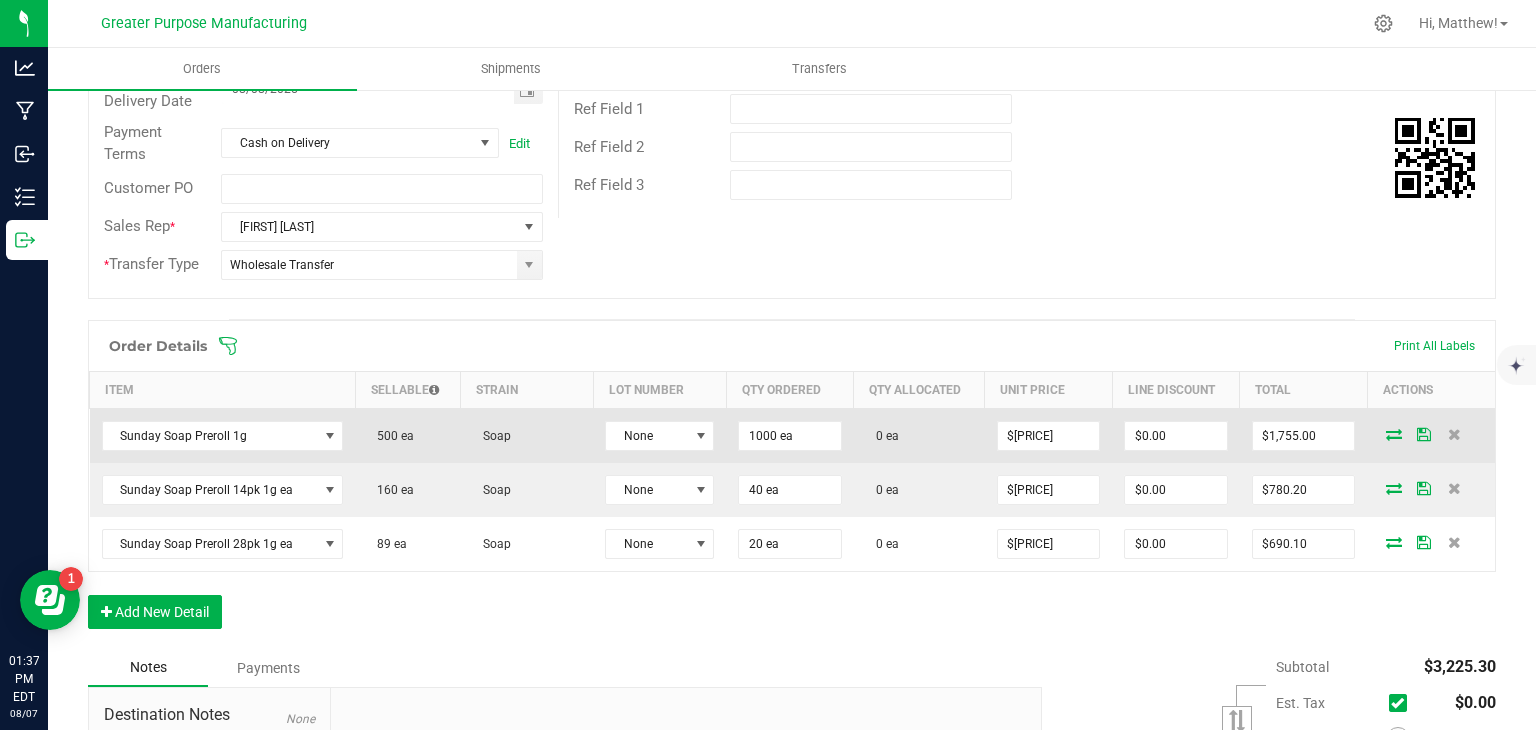 click at bounding box center (1431, 435) 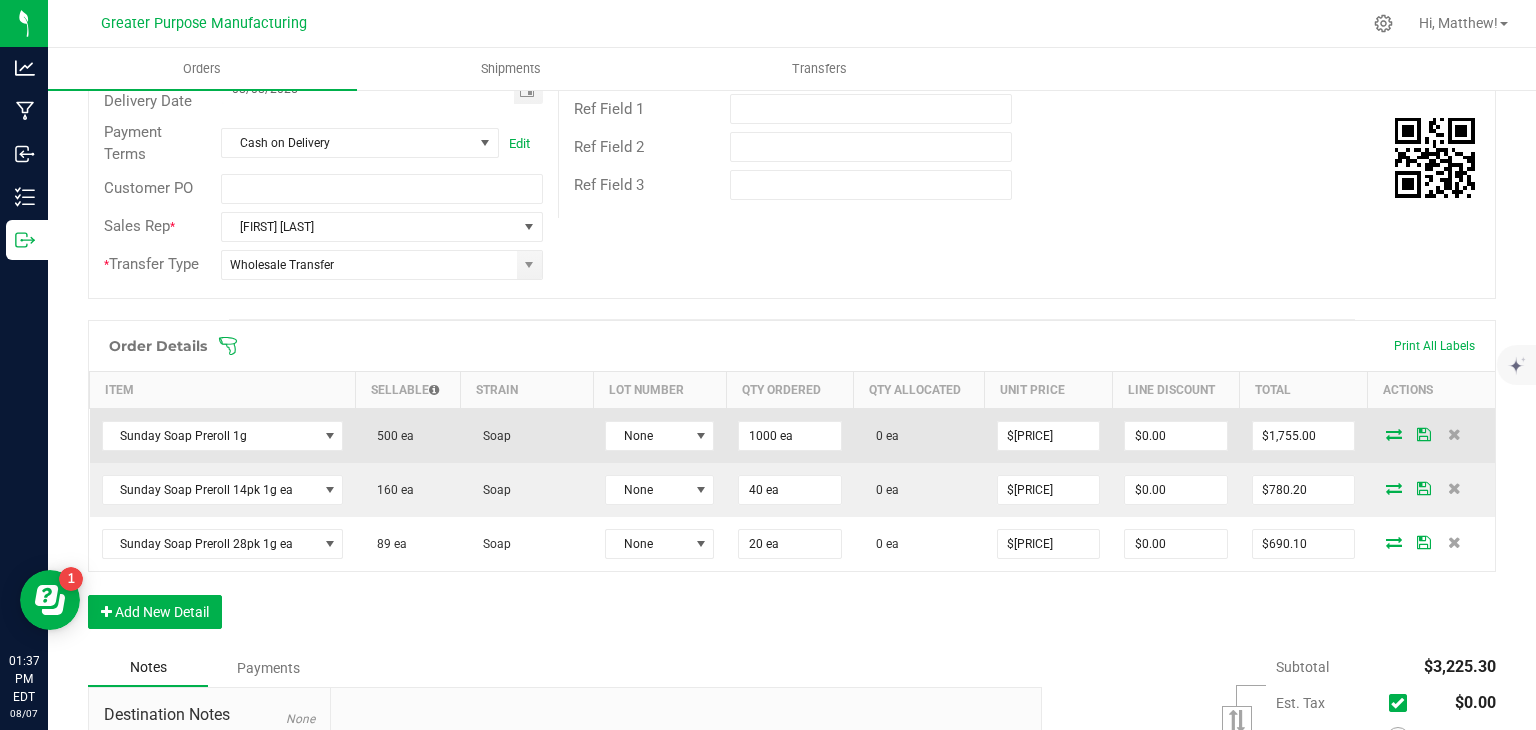 click at bounding box center (1394, 434) 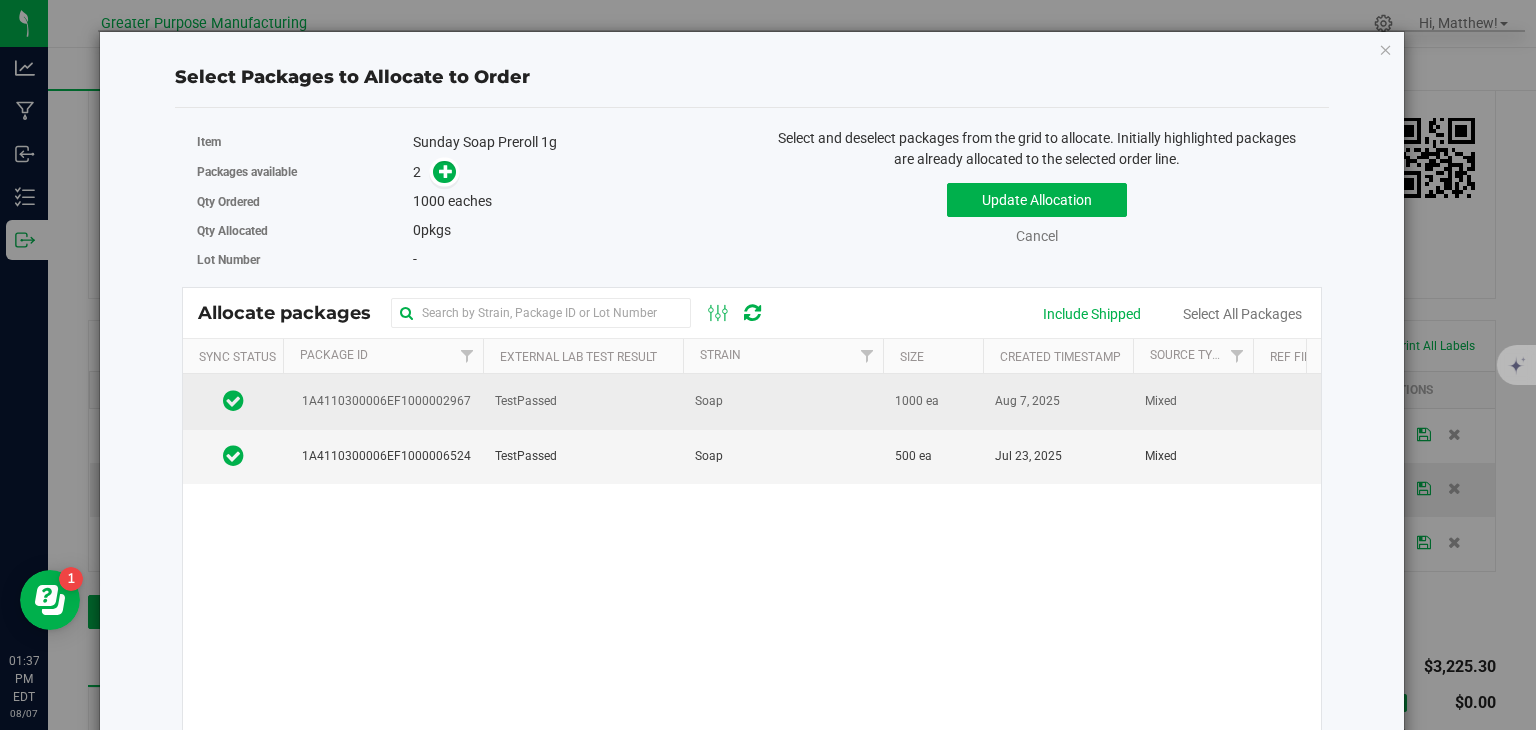 click on "Soap" at bounding box center [783, 401] 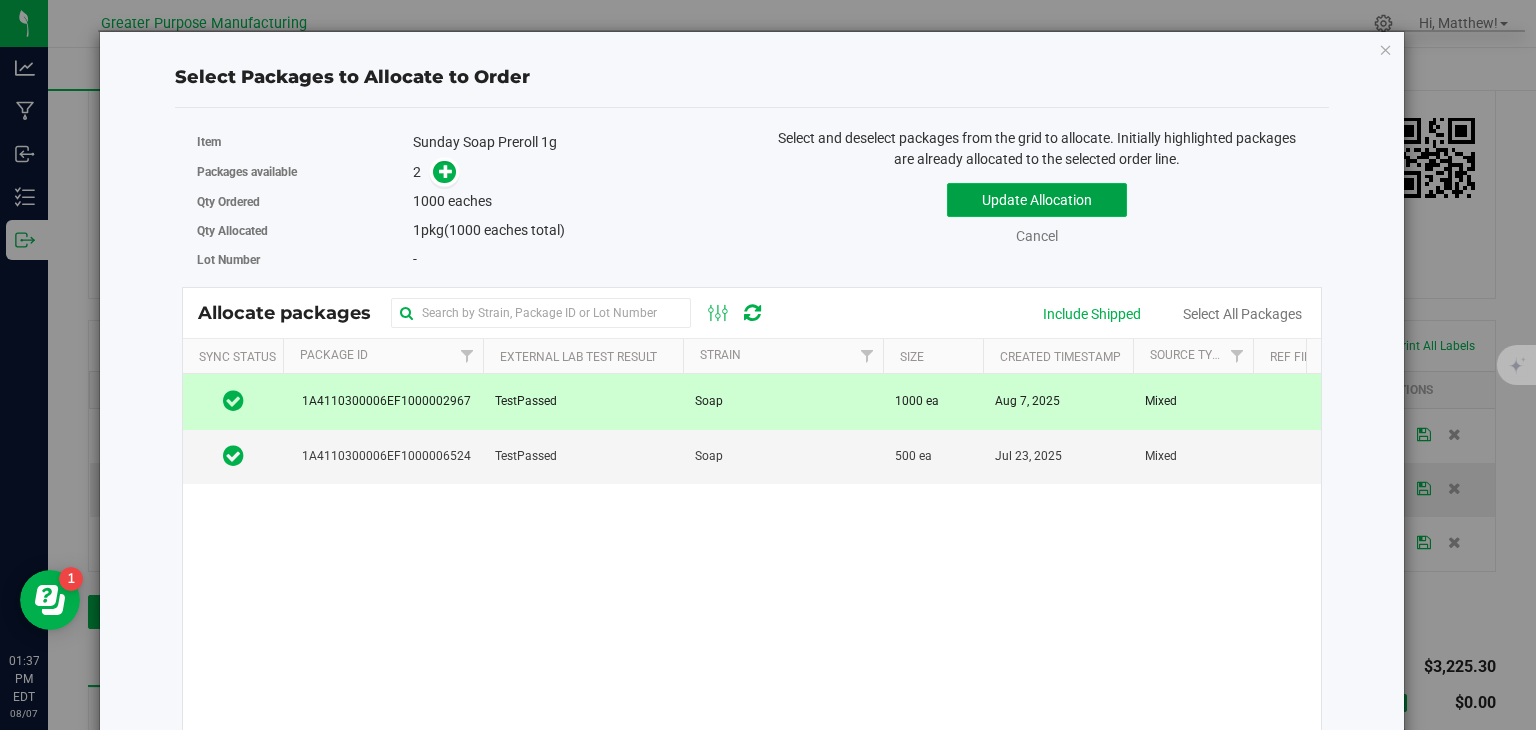 click on "Update Allocation" at bounding box center (1037, 200) 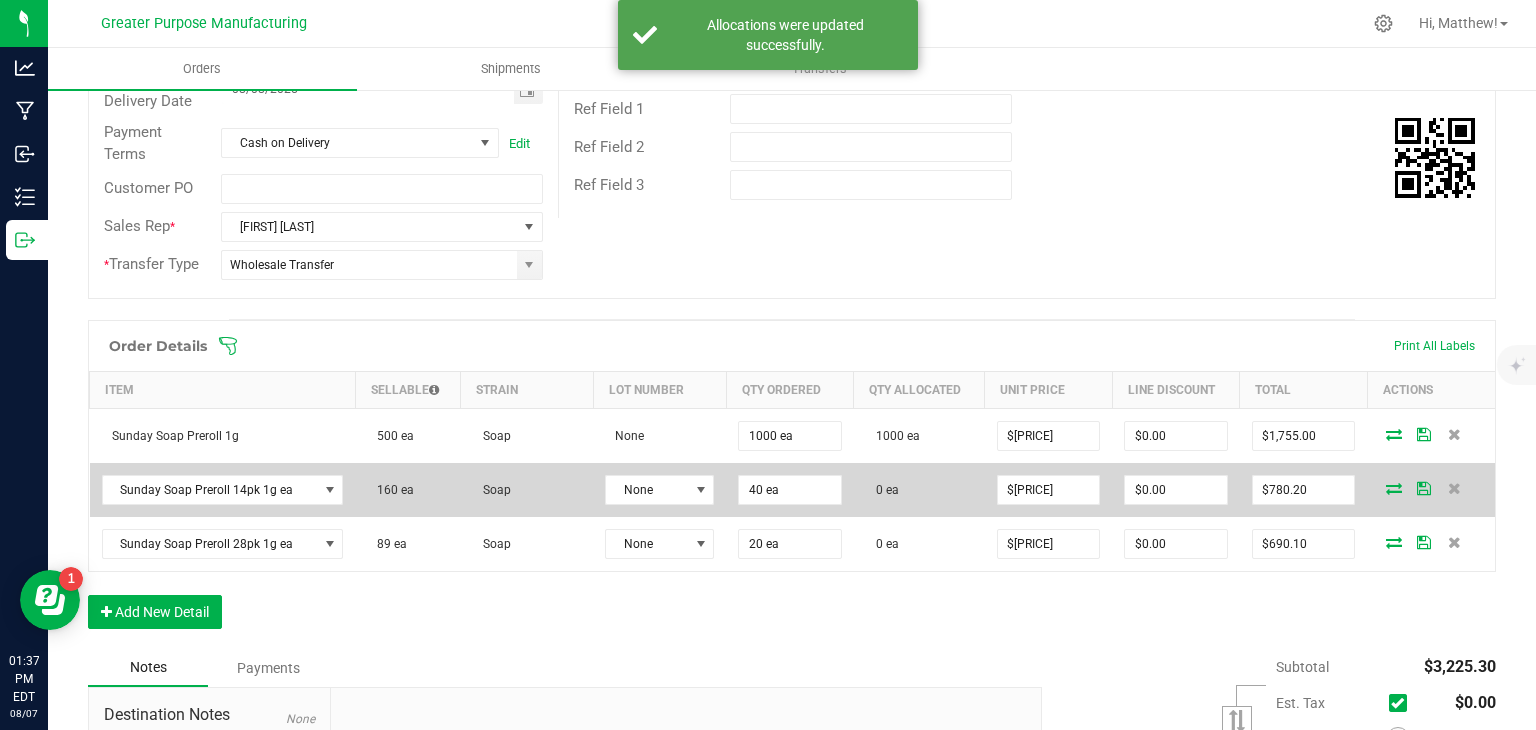 click at bounding box center [1394, 488] 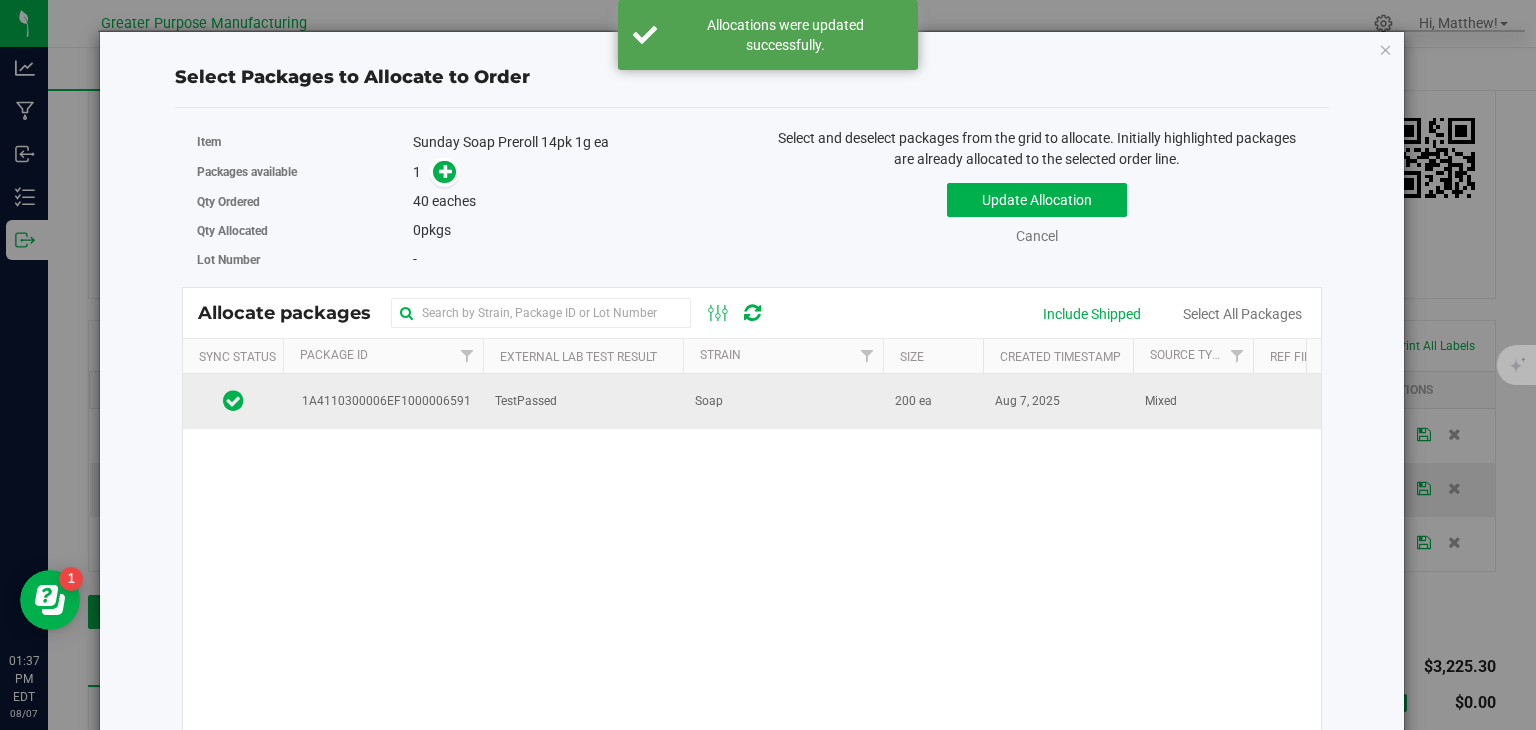 click on "Soap" at bounding box center [709, 401] 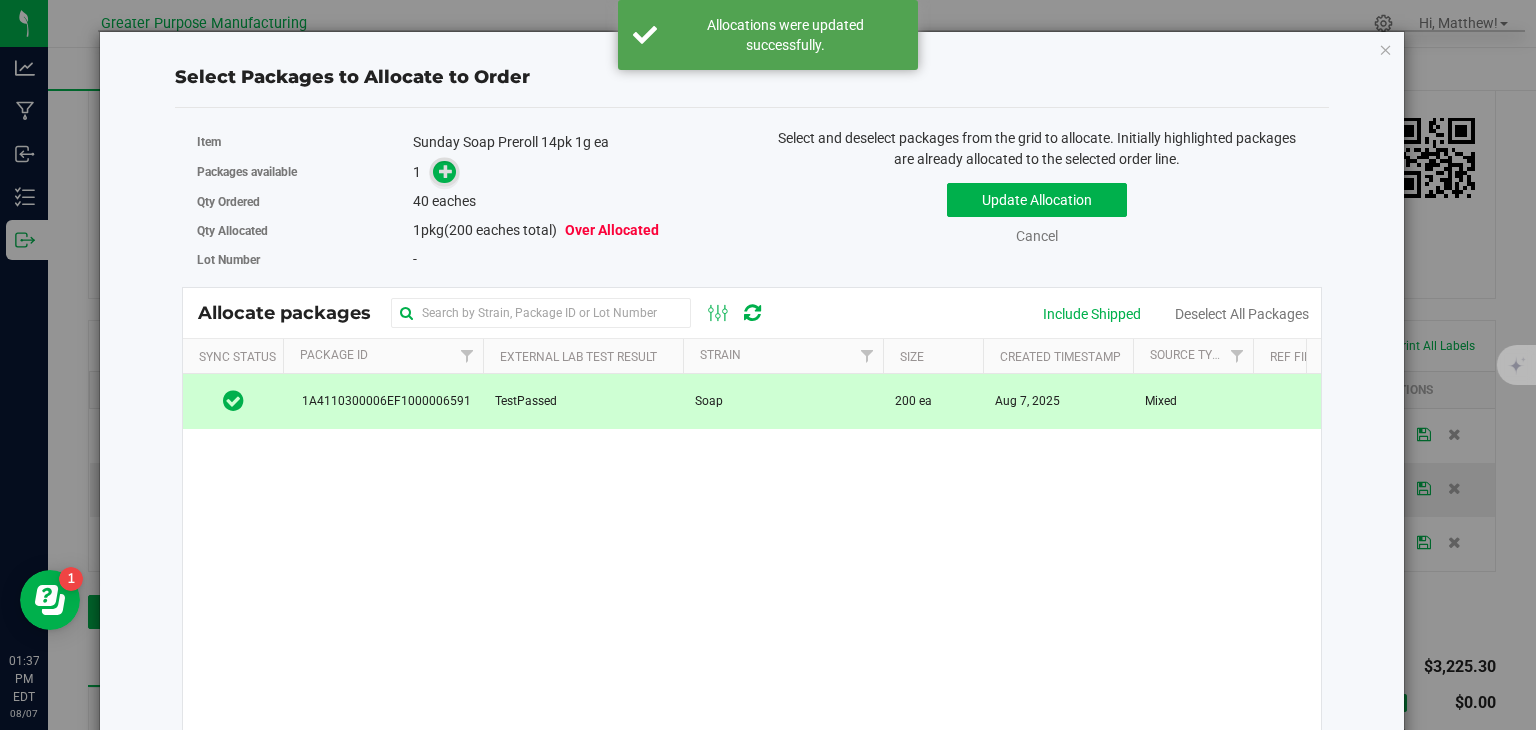 click at bounding box center [446, 171] 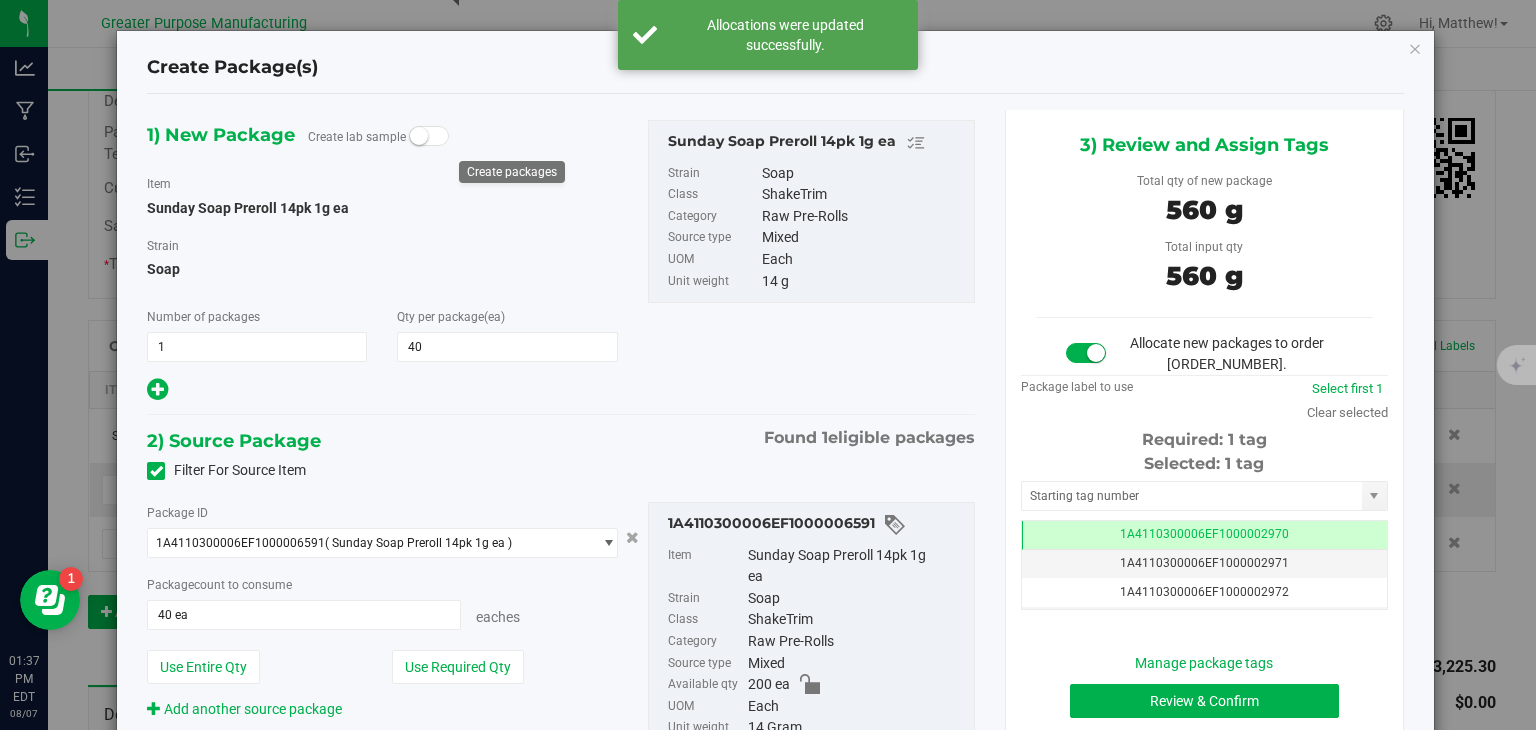scroll, scrollTop: 0, scrollLeft: 0, axis: both 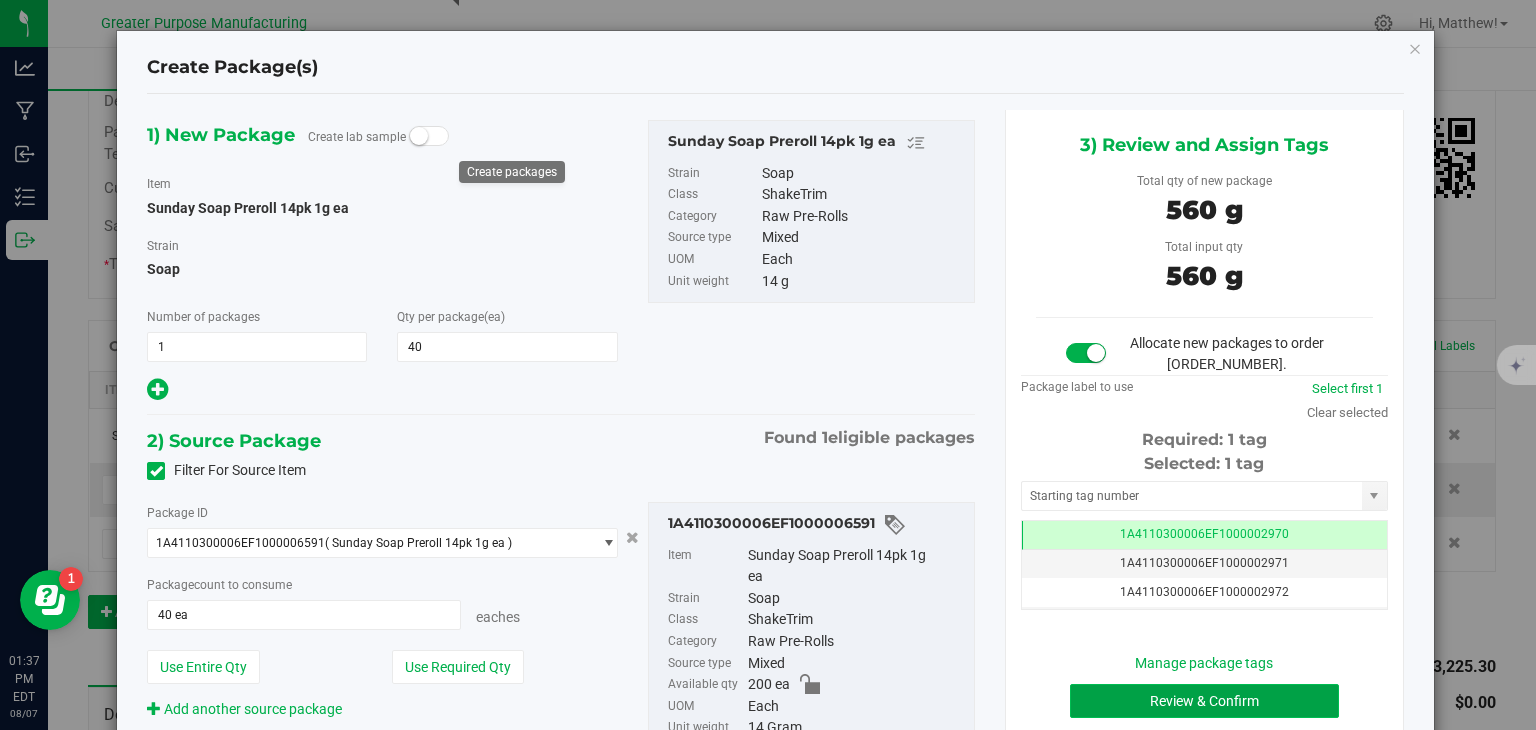 click on "Review & Confirm" at bounding box center [1204, 701] 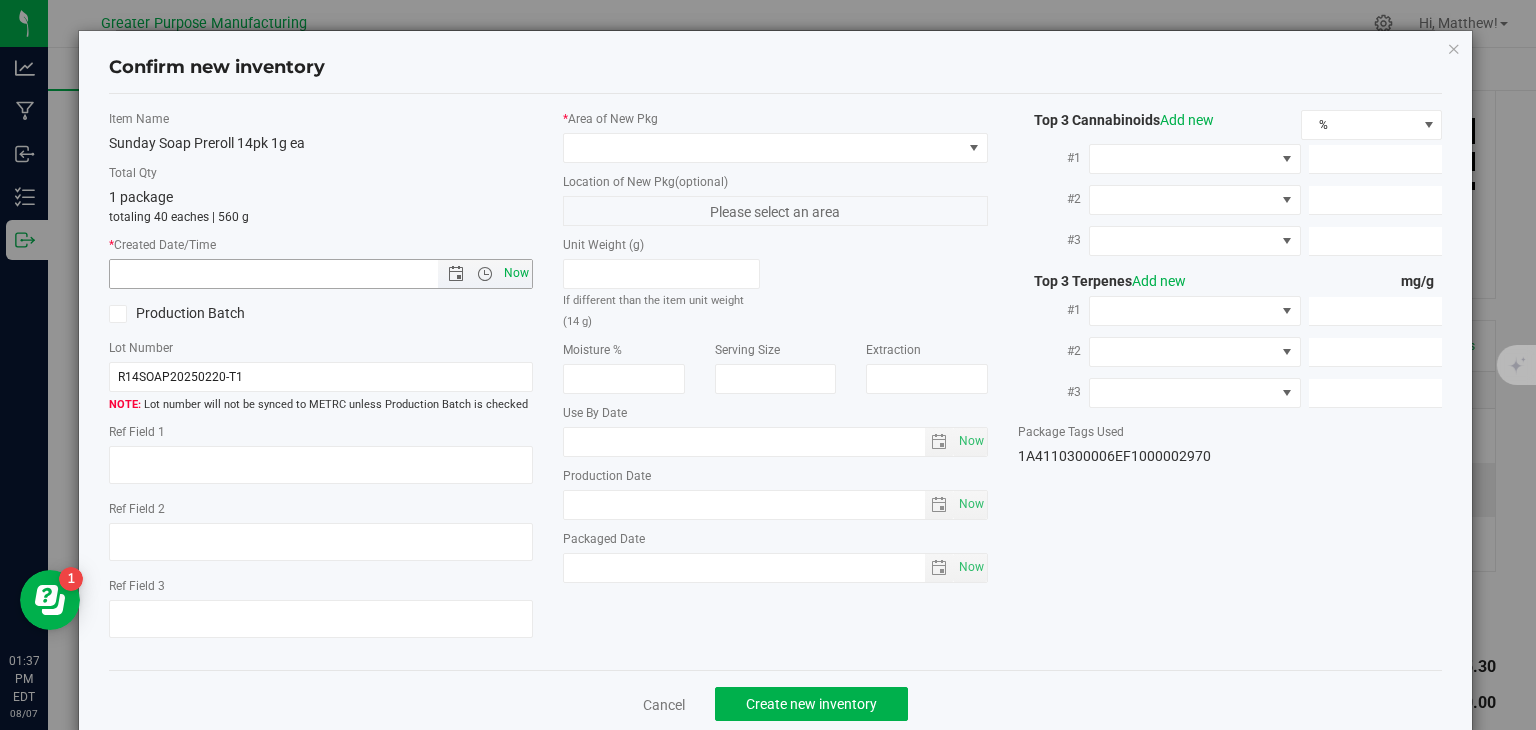 click on "Now" at bounding box center (517, 273) 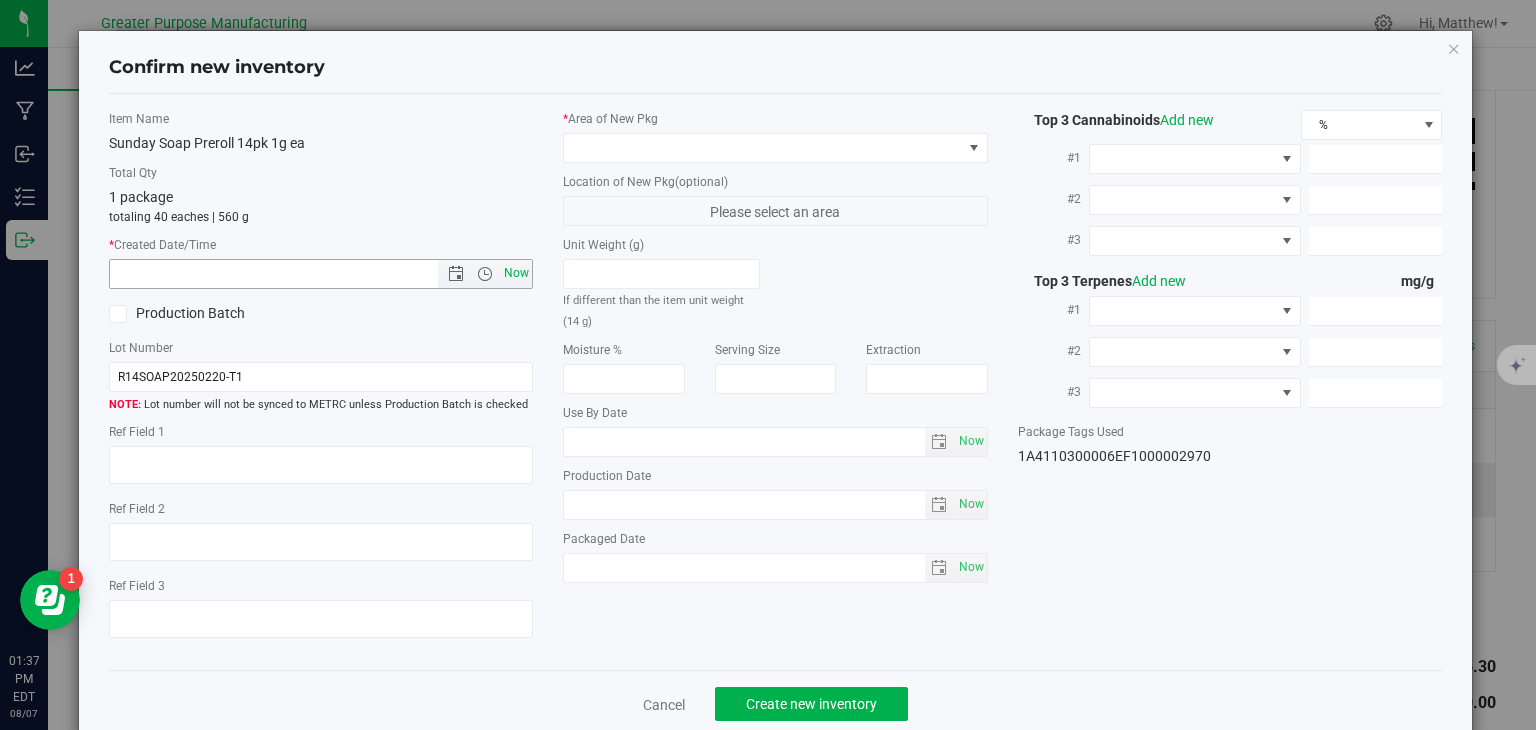 type on "8/7/2025 1:37 PM" 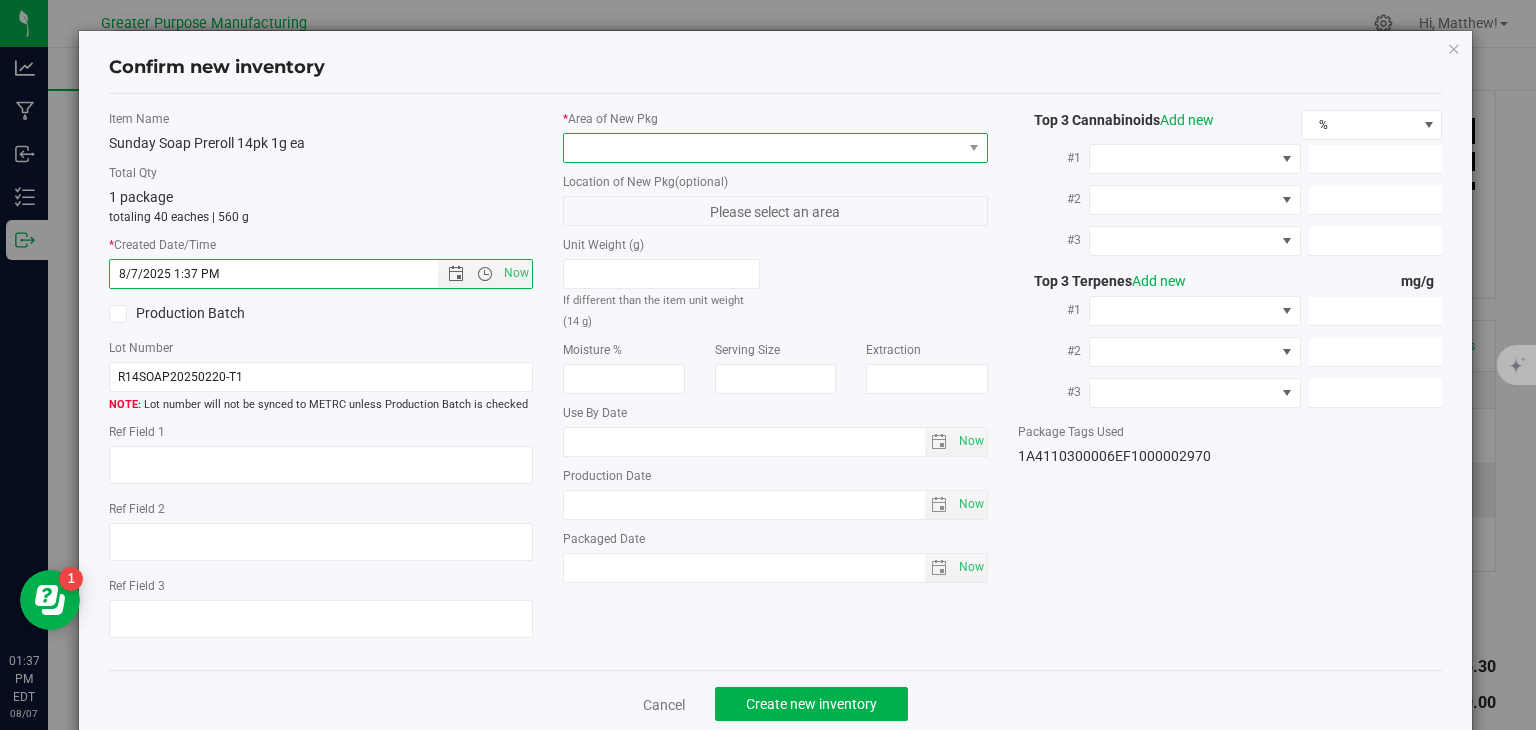 click at bounding box center [763, 148] 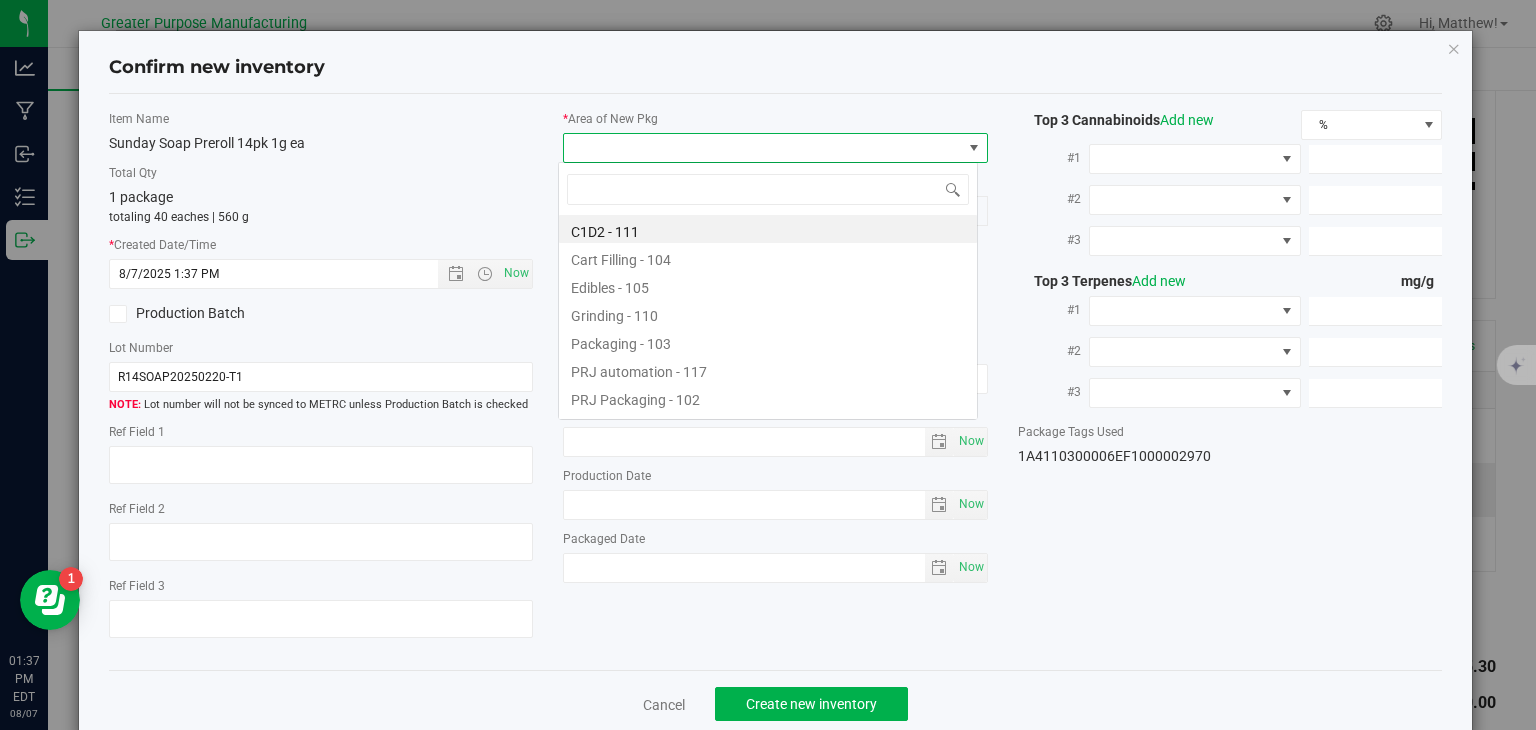 scroll, scrollTop: 99970, scrollLeft: 99580, axis: both 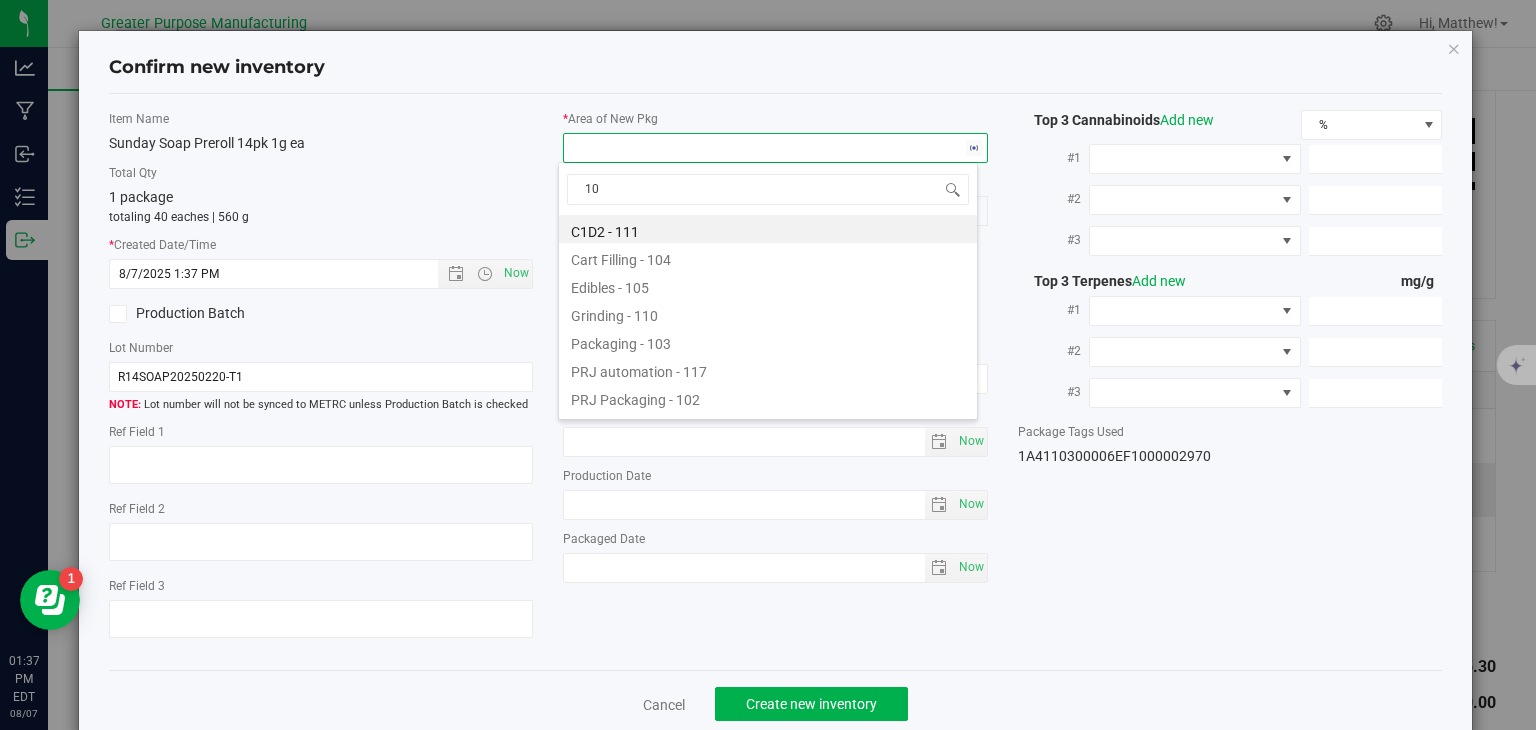type on "108" 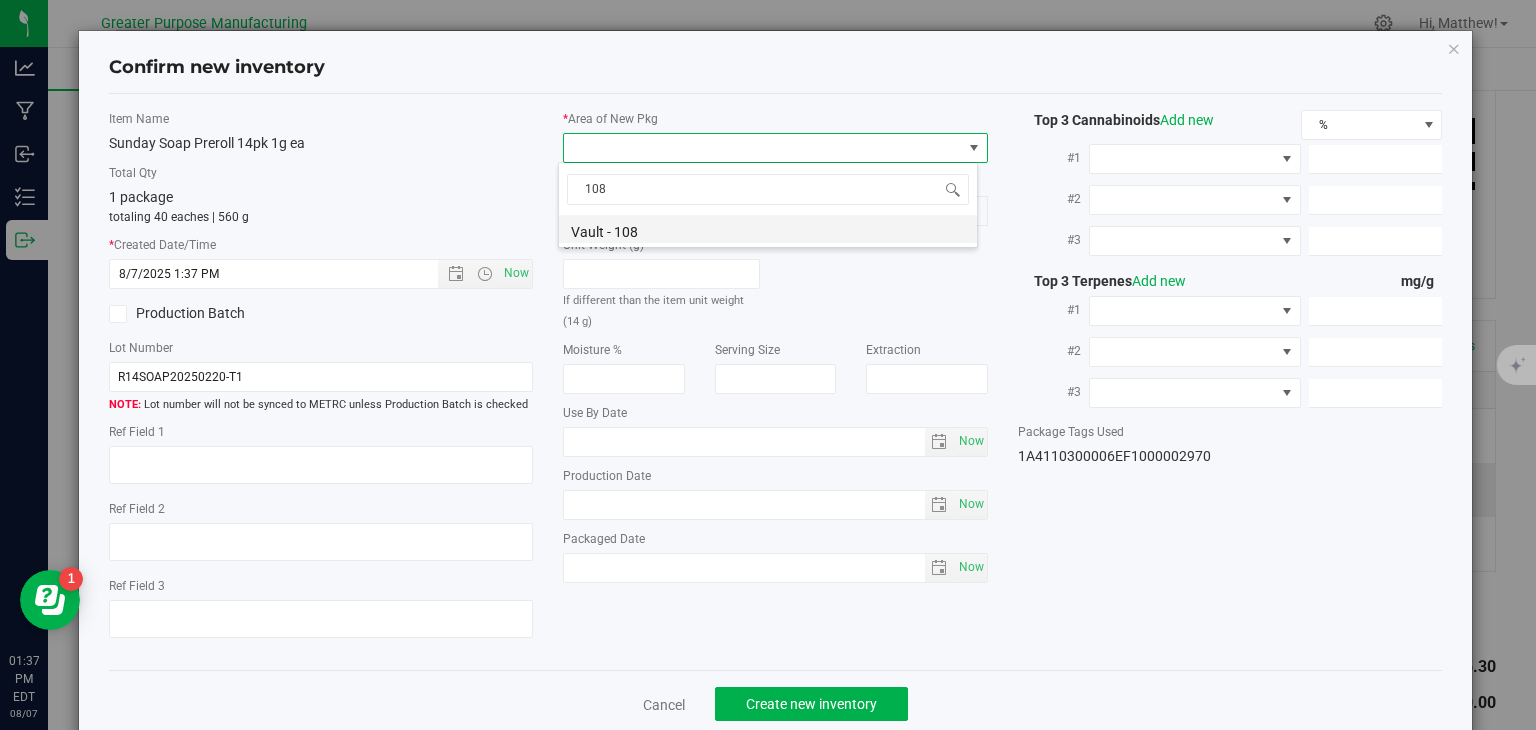 click on "Vault - 108" at bounding box center (768, 229) 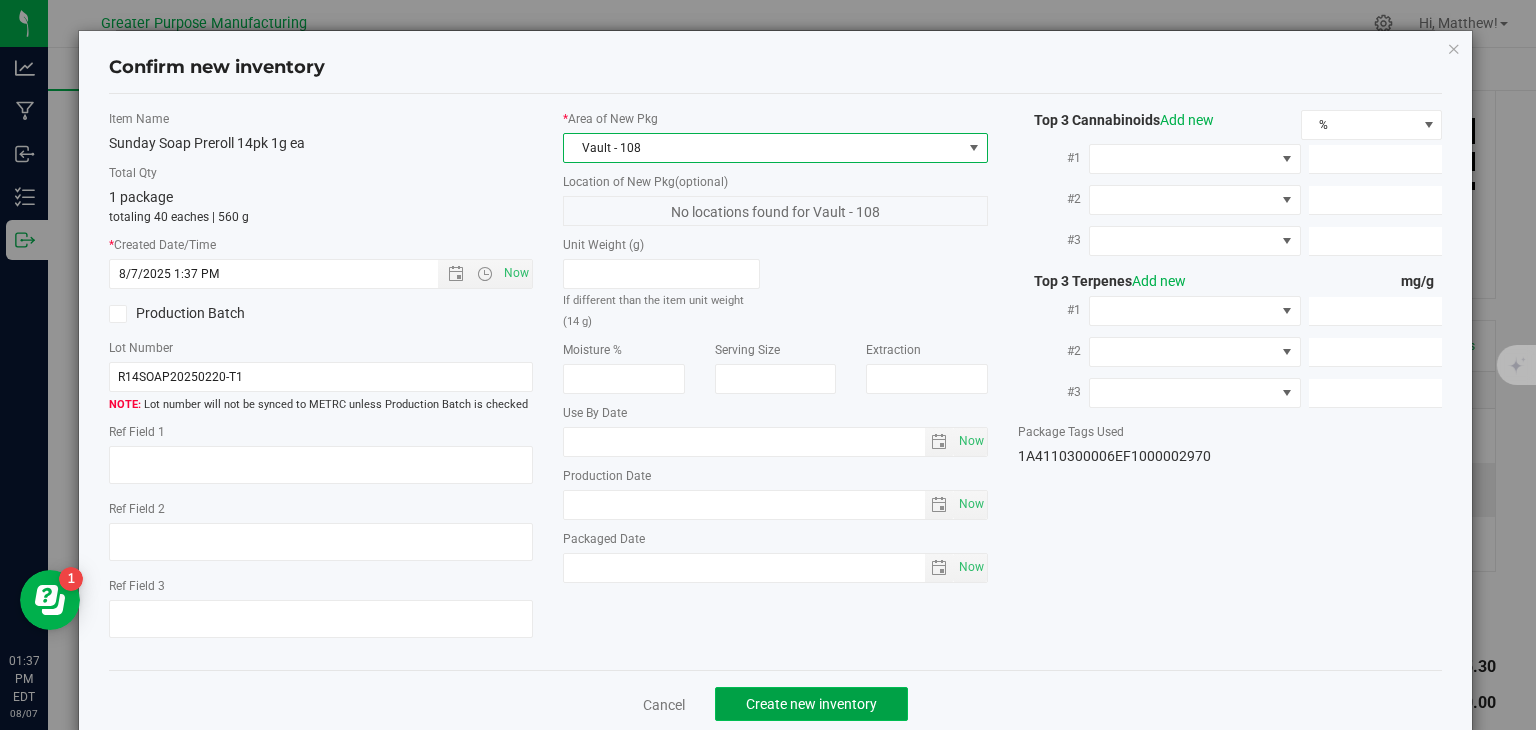 click on "Create new inventory" 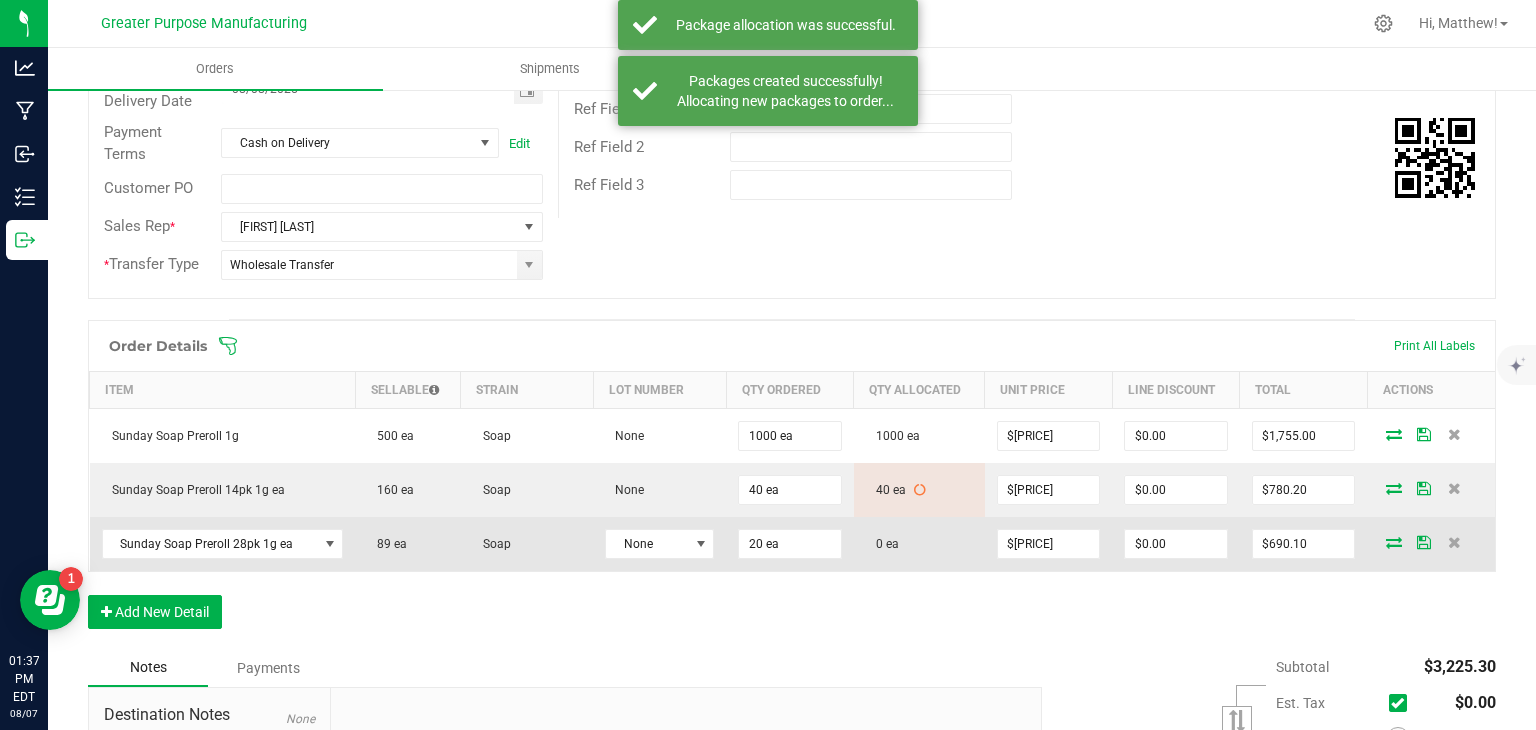 click at bounding box center [1394, 542] 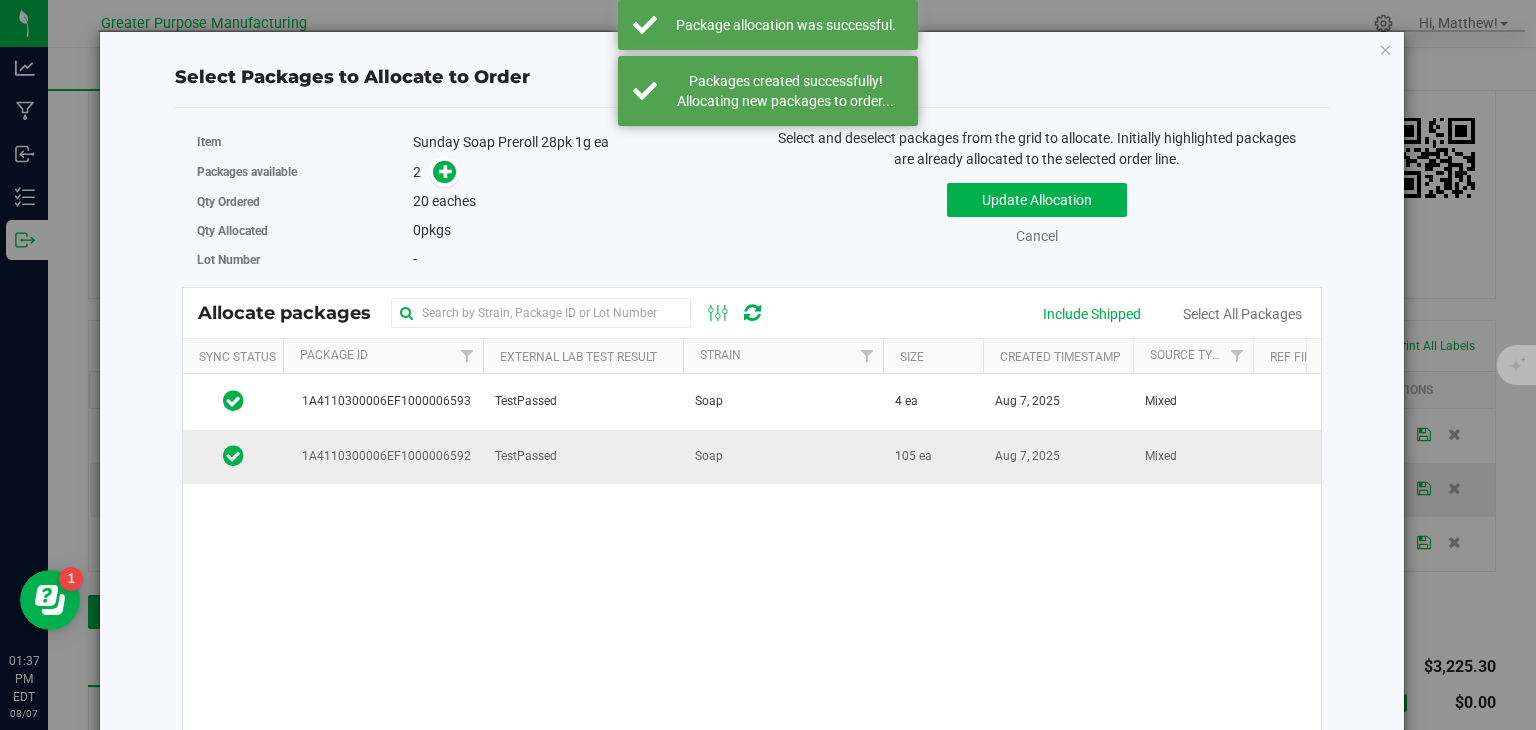 click on "TestPassed" at bounding box center [583, 457] 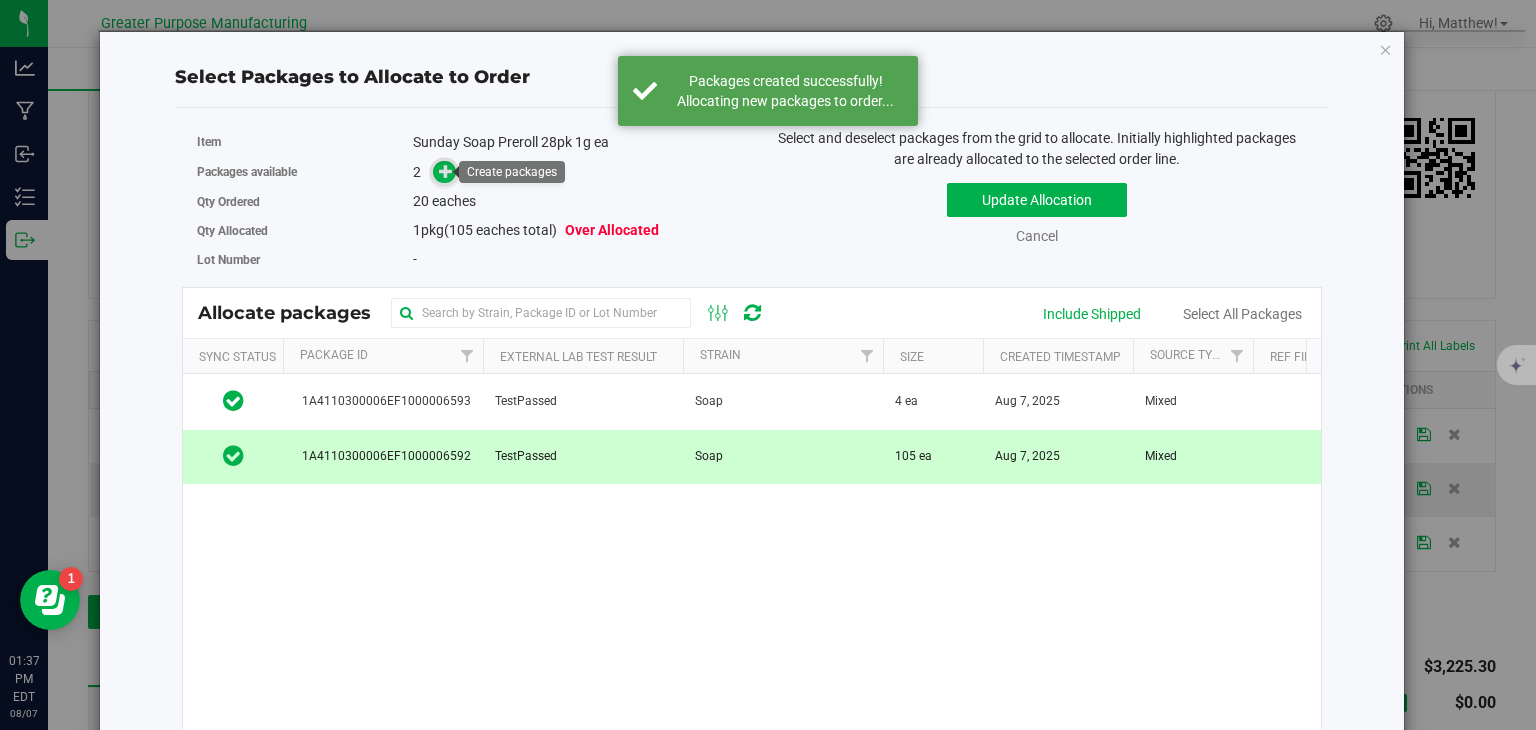 click at bounding box center (446, 171) 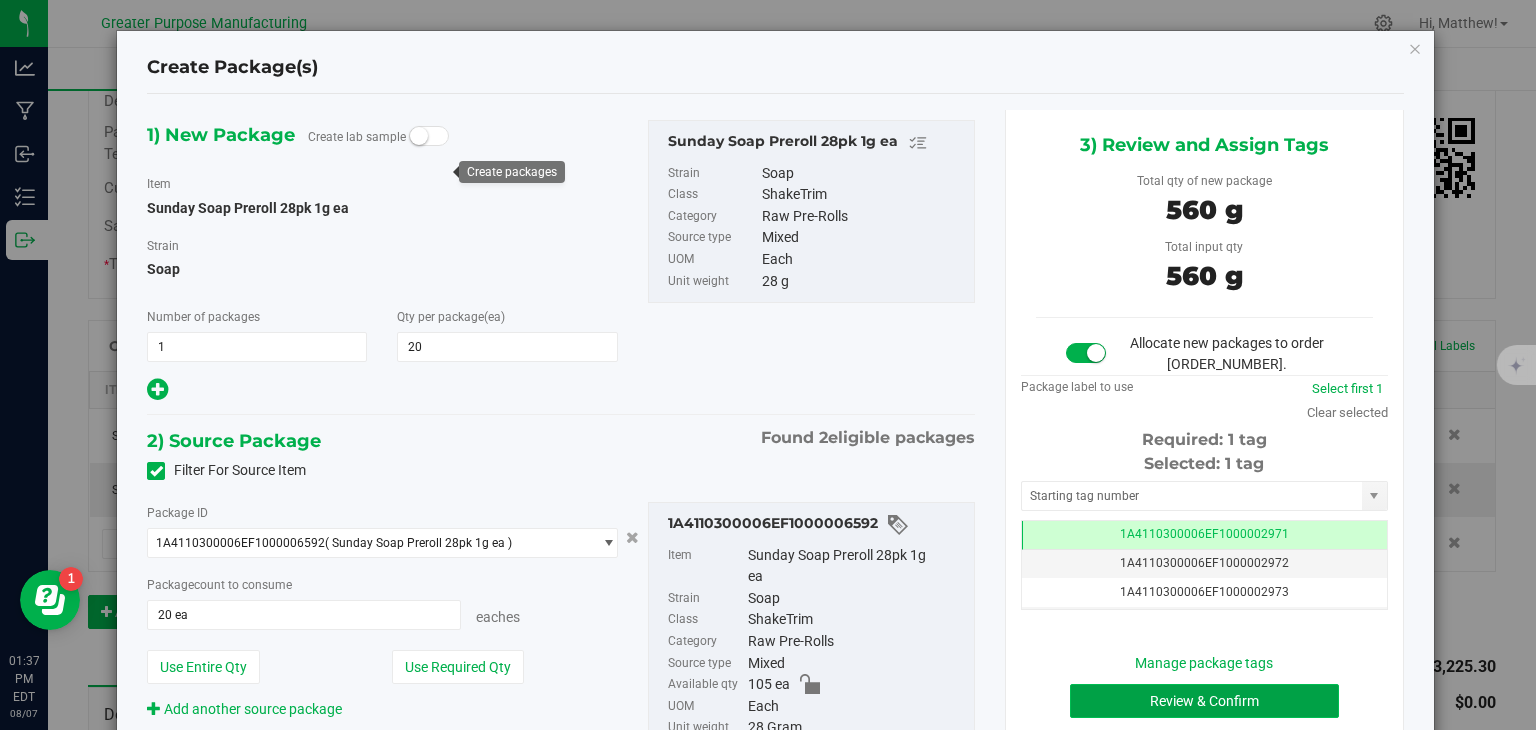 click on "Review & Confirm" at bounding box center [1204, 701] 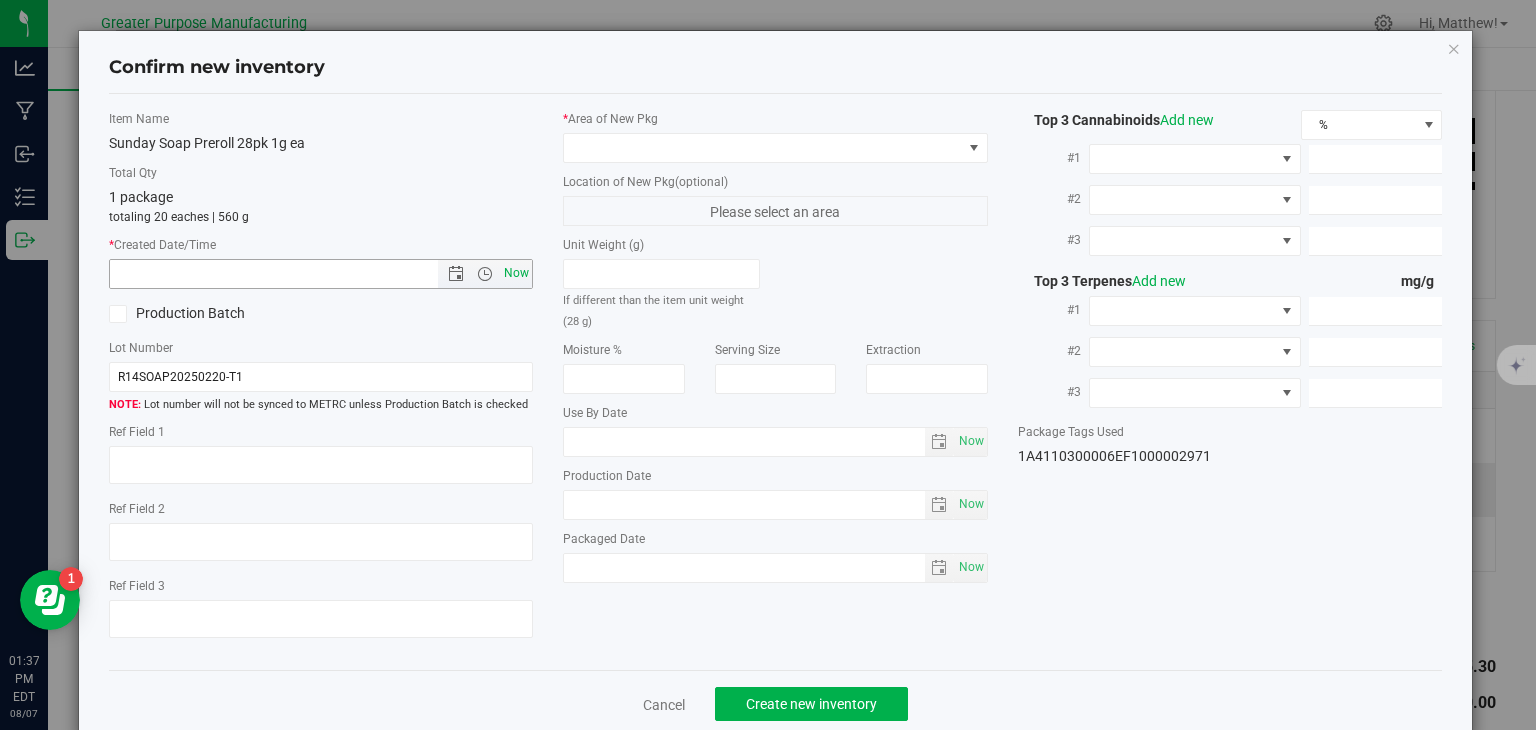 click on "Now" at bounding box center (517, 273) 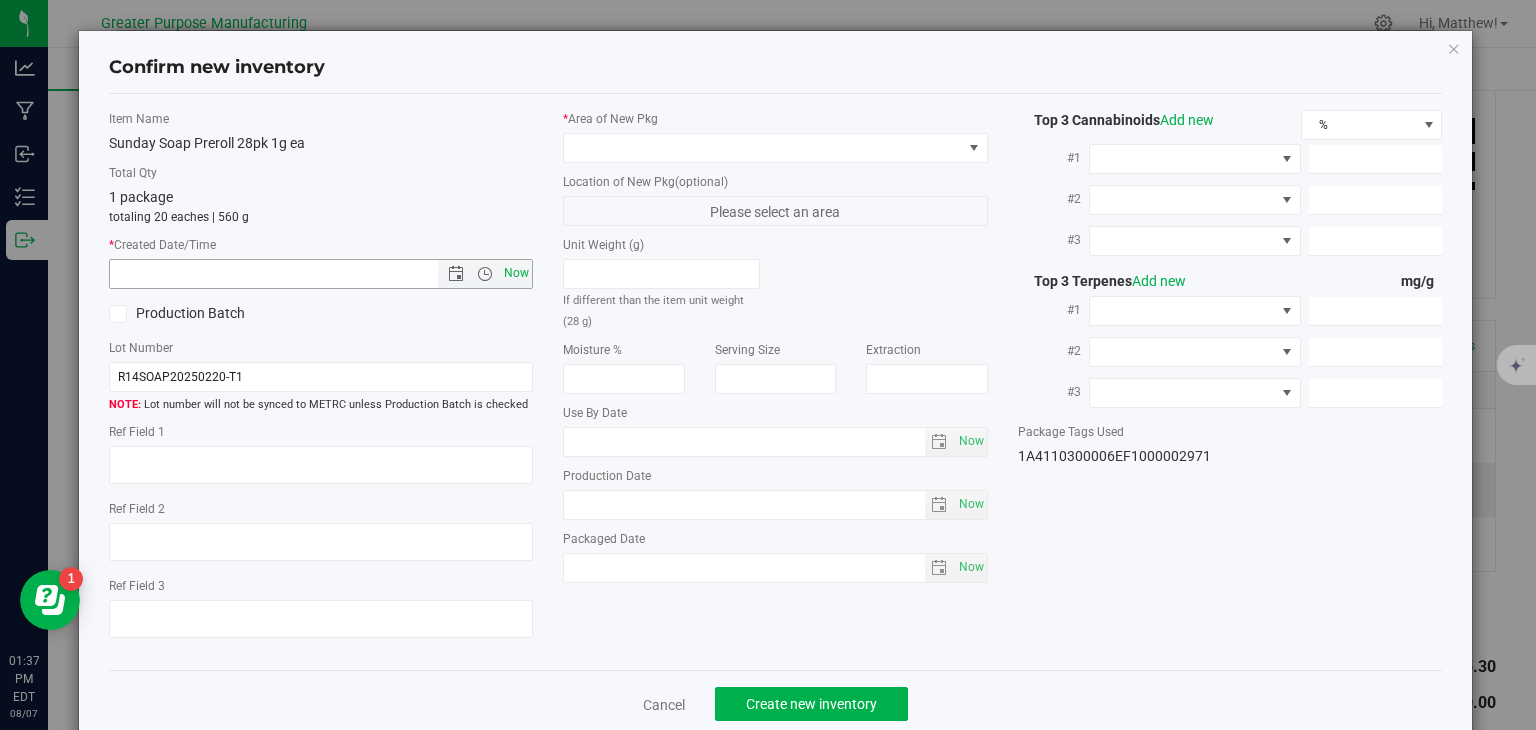 type on "8/7/2025 1:37 PM" 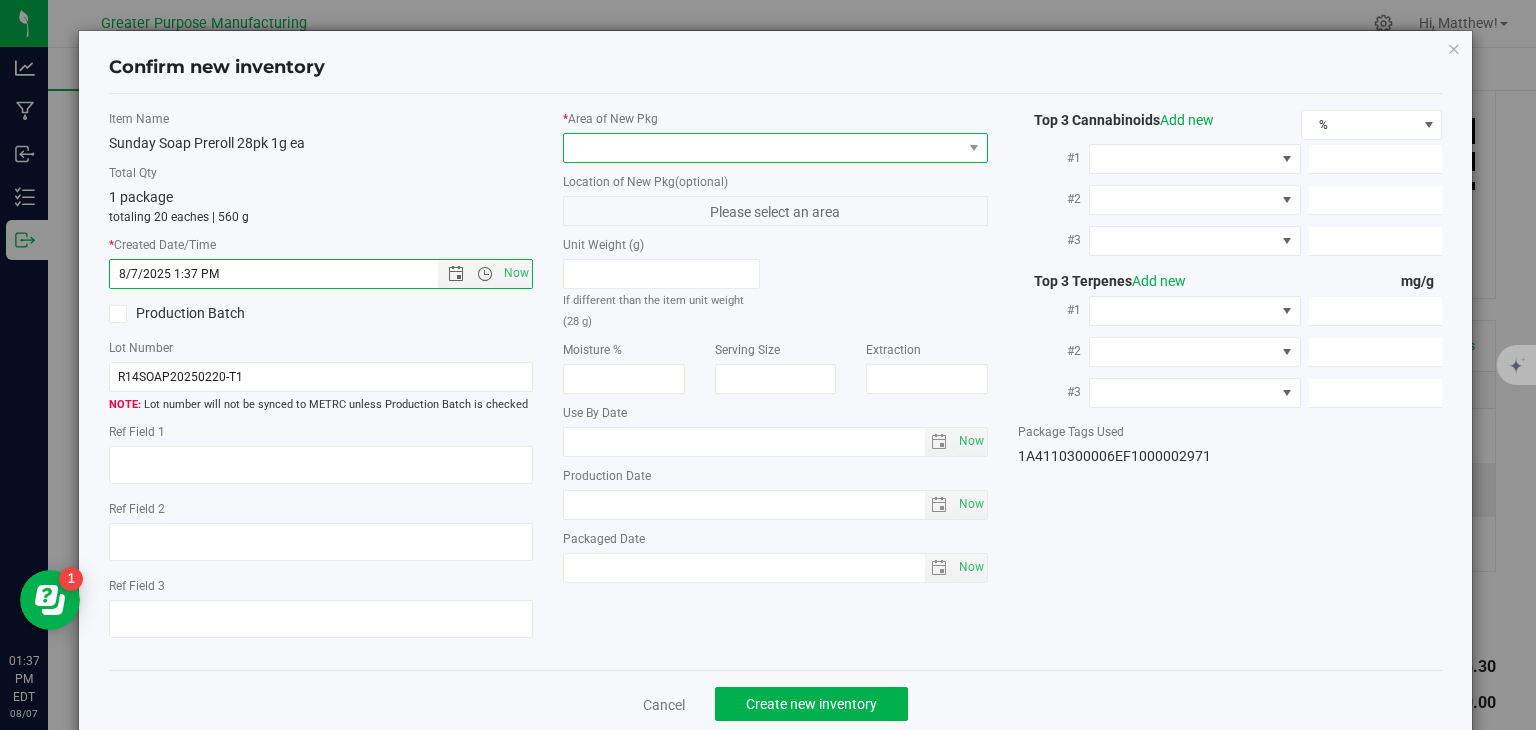click at bounding box center [763, 148] 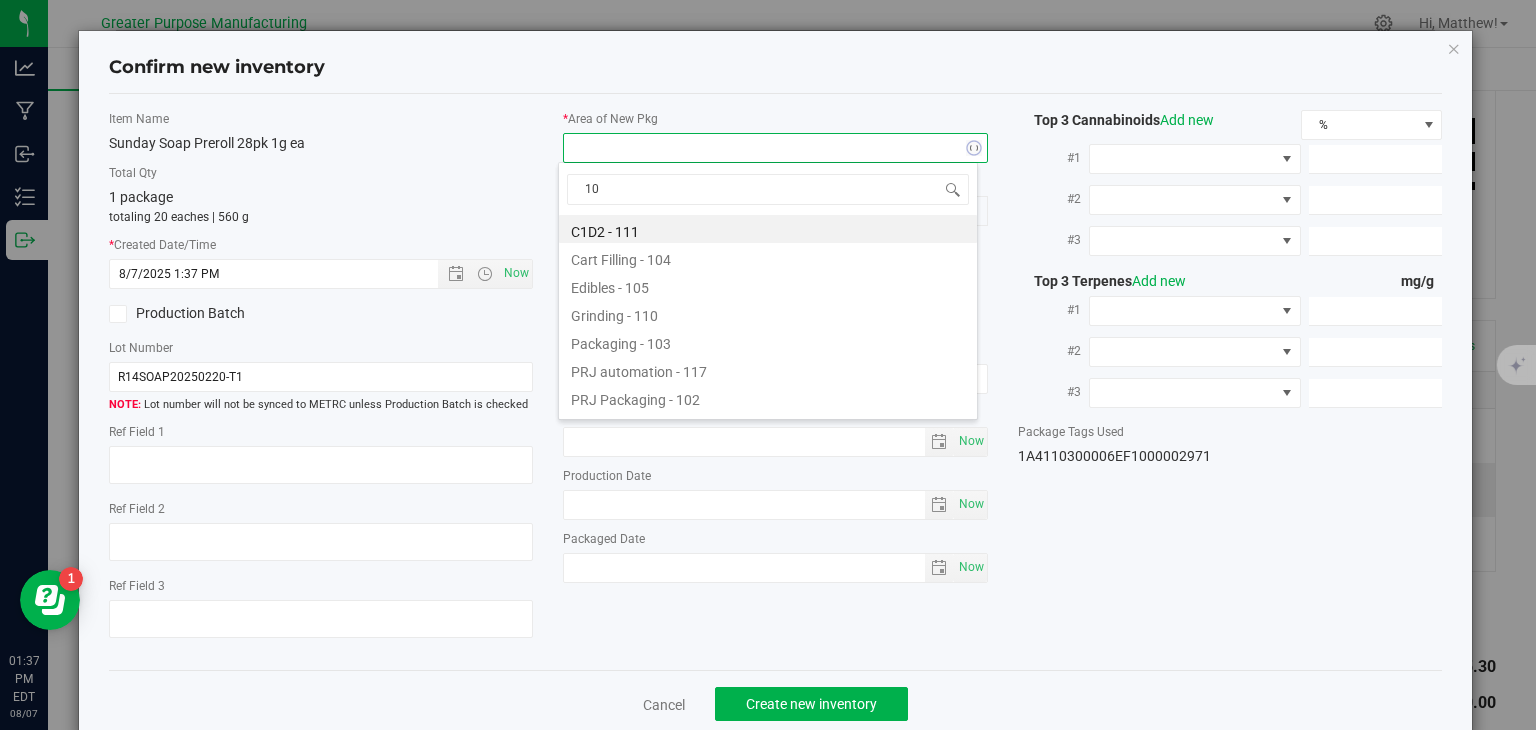 type on "108" 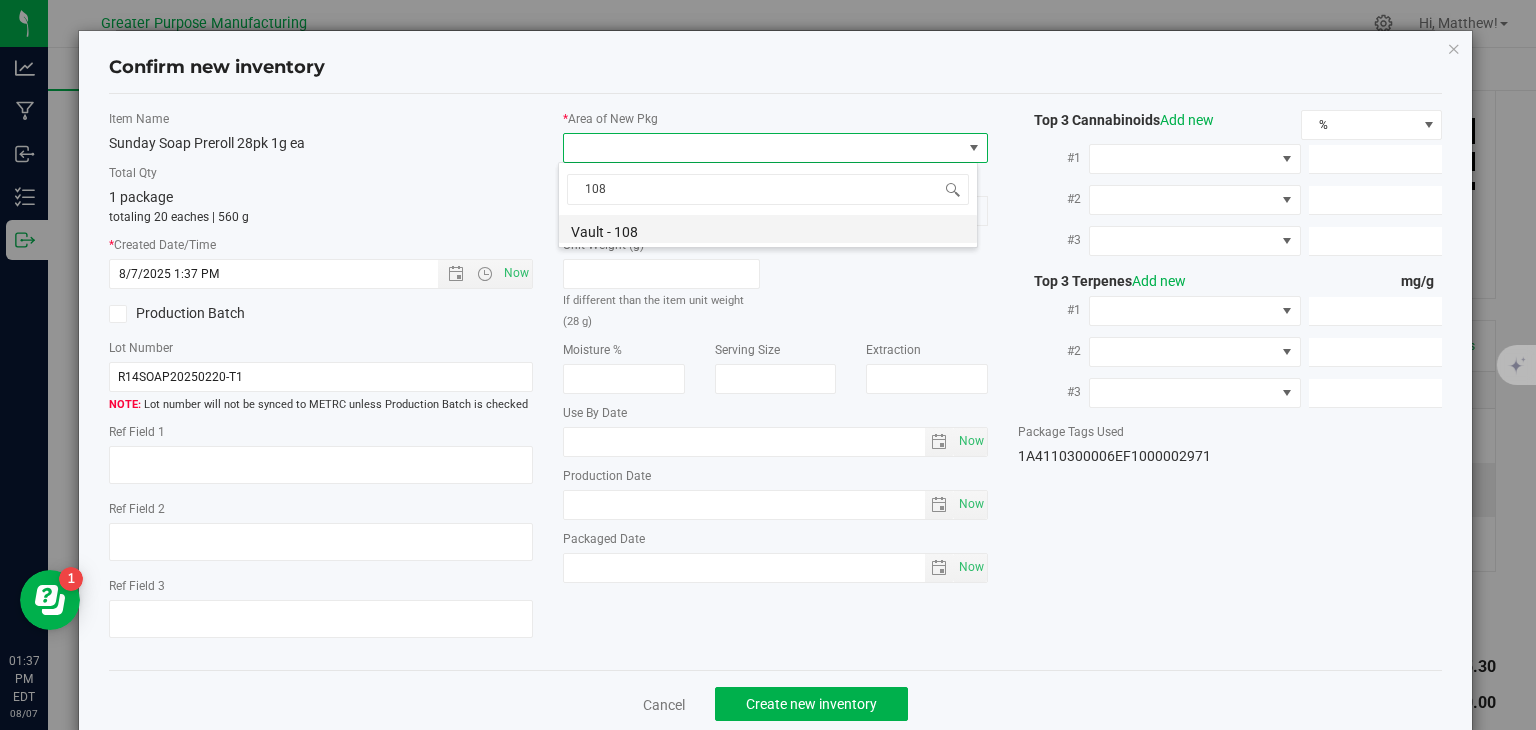 click on "Vault - 108" at bounding box center [768, 229] 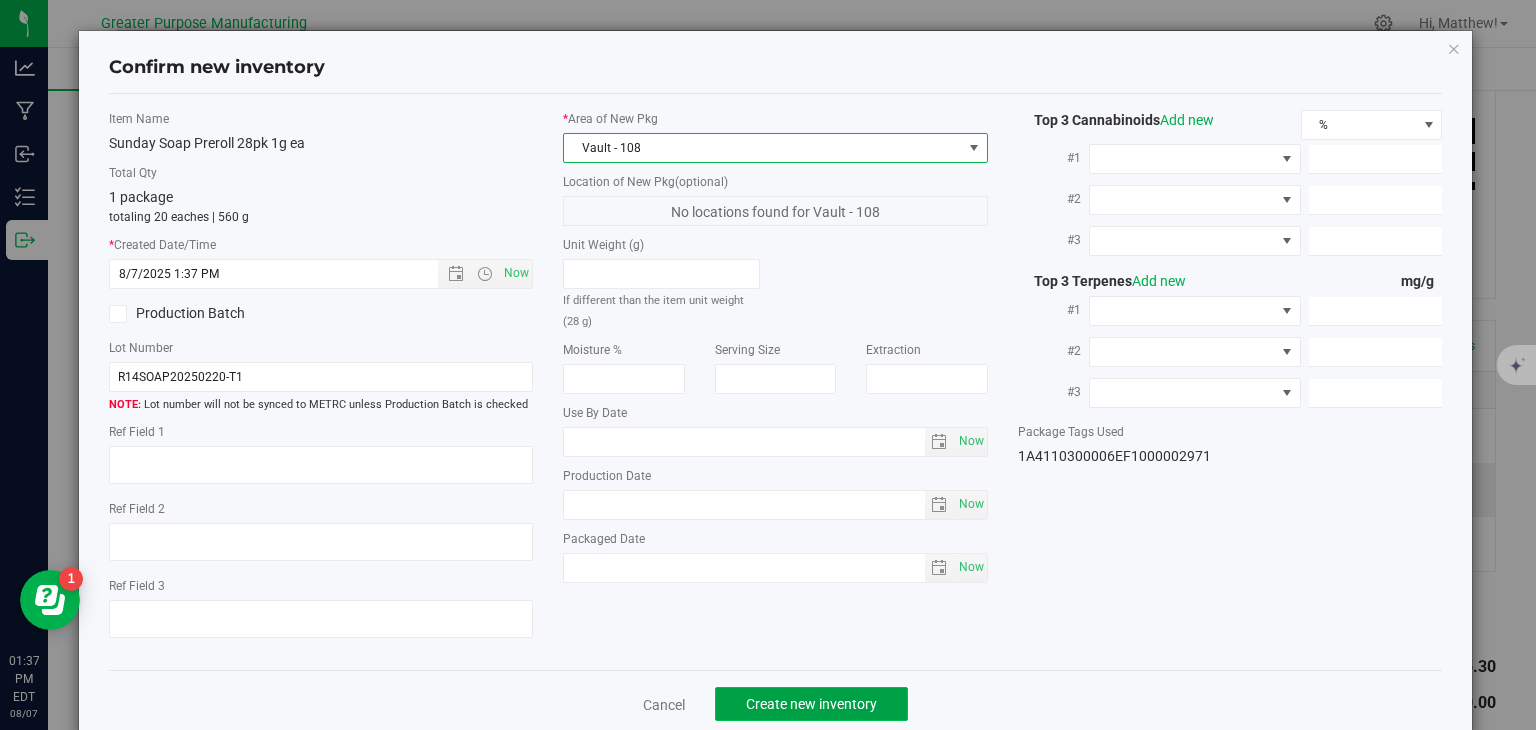 click on "Create new inventory" 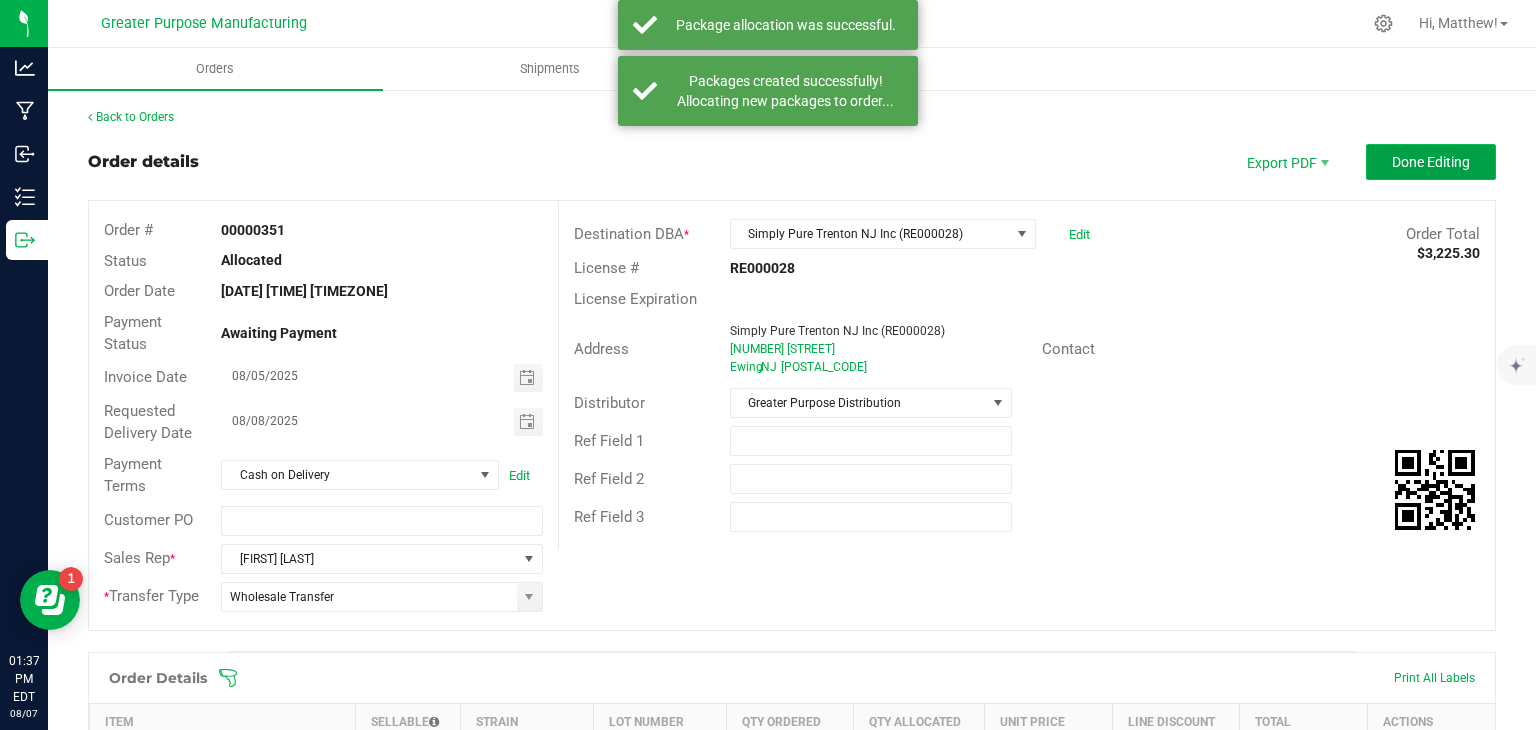 click on "Done Editing" at bounding box center (1431, 162) 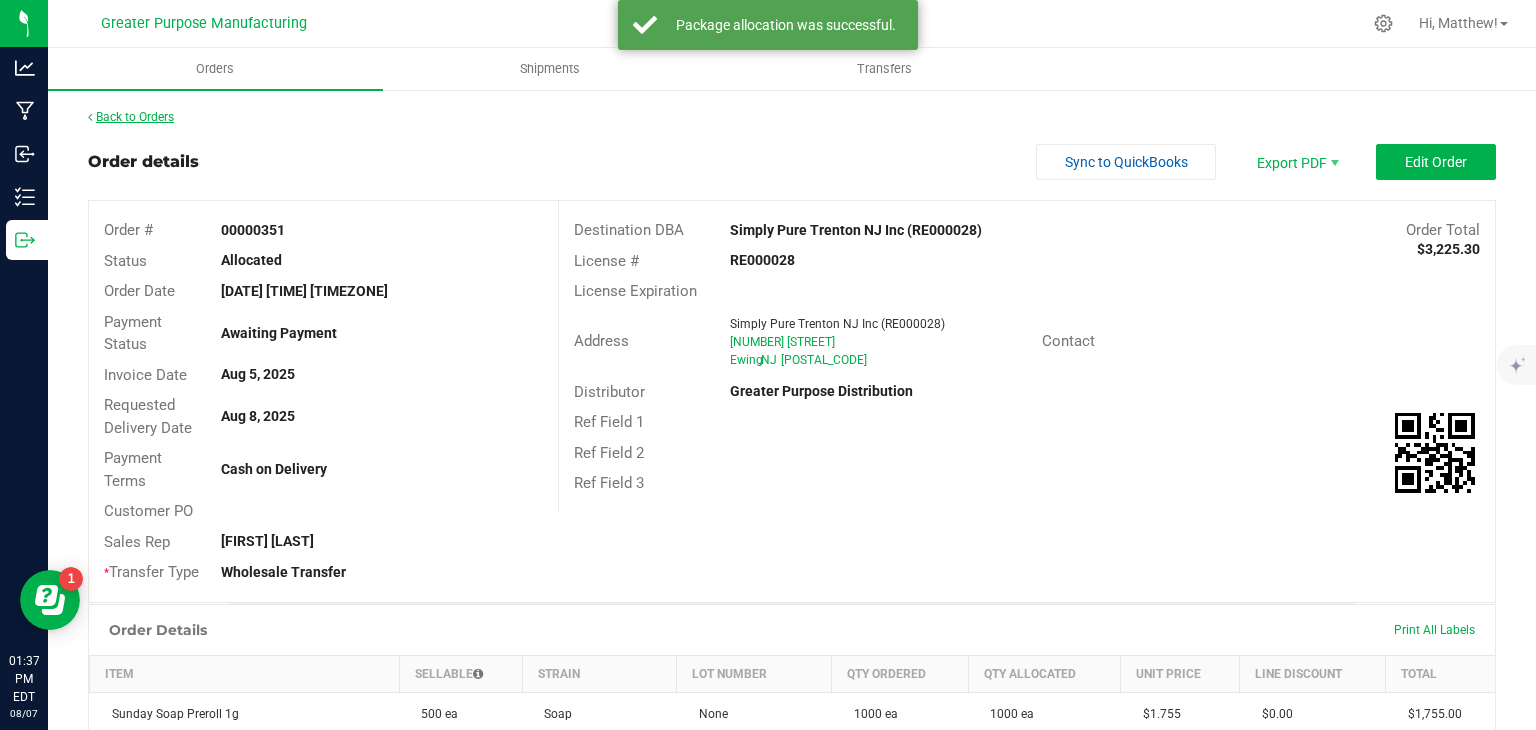 click on "Back to Orders" at bounding box center [131, 117] 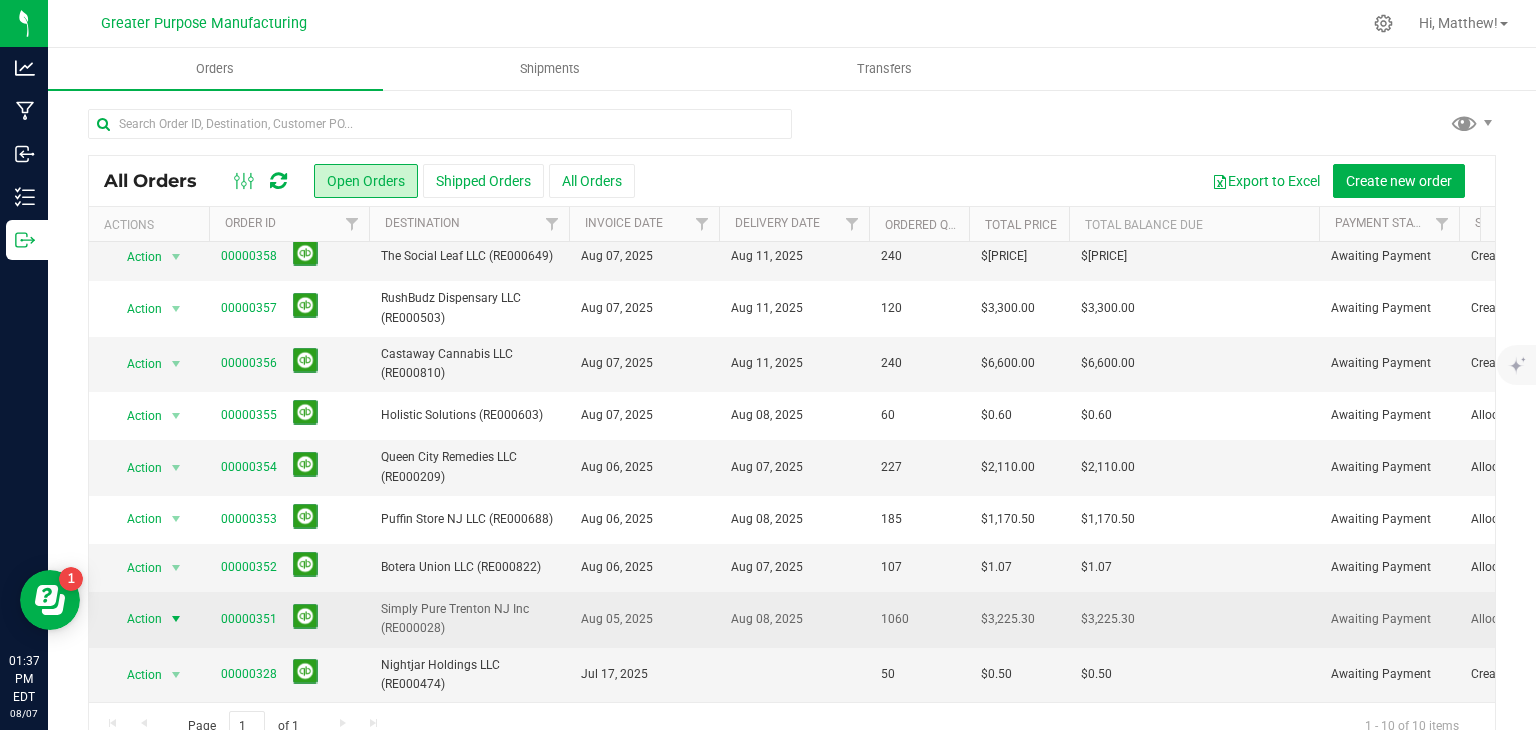 click at bounding box center [176, 619] 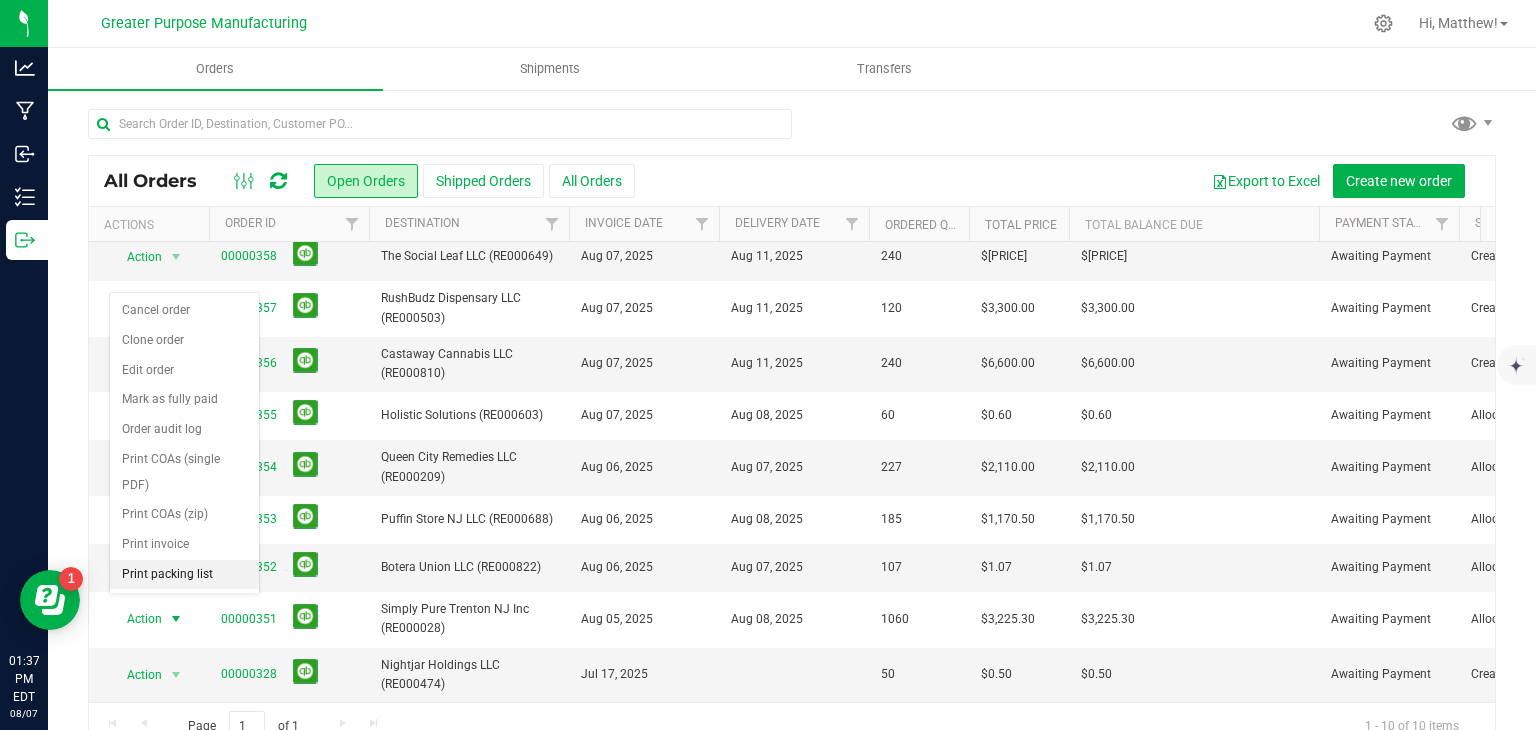 click on "Print packing list" at bounding box center (184, 575) 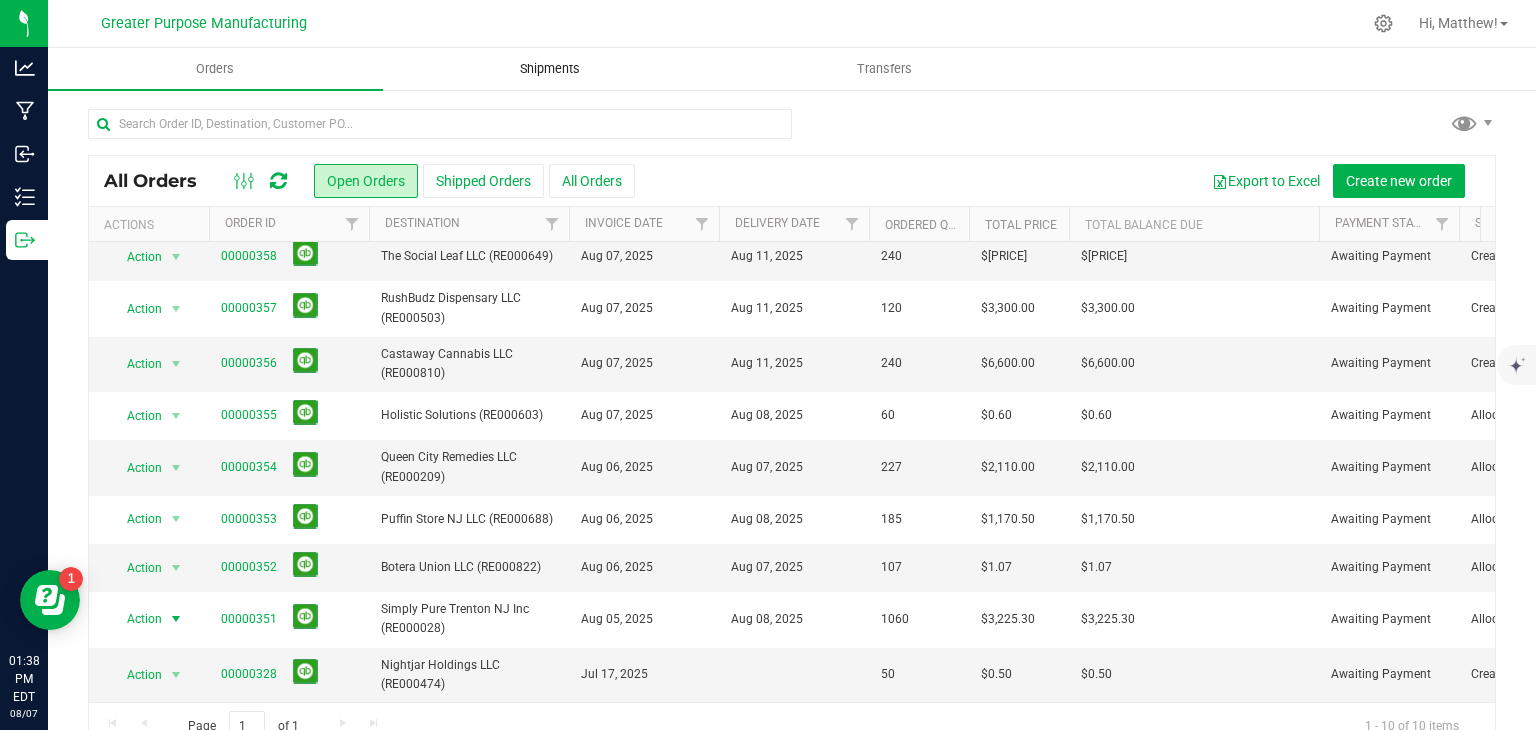 click on "Shipments" at bounding box center (550, 69) 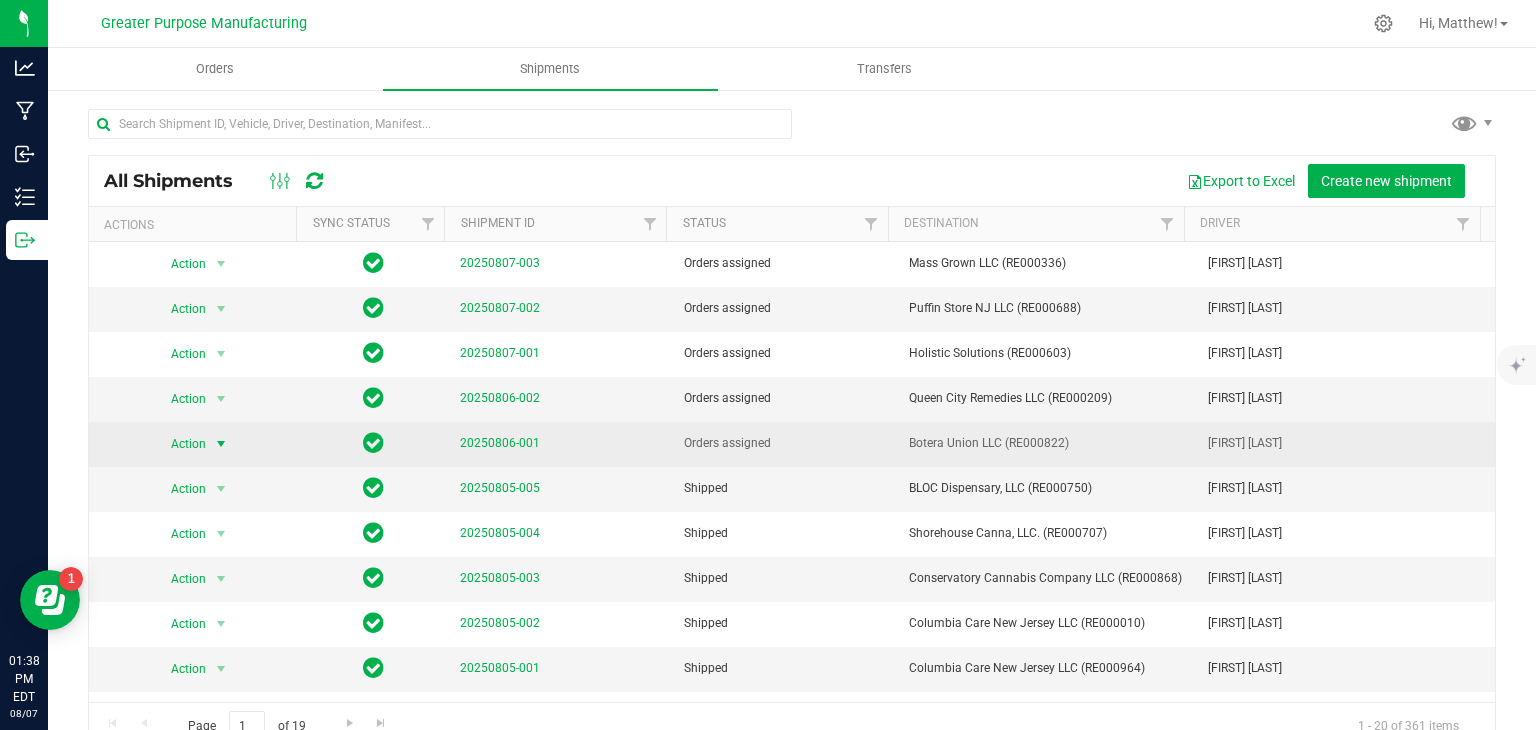 click at bounding box center [221, 444] 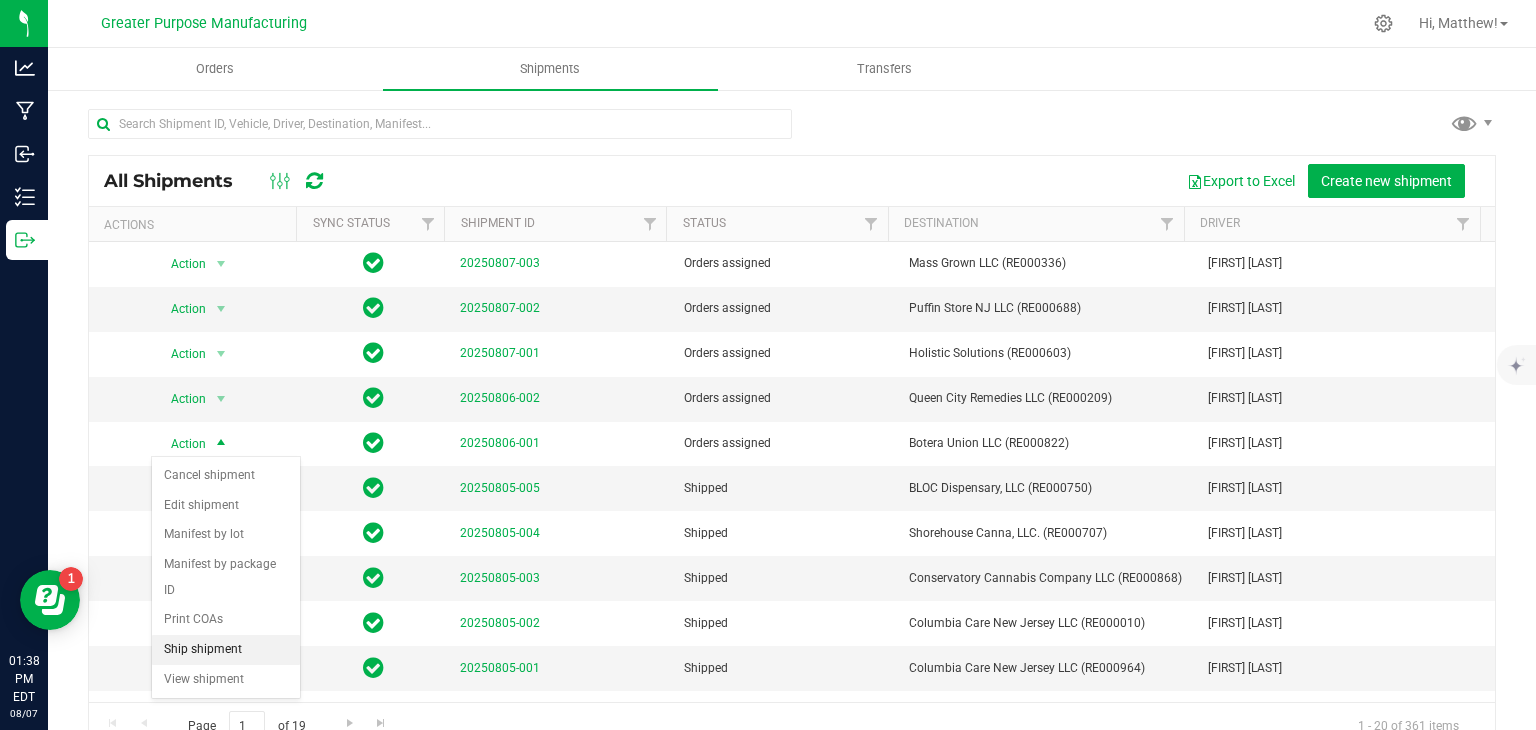 click on "Ship shipment" at bounding box center [226, 650] 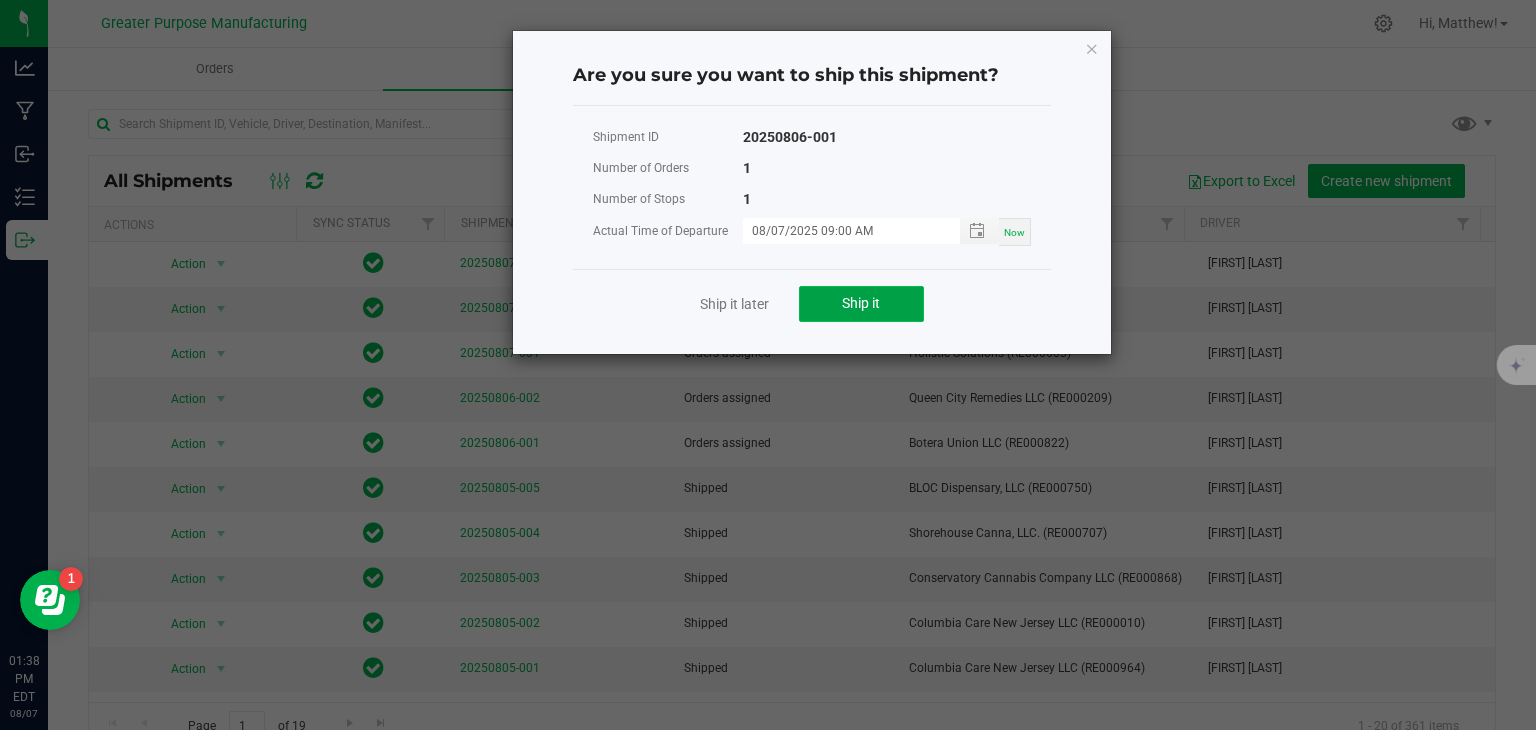 click on "Ship it" 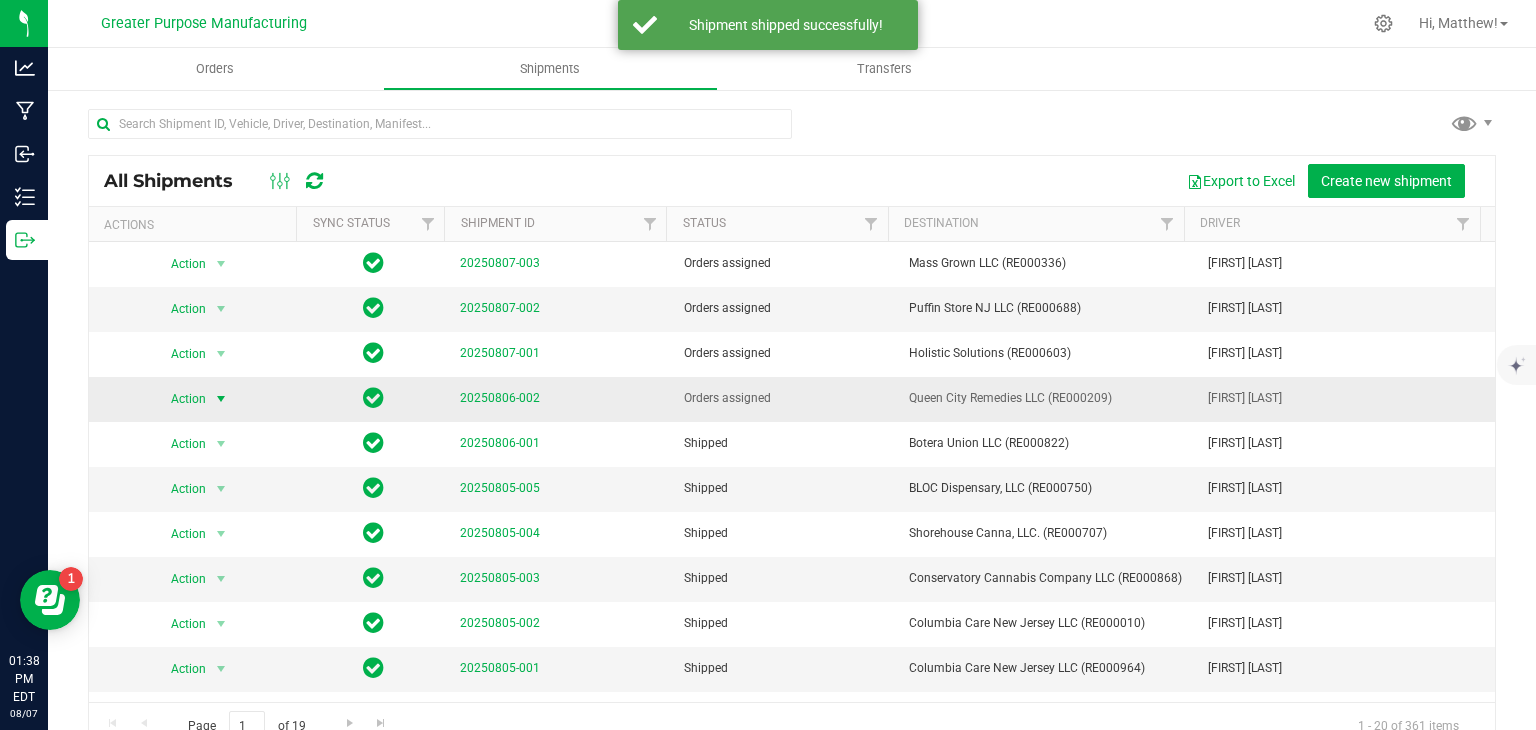 click at bounding box center [221, 399] 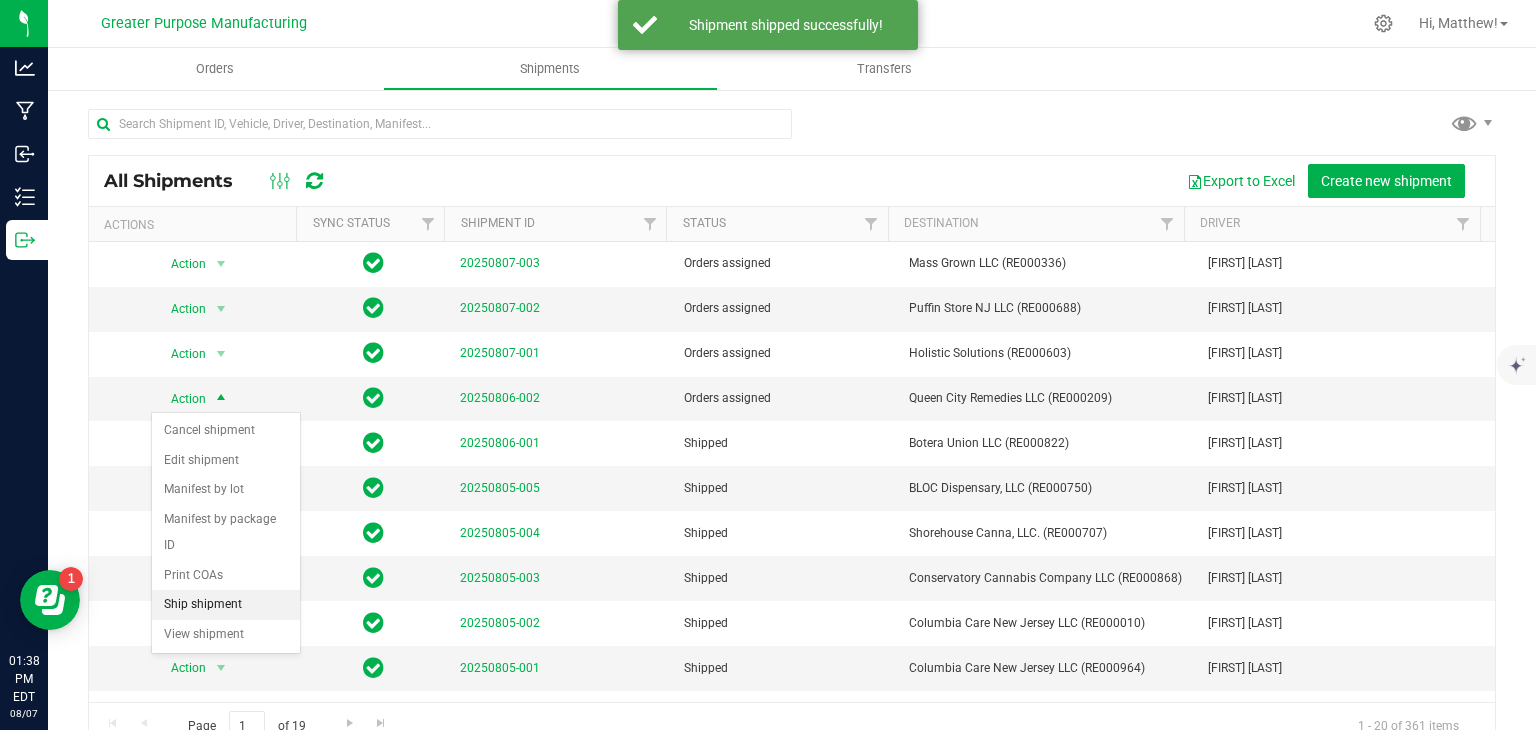 click on "Ship shipment" at bounding box center [226, 605] 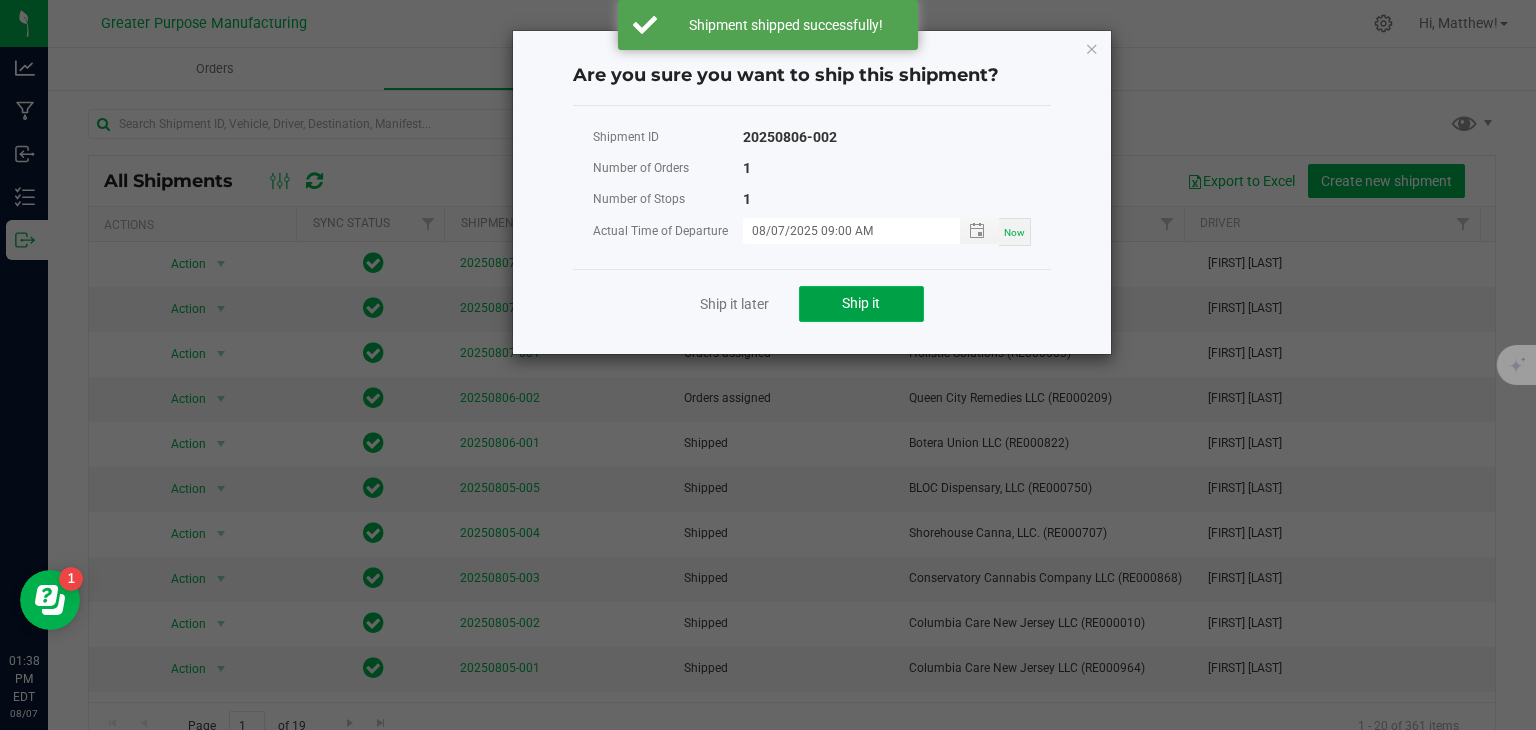 click on "Ship it" 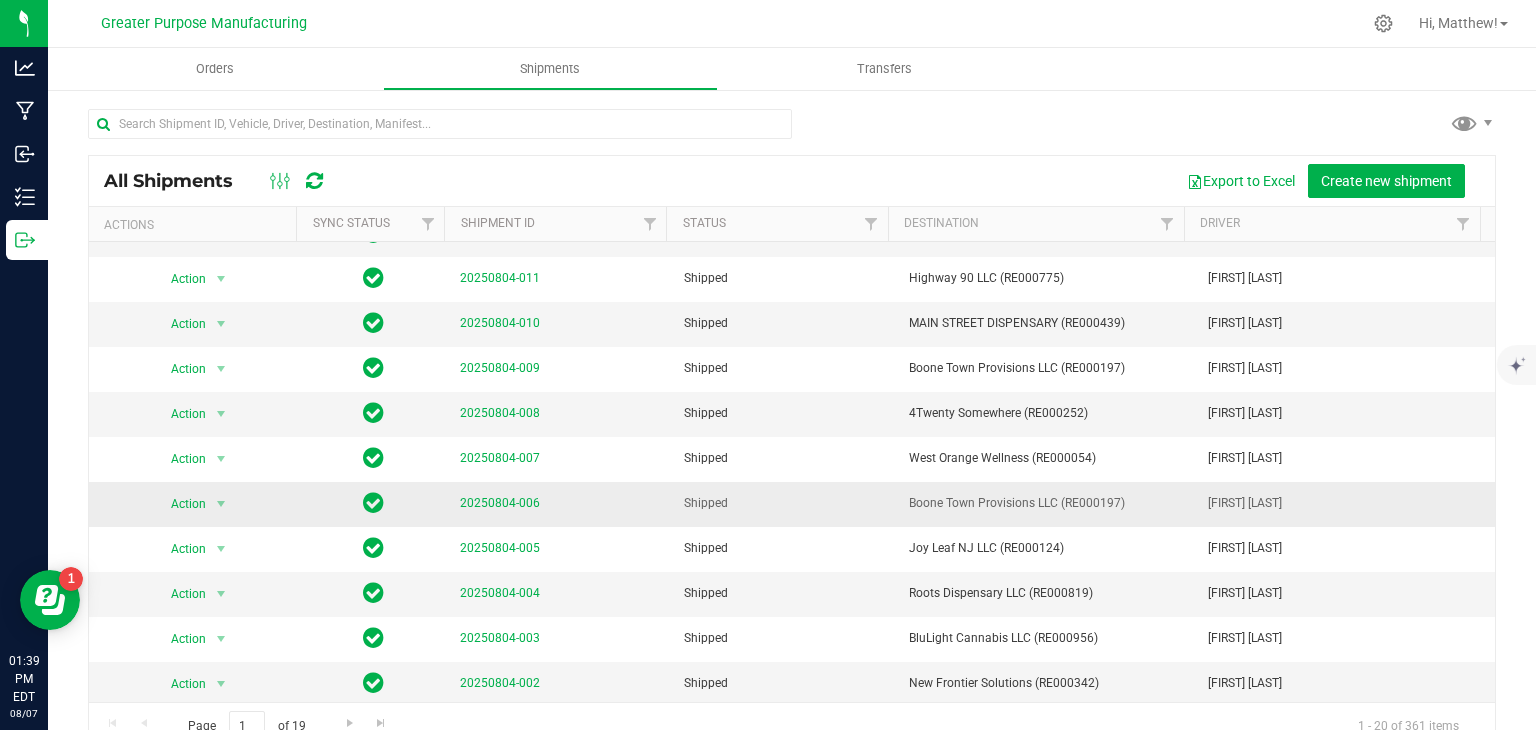 scroll, scrollTop: 0, scrollLeft: 0, axis: both 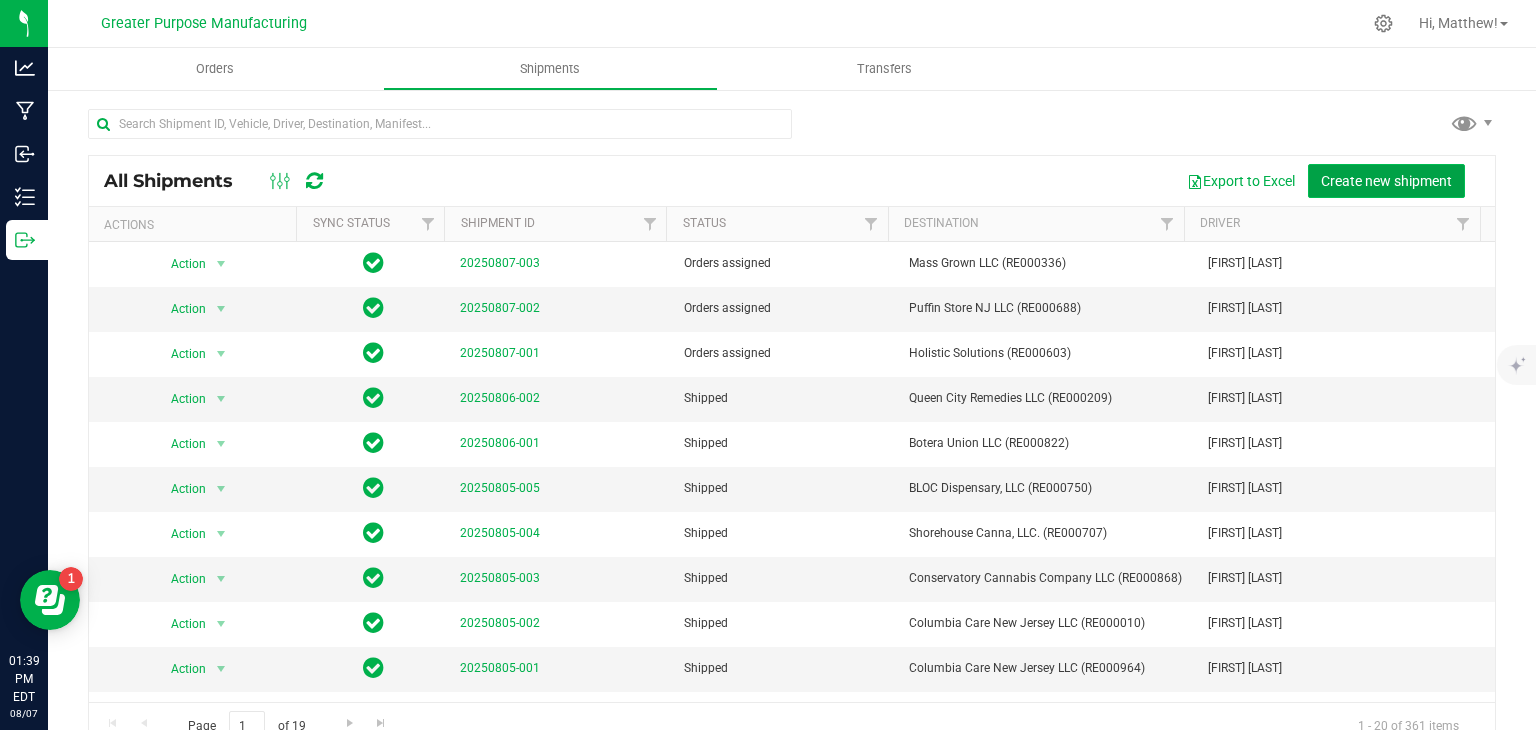 click on "Create new shipment" at bounding box center [1386, 181] 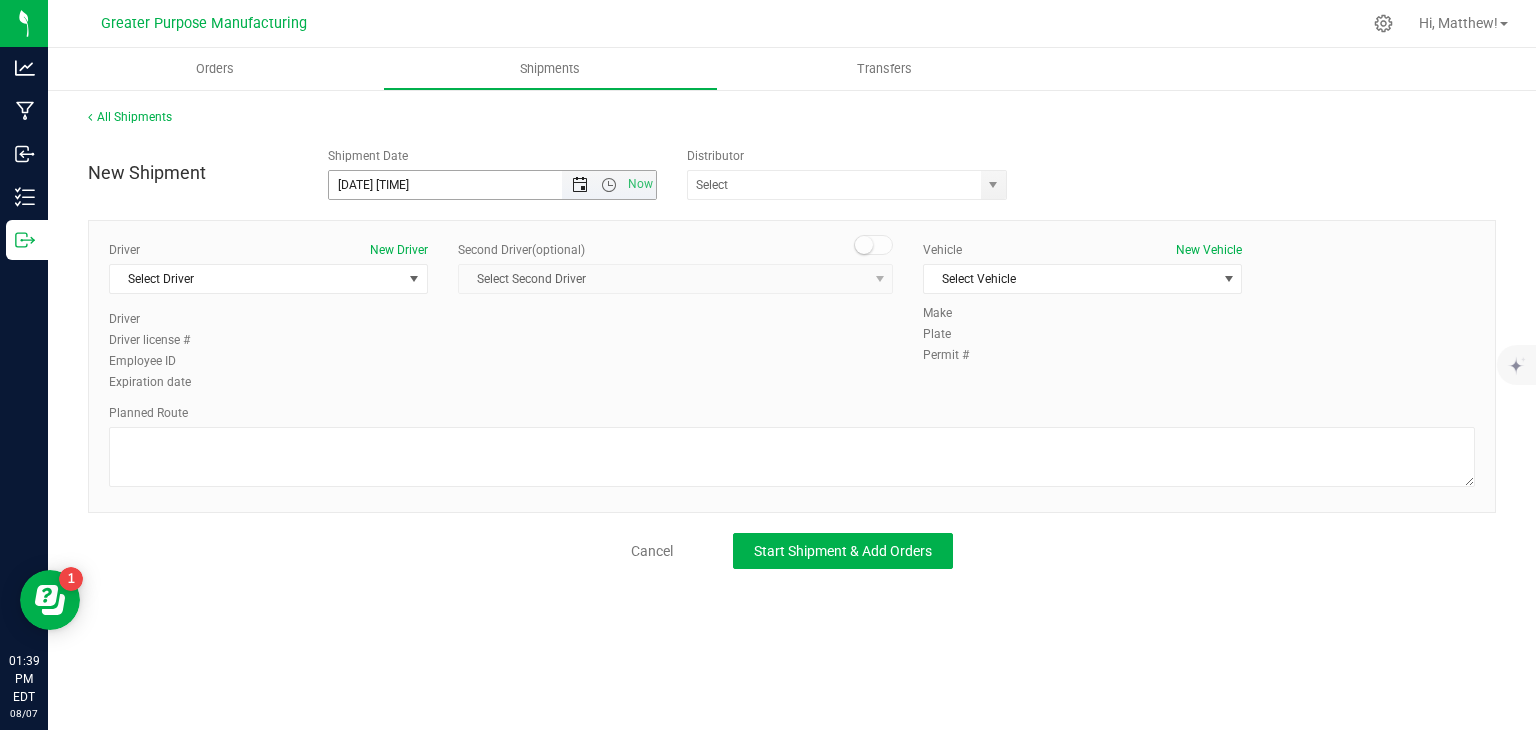 click at bounding box center (580, 185) 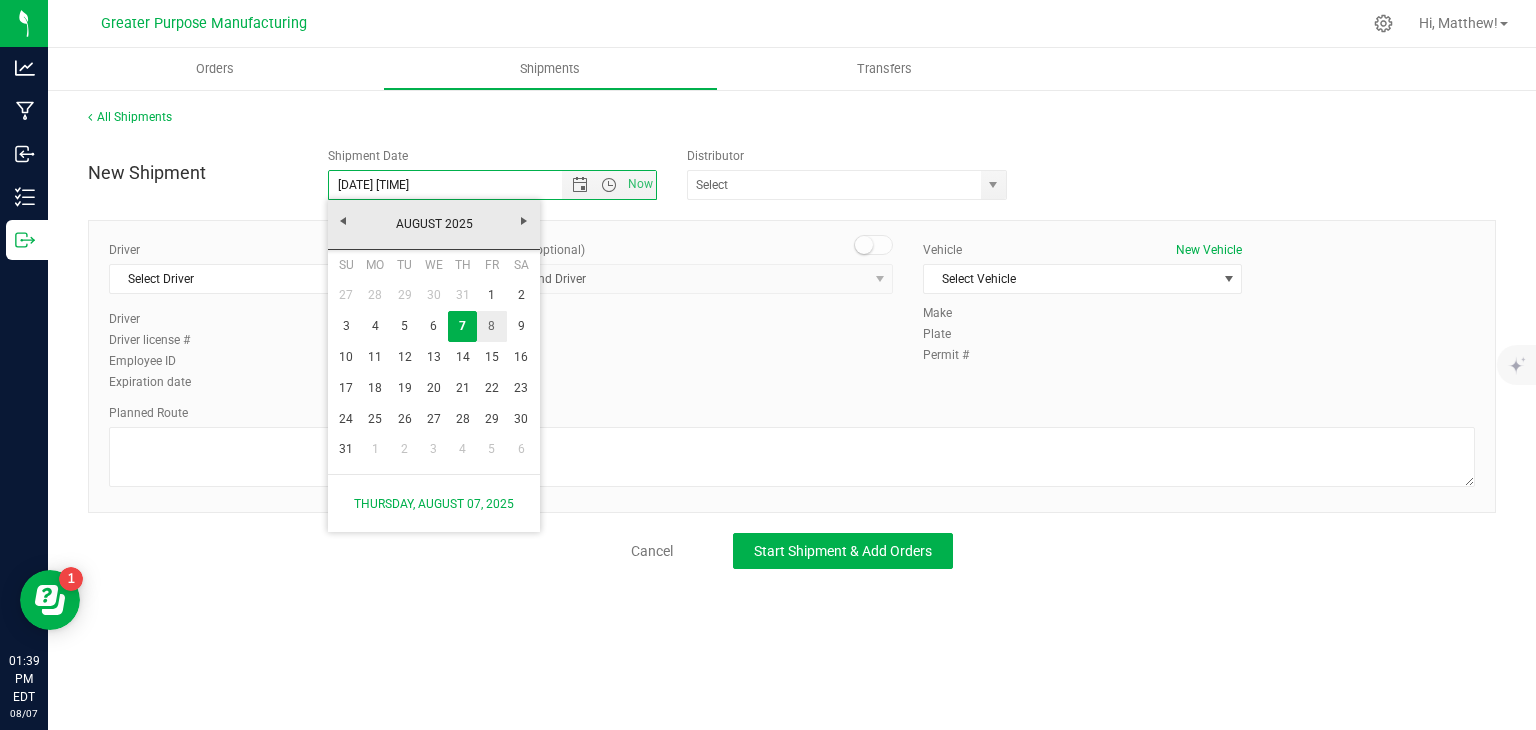 click on "8" at bounding box center (491, 326) 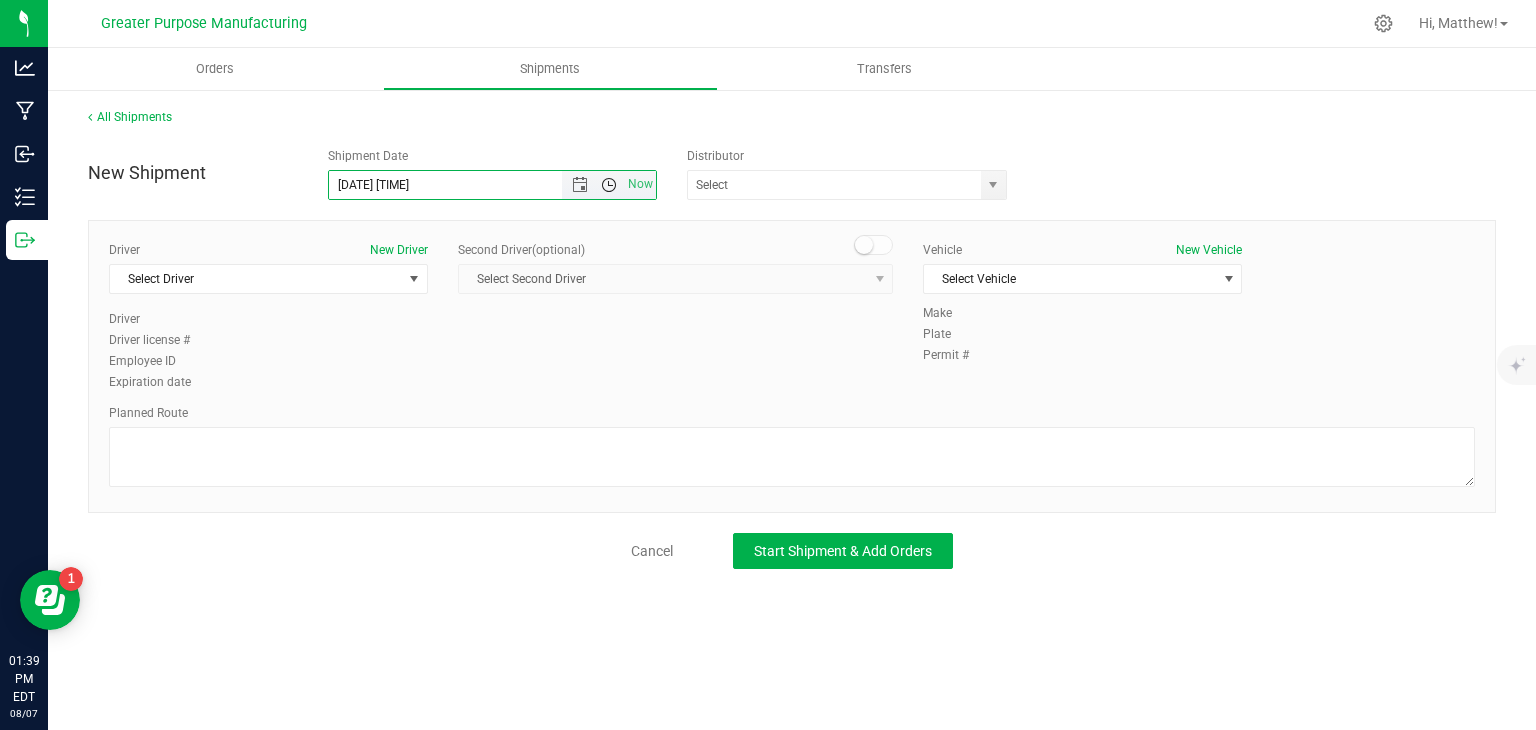 click at bounding box center (609, 185) 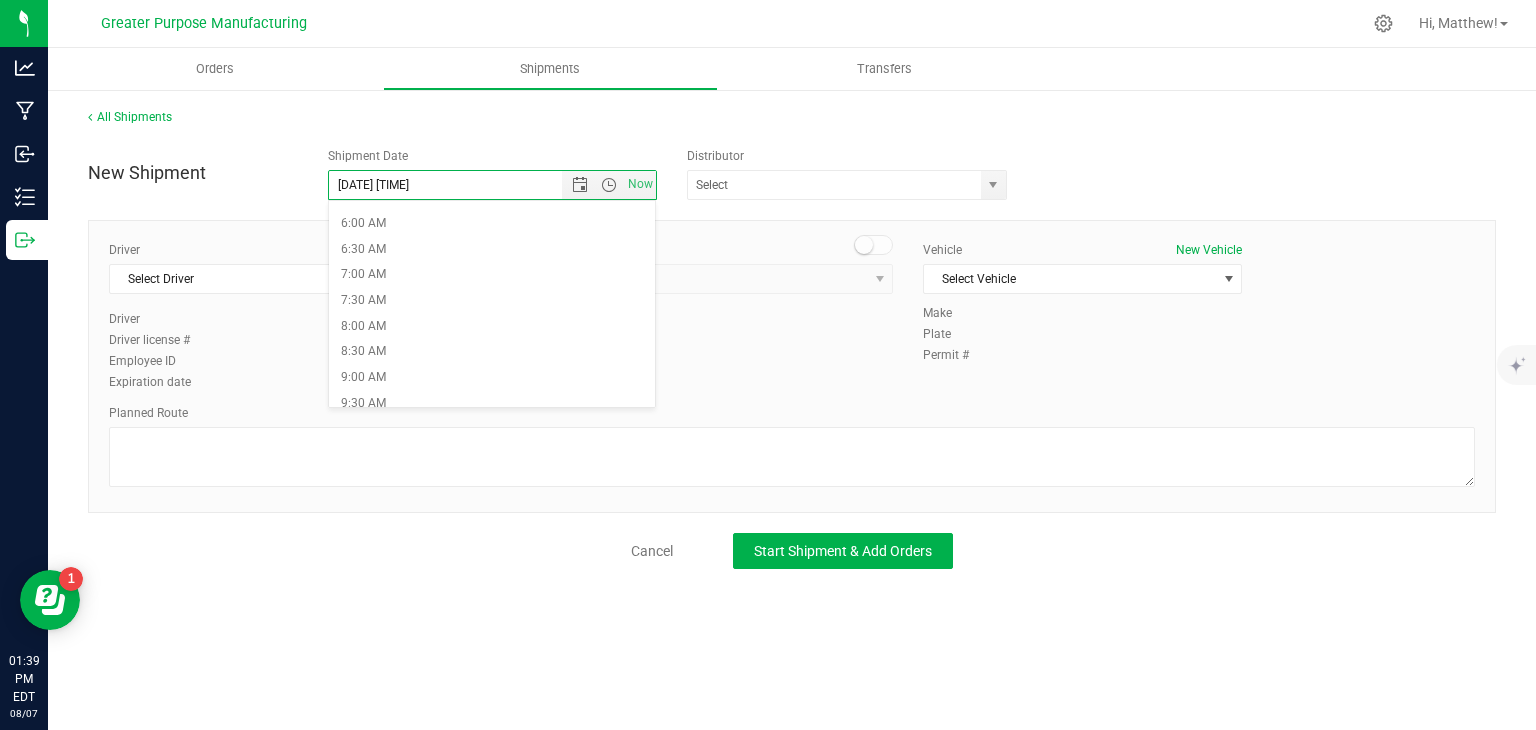 scroll, scrollTop: 308, scrollLeft: 0, axis: vertical 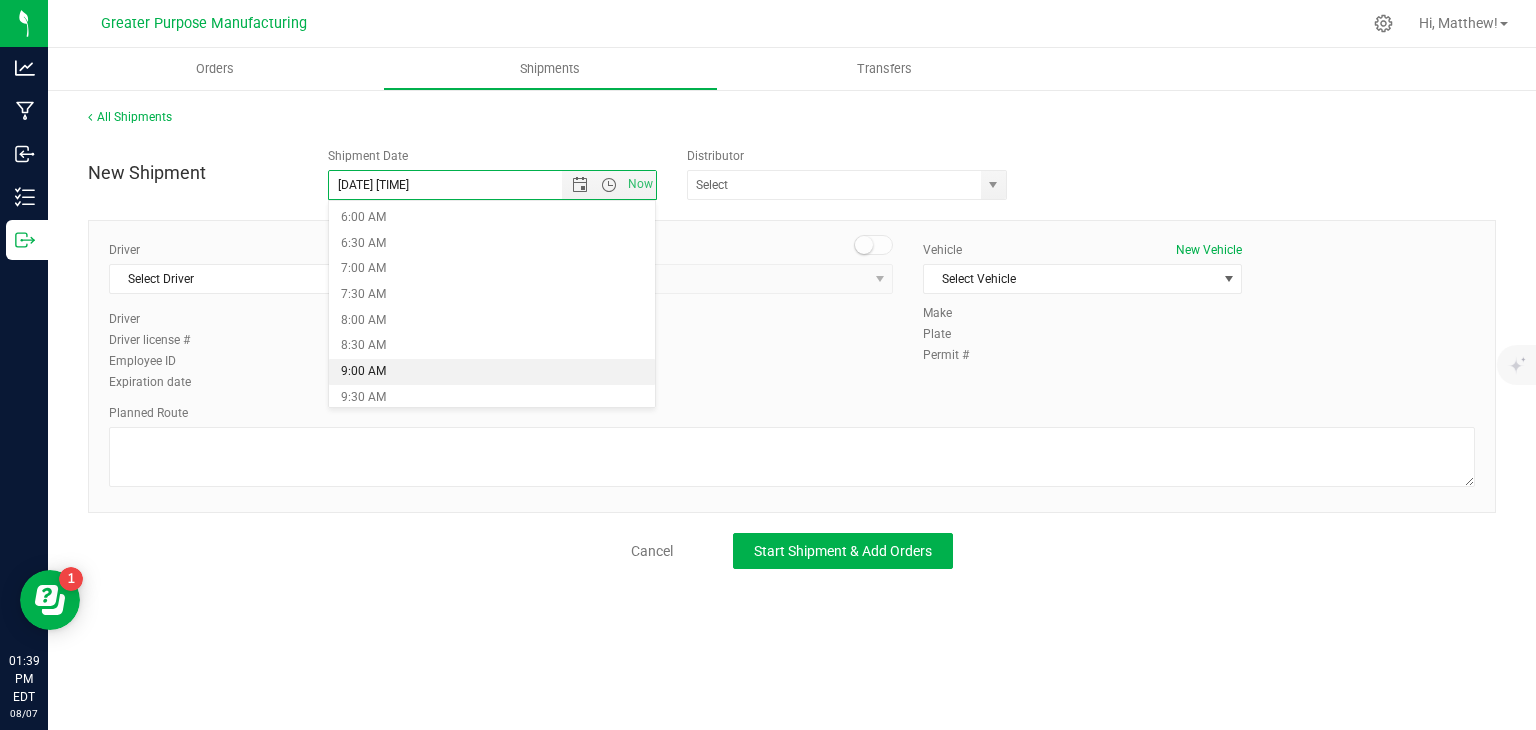 click on "9:00 AM" at bounding box center (492, 372) 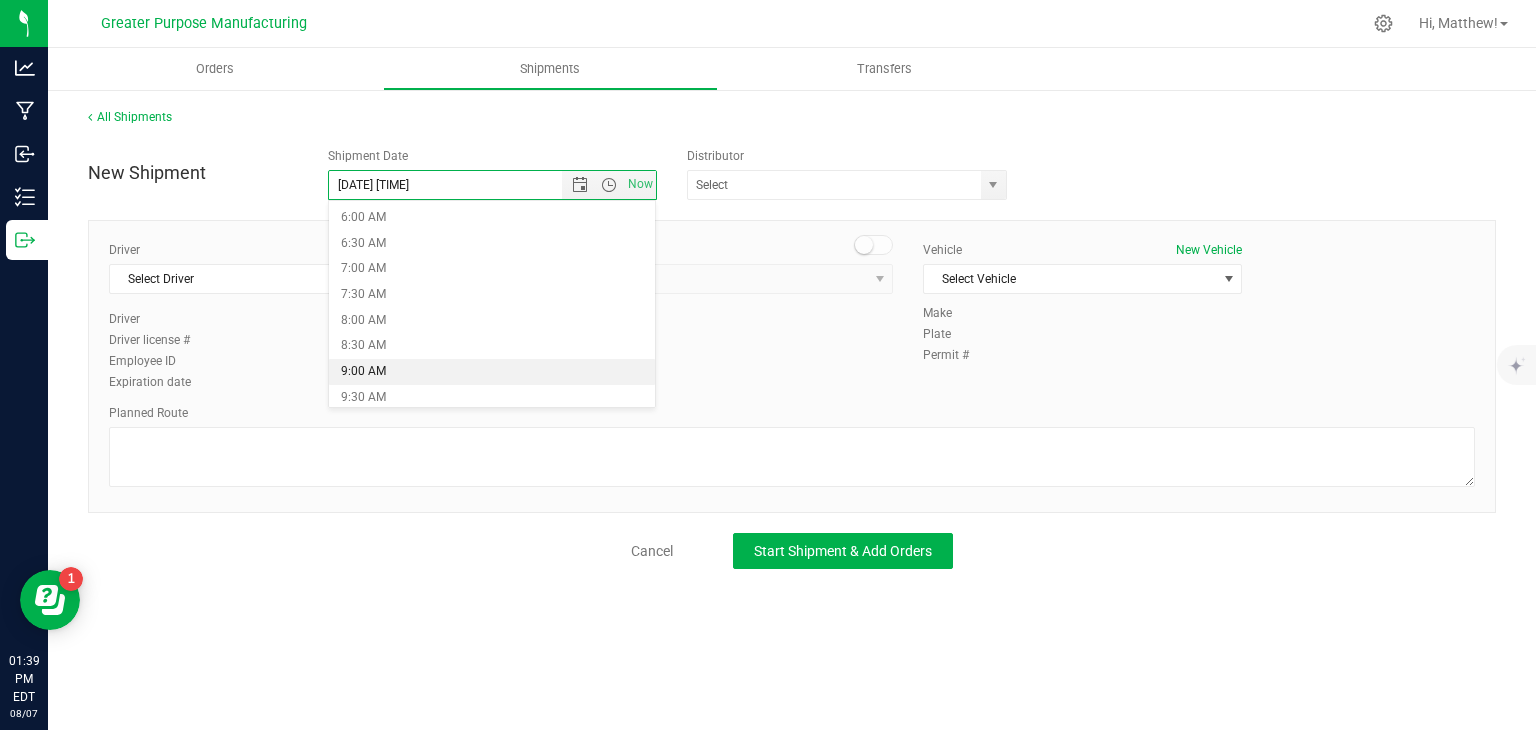 type on "[DATE] [TIME]" 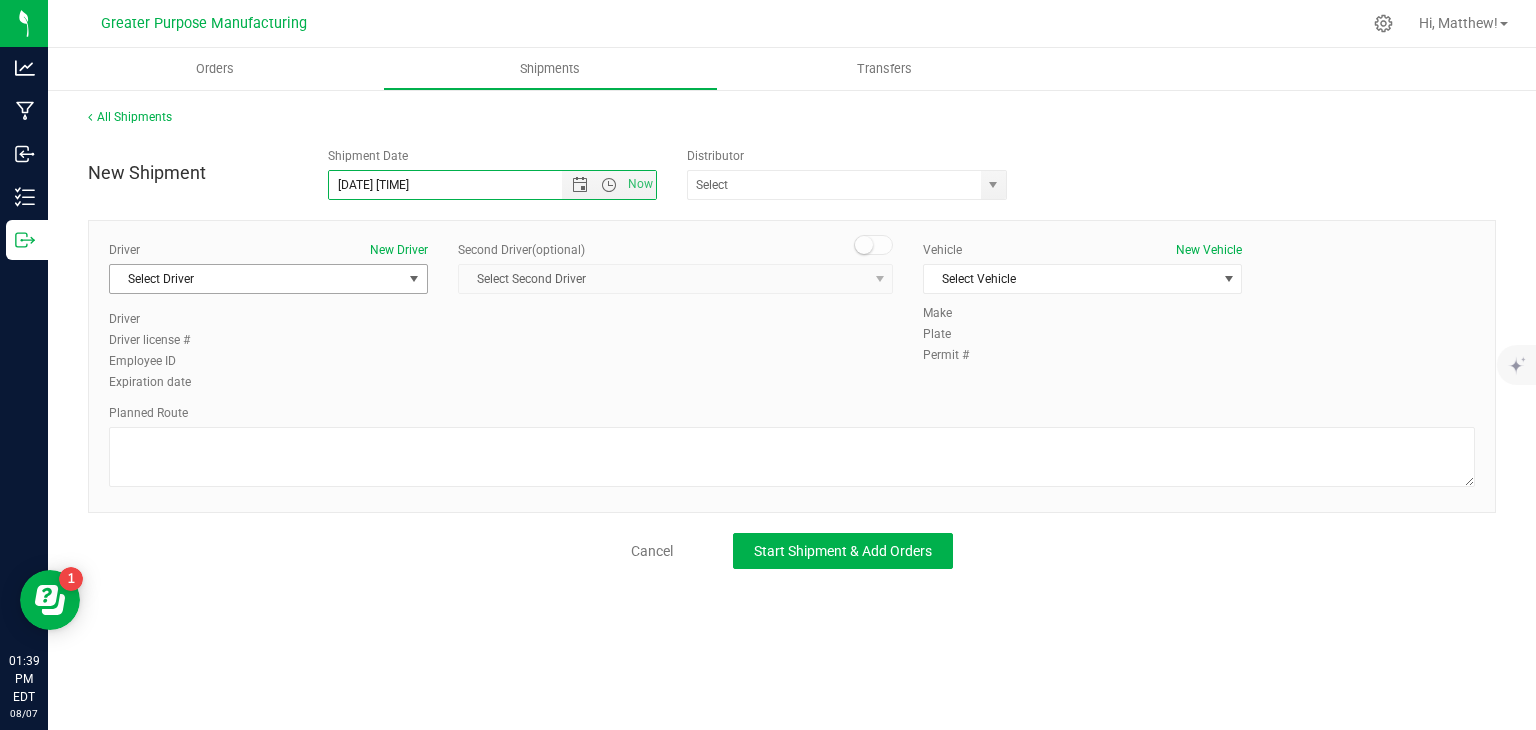 click on "Select Driver" at bounding box center (256, 279) 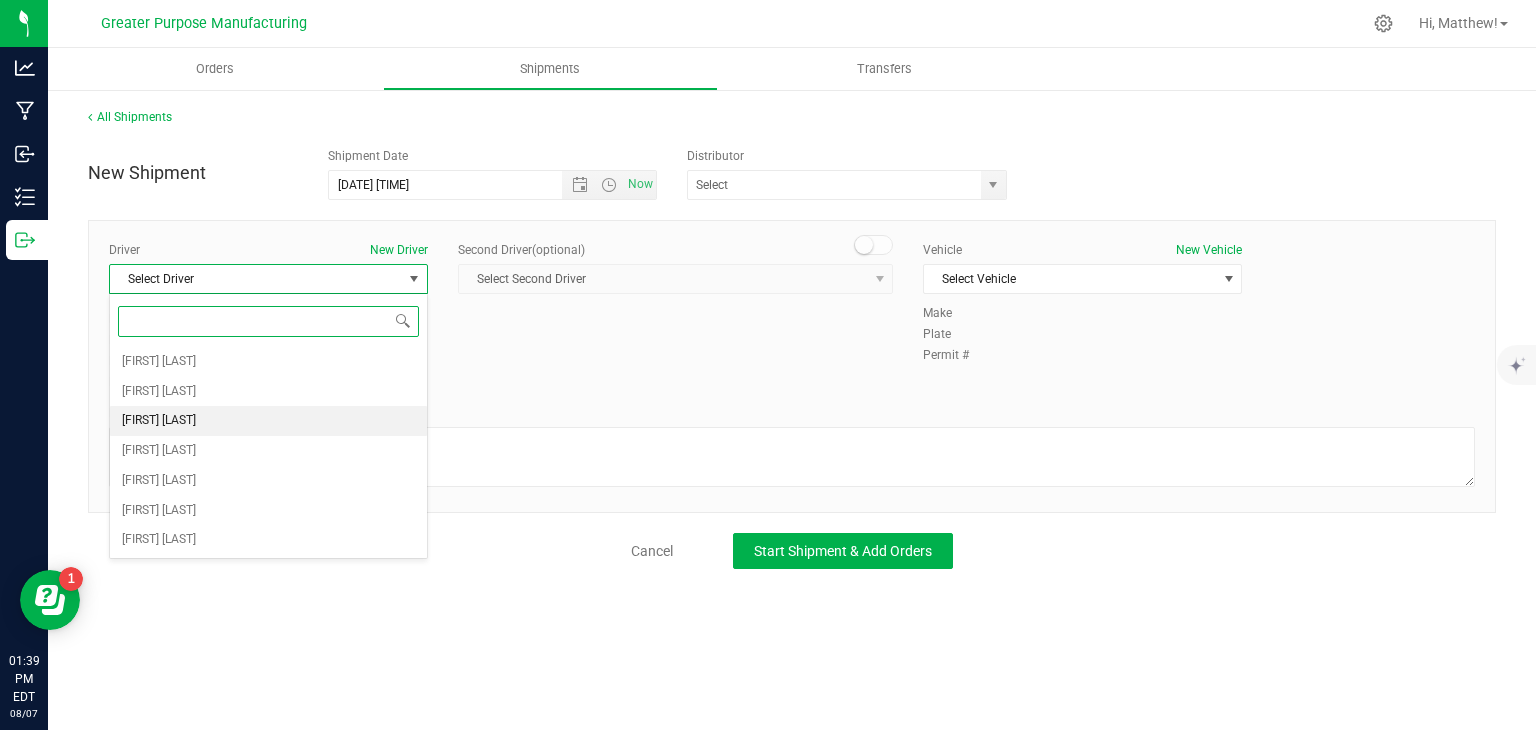 click on "[FIRST] [LAST]" at bounding box center [268, 421] 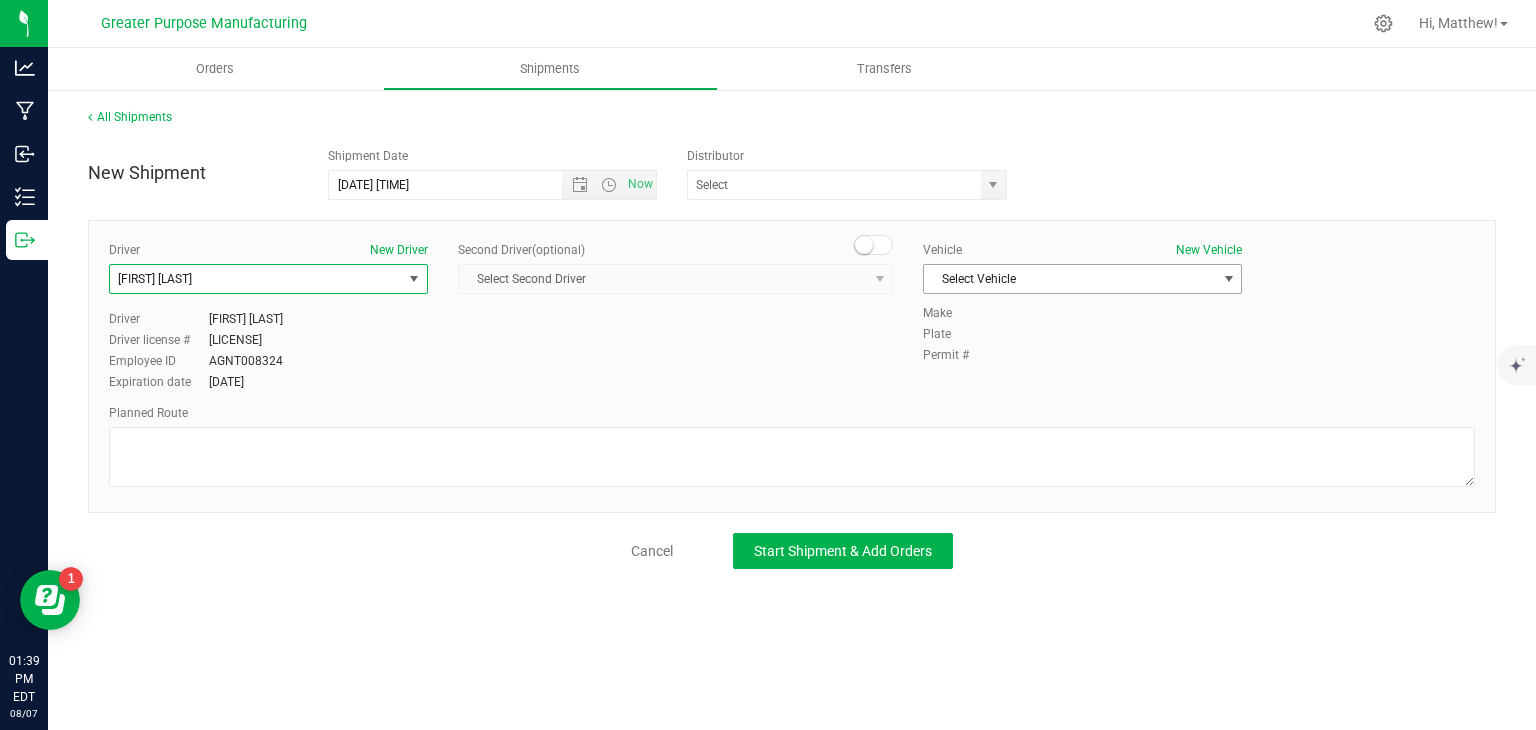 click on "Select Vehicle" at bounding box center (1070, 279) 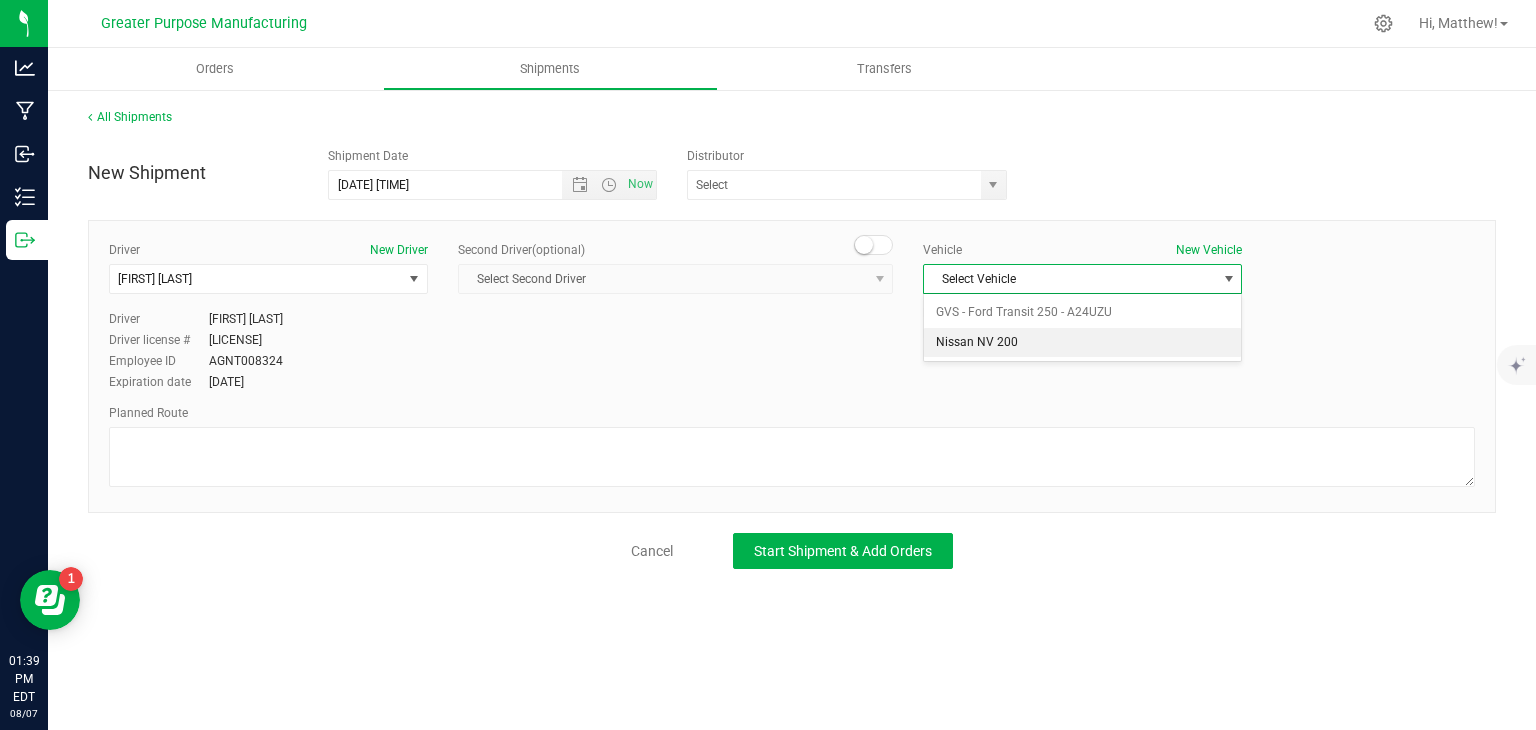 click on "Nissan NV 200" at bounding box center [1082, 343] 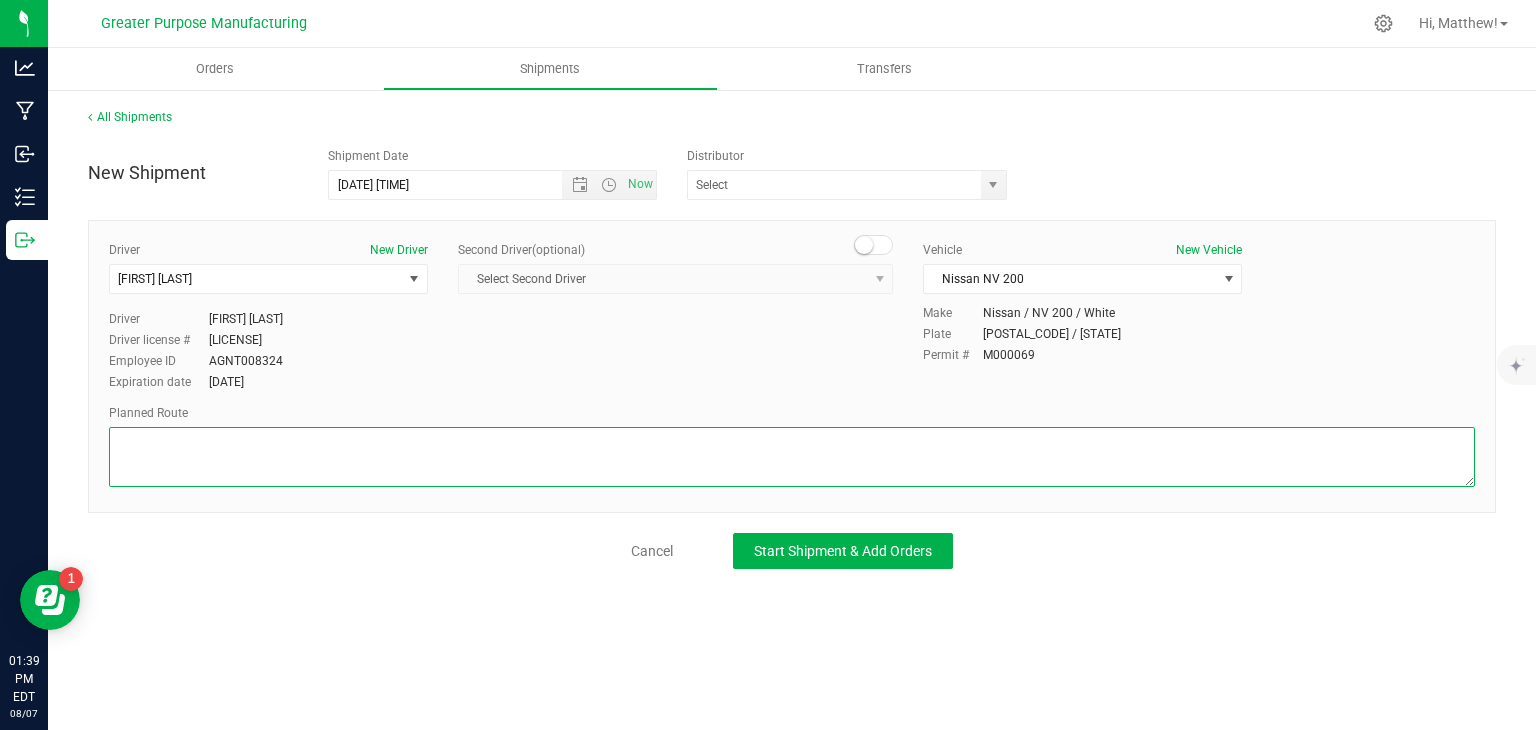 click at bounding box center [792, 457] 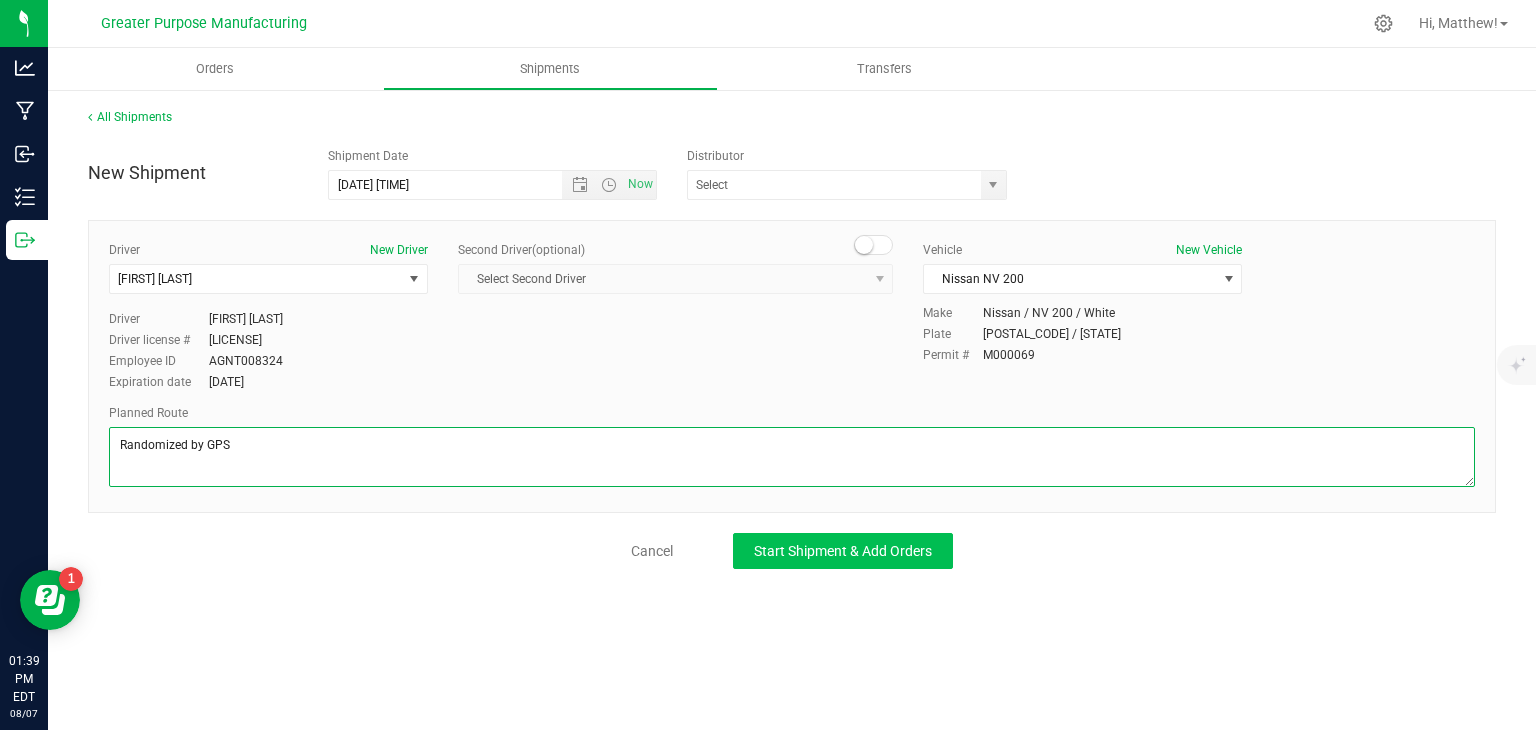 type on "Randomized by GPS" 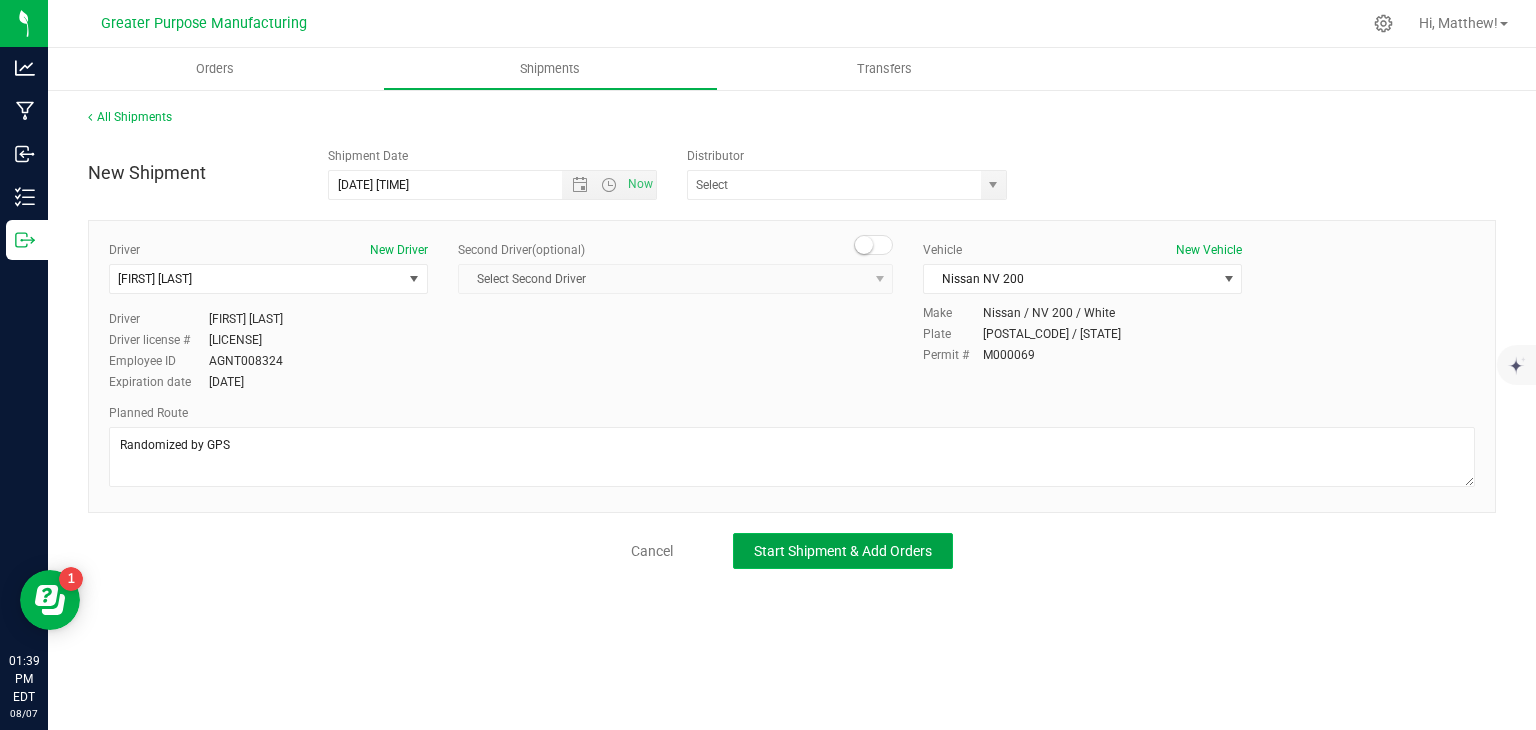 click on "Start Shipment & Add Orders" 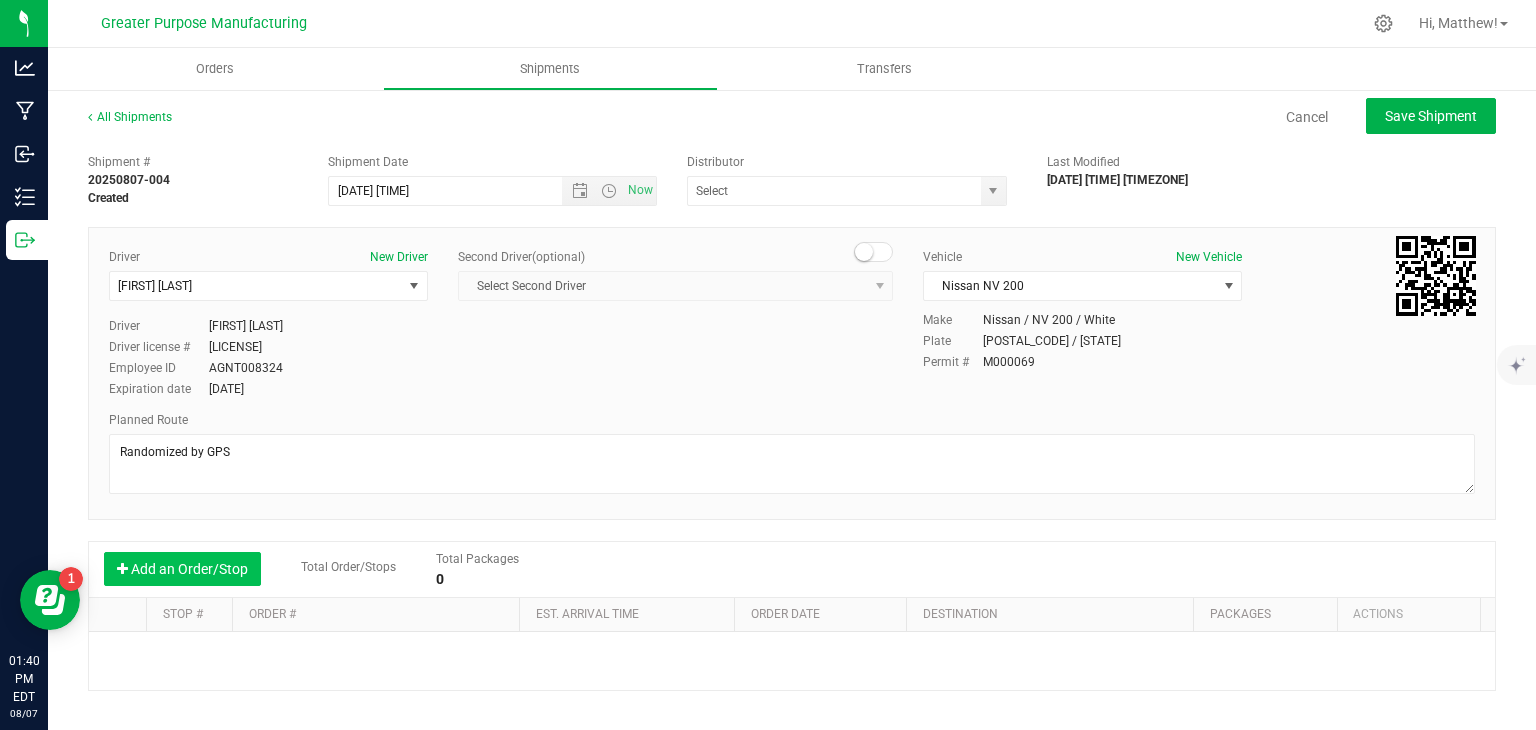 click on "Add an Order/Stop" at bounding box center [182, 569] 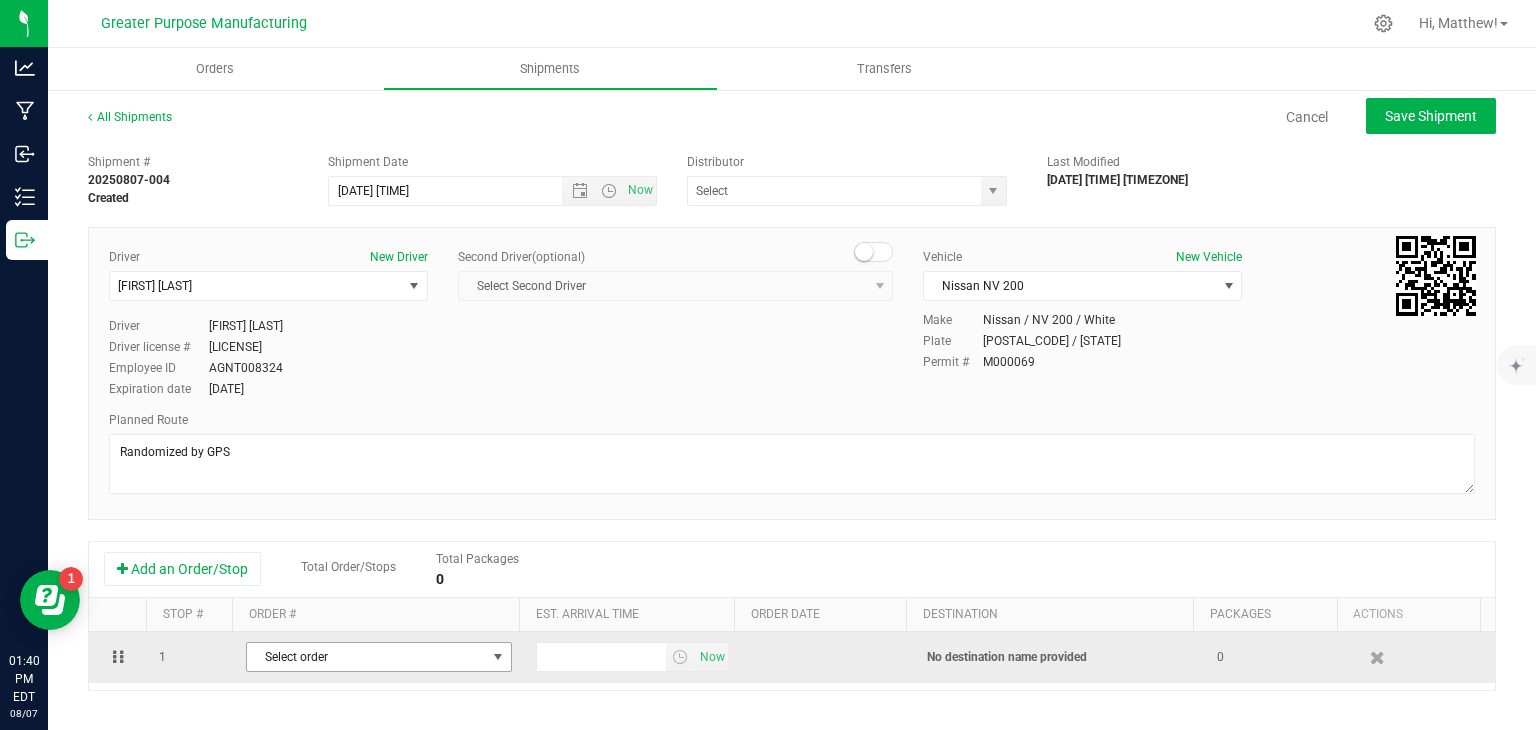 click on "Select order" at bounding box center [366, 657] 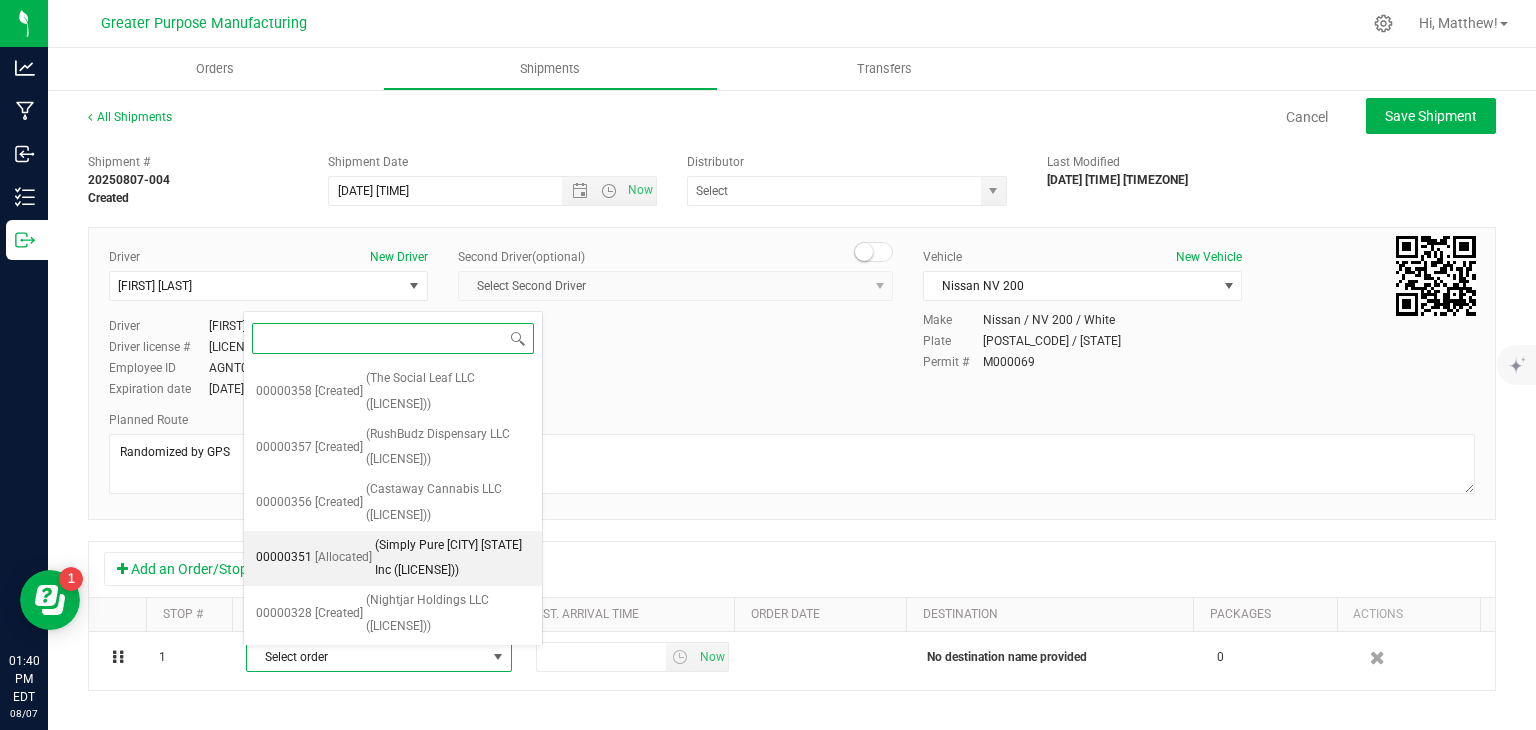 click on "(Simply Pure [CITY] [STATE] Inc ([LICENSE]))" at bounding box center [452, 558] 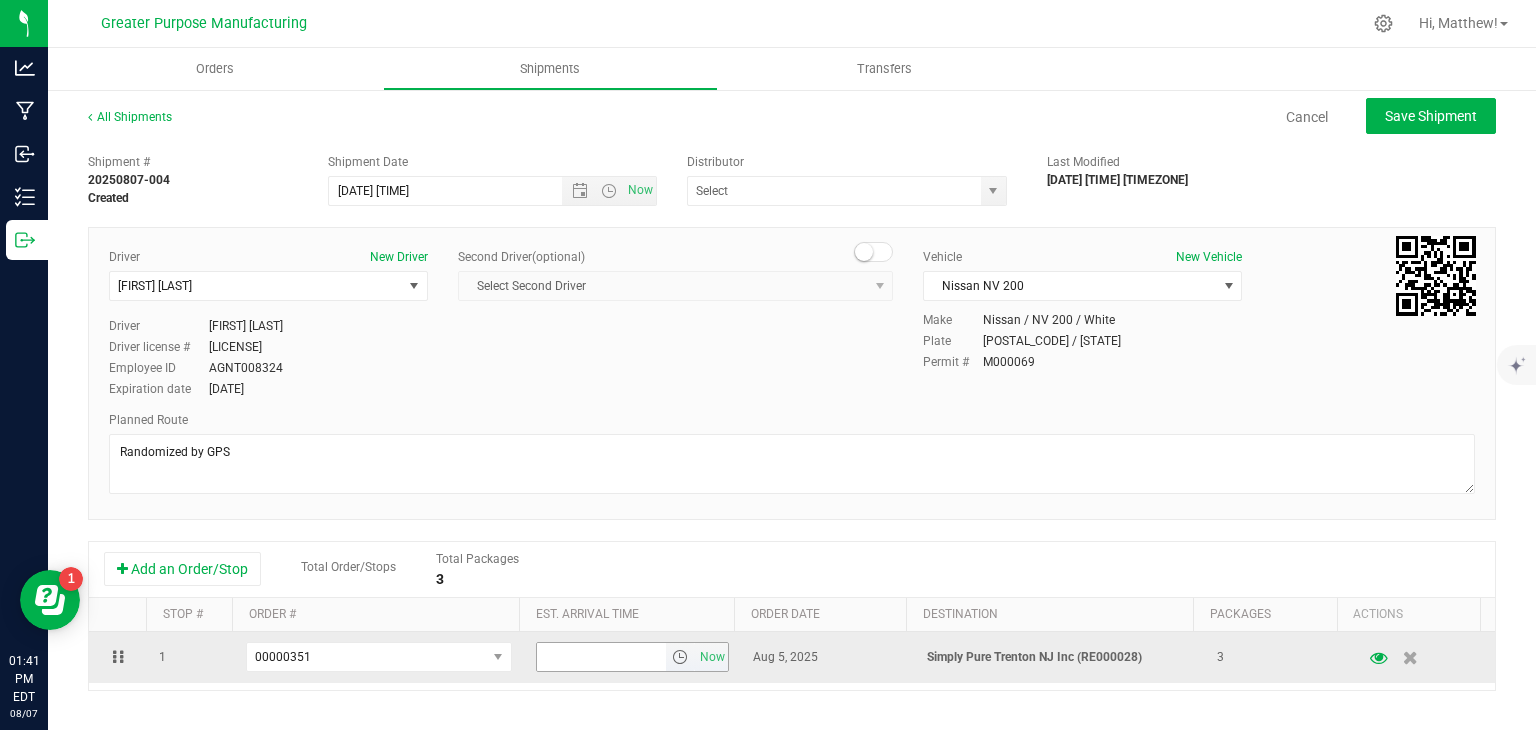 click at bounding box center [680, 657] 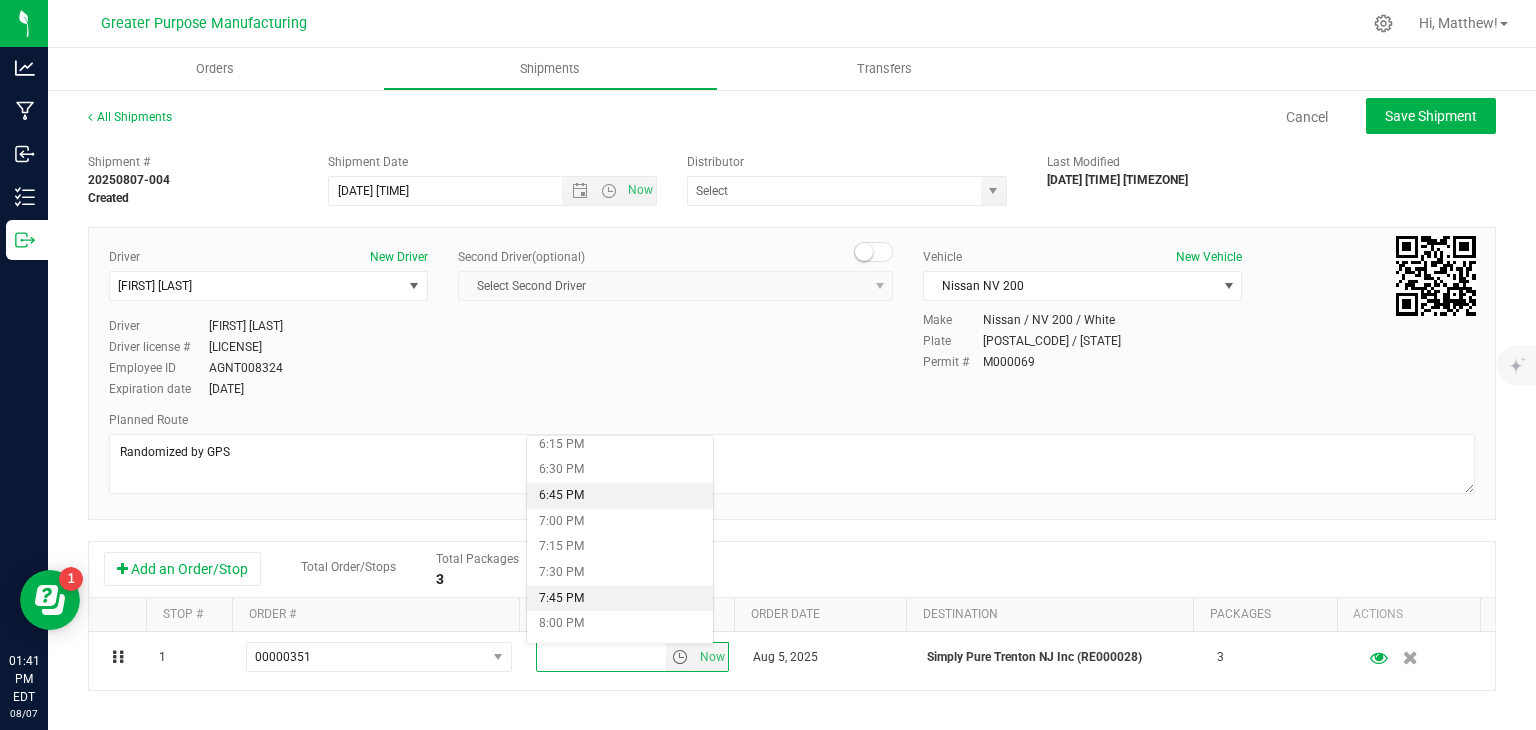 scroll, scrollTop: 1884, scrollLeft: 0, axis: vertical 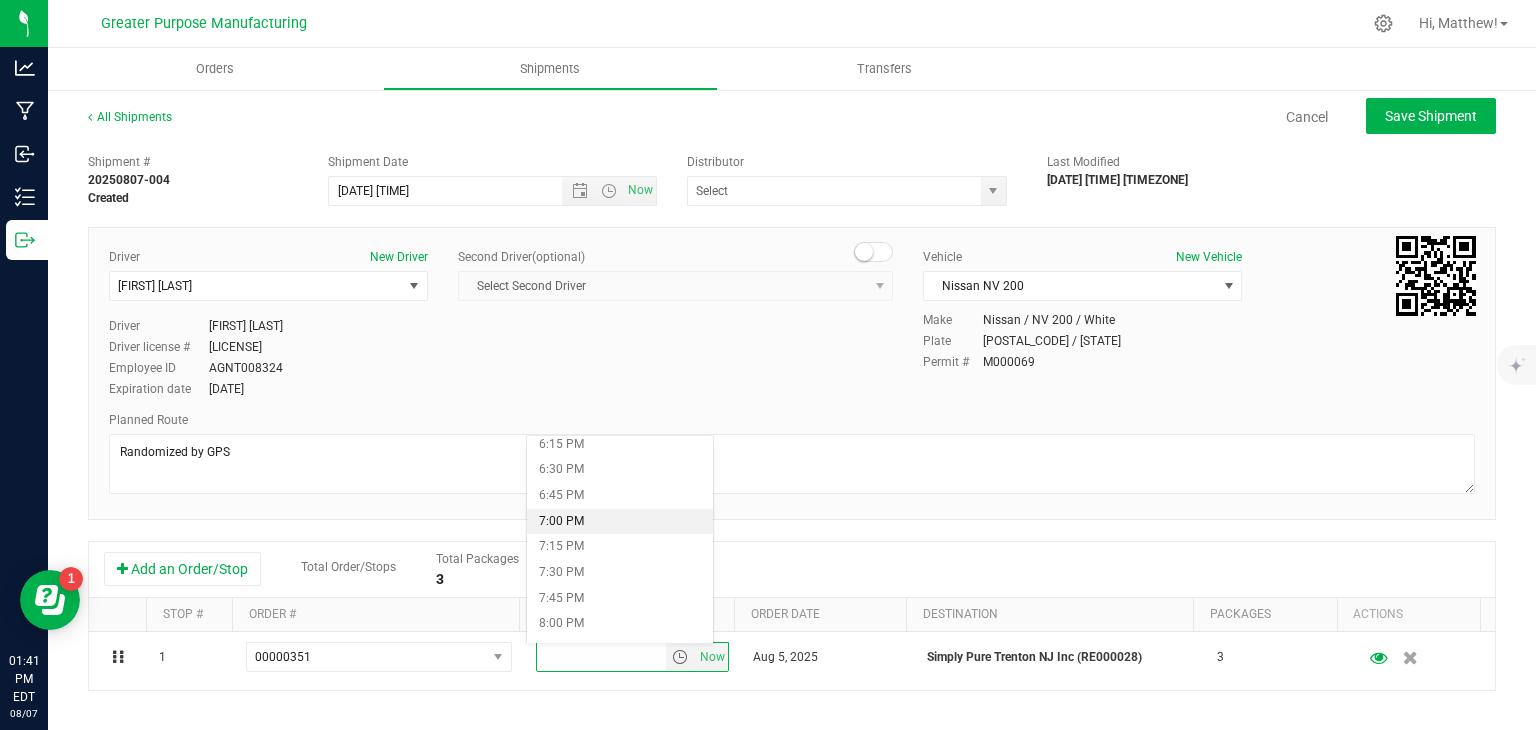 click on "7:00 PM" at bounding box center [619, 522] 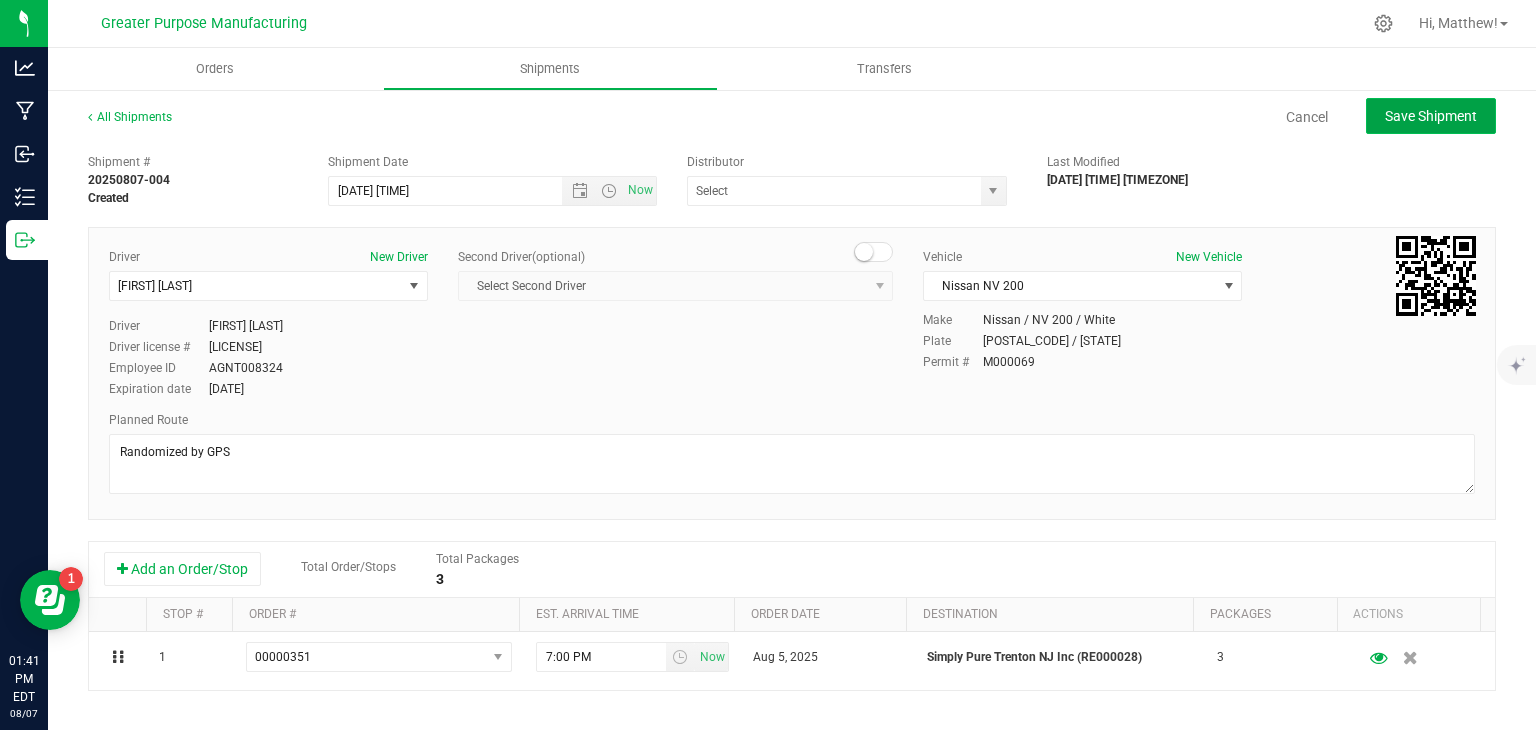 click on "Save Shipment" 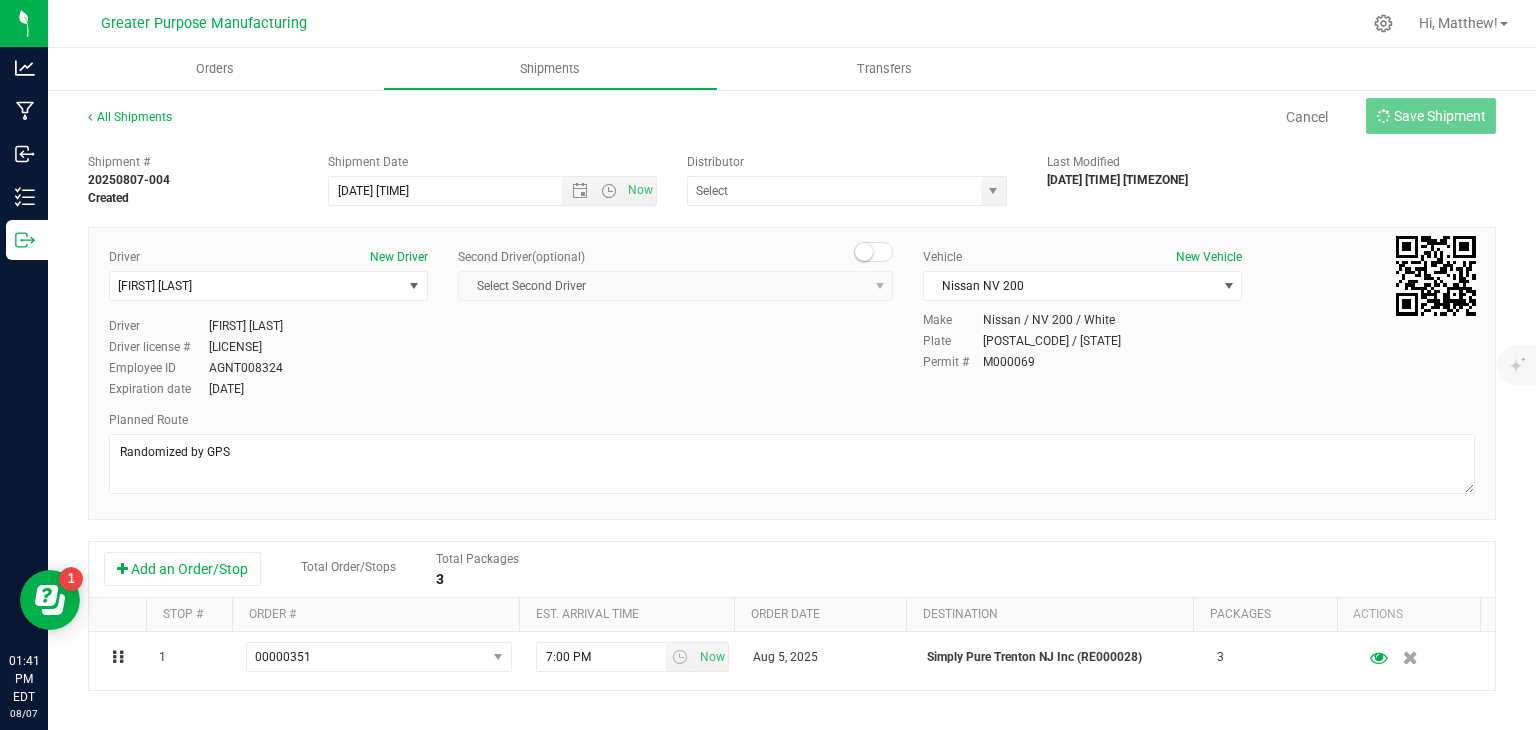 type on "[DATE] [TIME]" 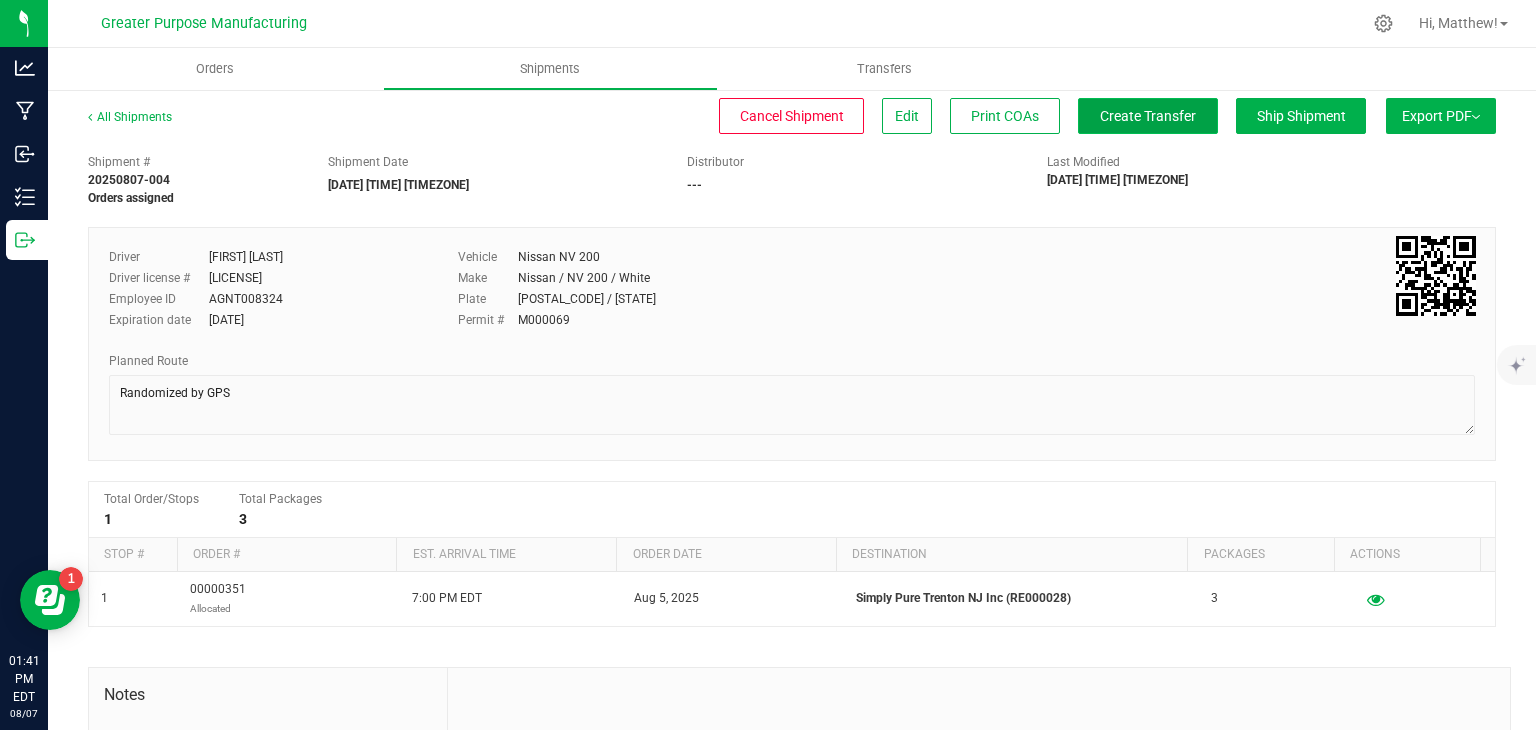 click on "Create Transfer" at bounding box center (1148, 116) 